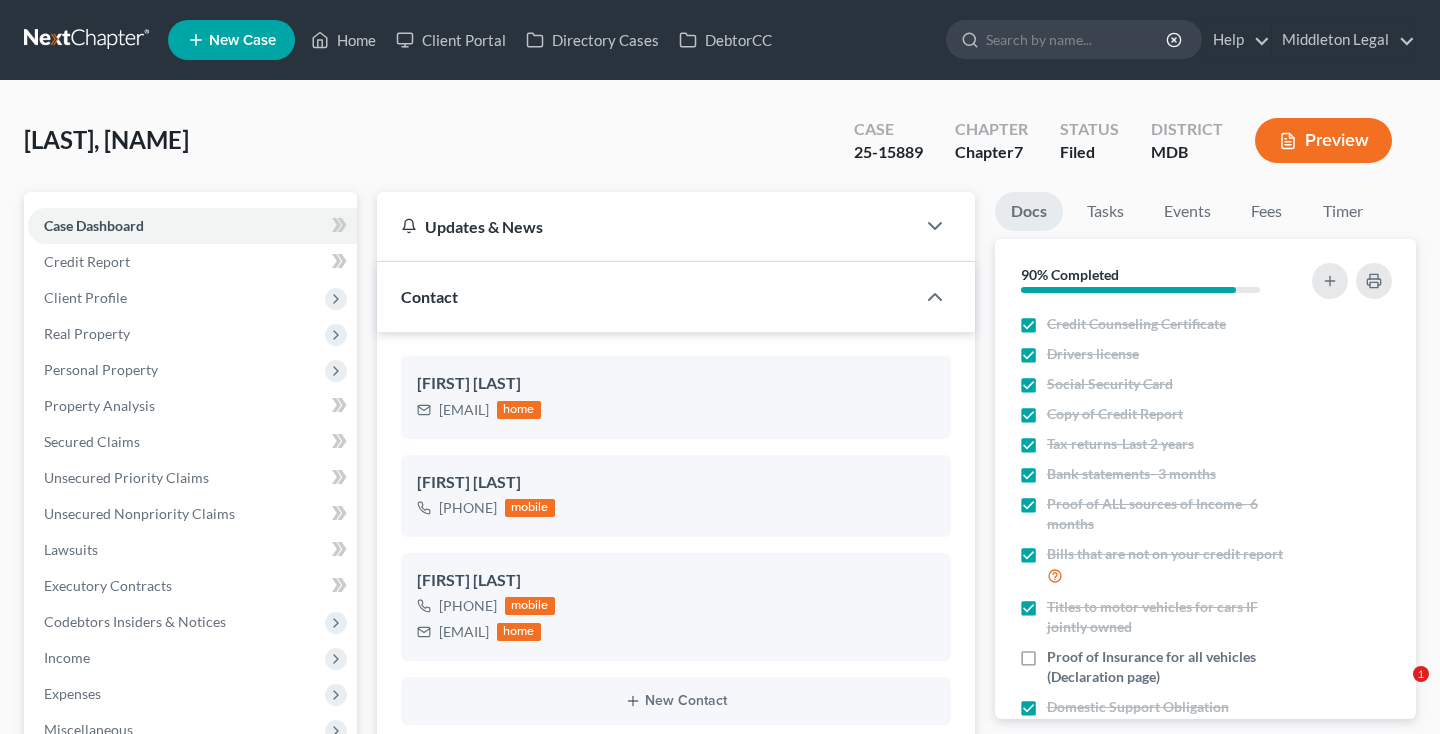 select on "3" 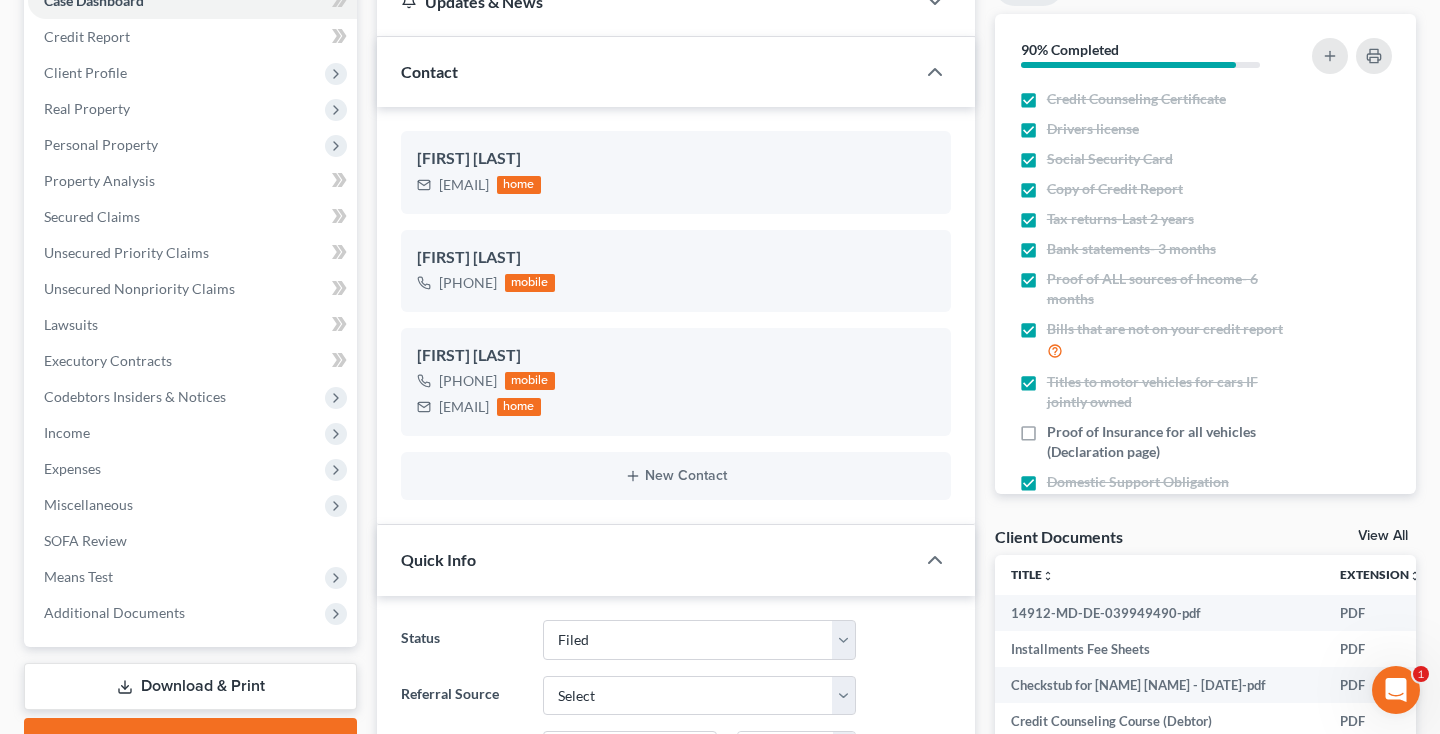 scroll, scrollTop: 0, scrollLeft: 0, axis: both 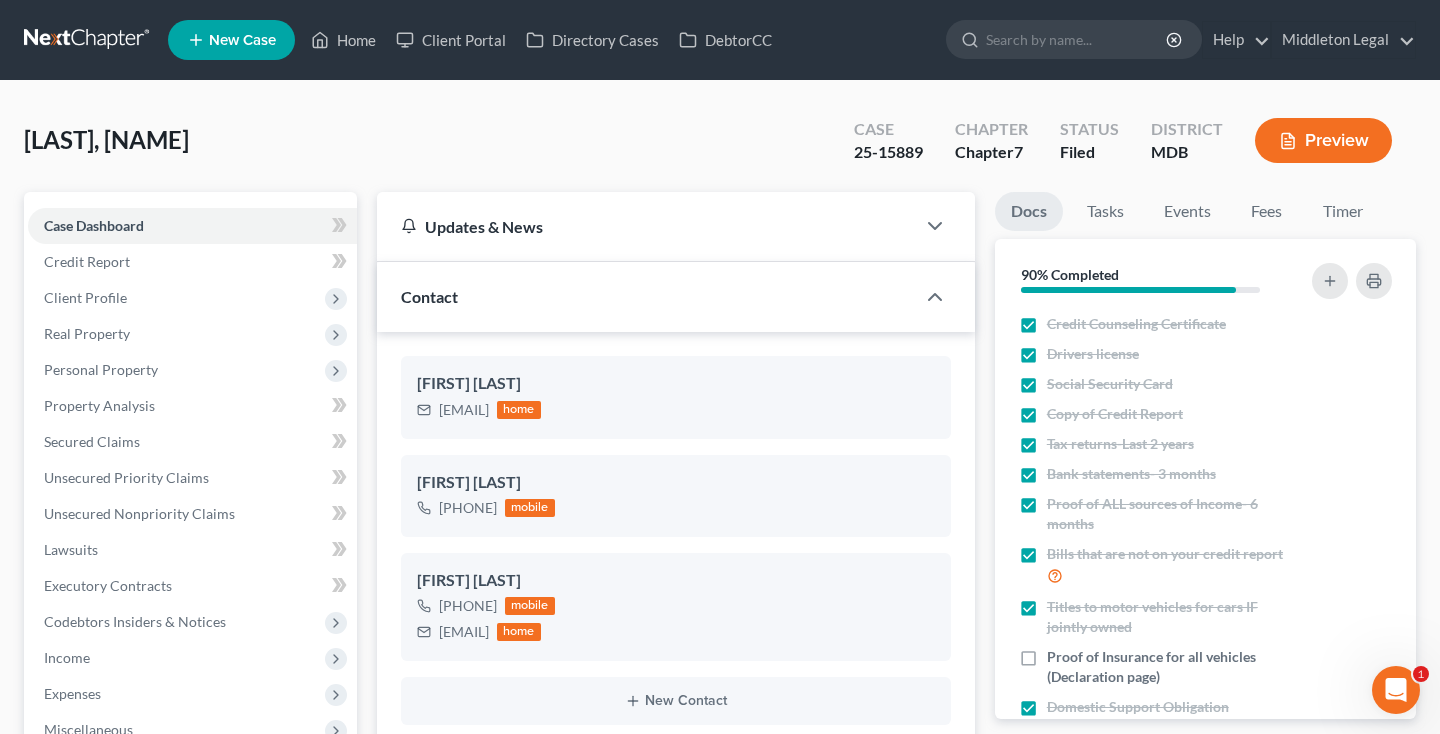 click at bounding box center [88, 40] 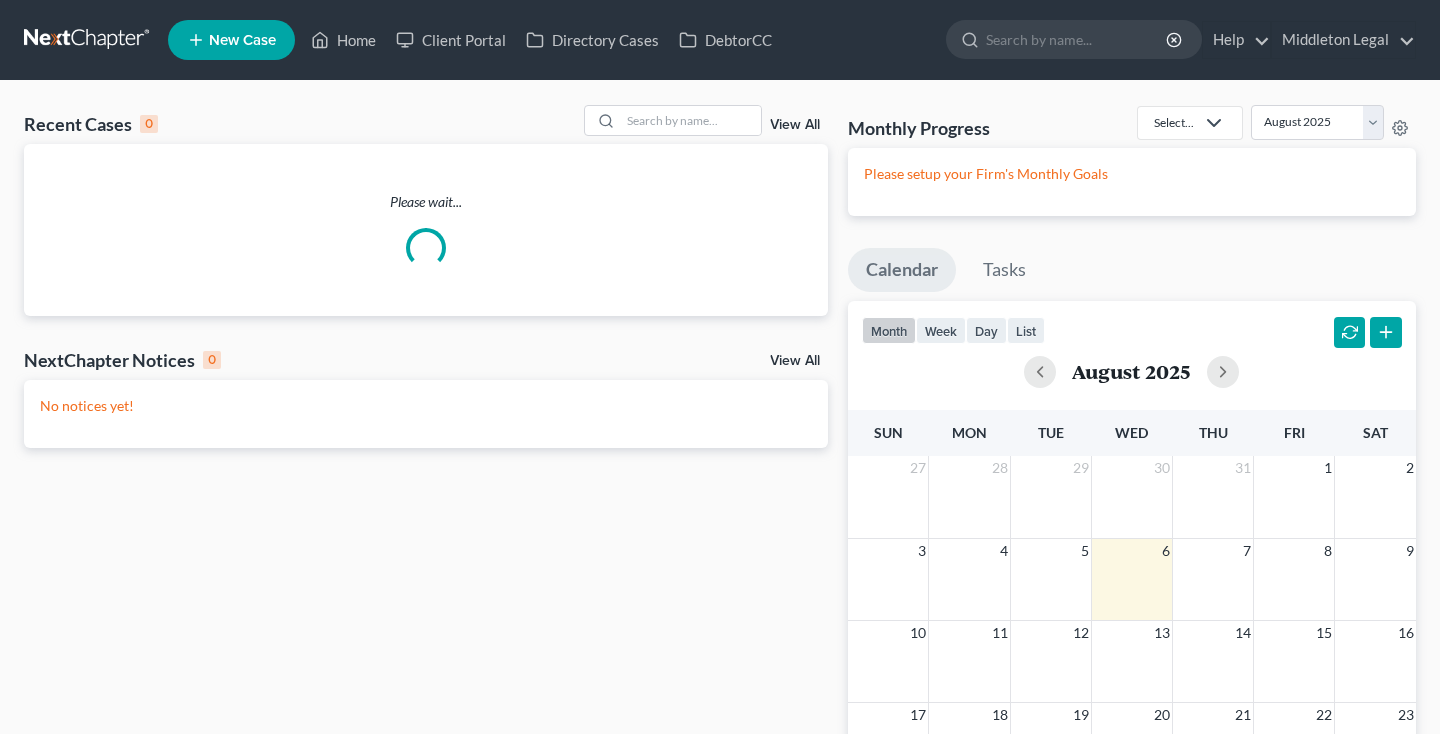 scroll, scrollTop: 0, scrollLeft: 0, axis: both 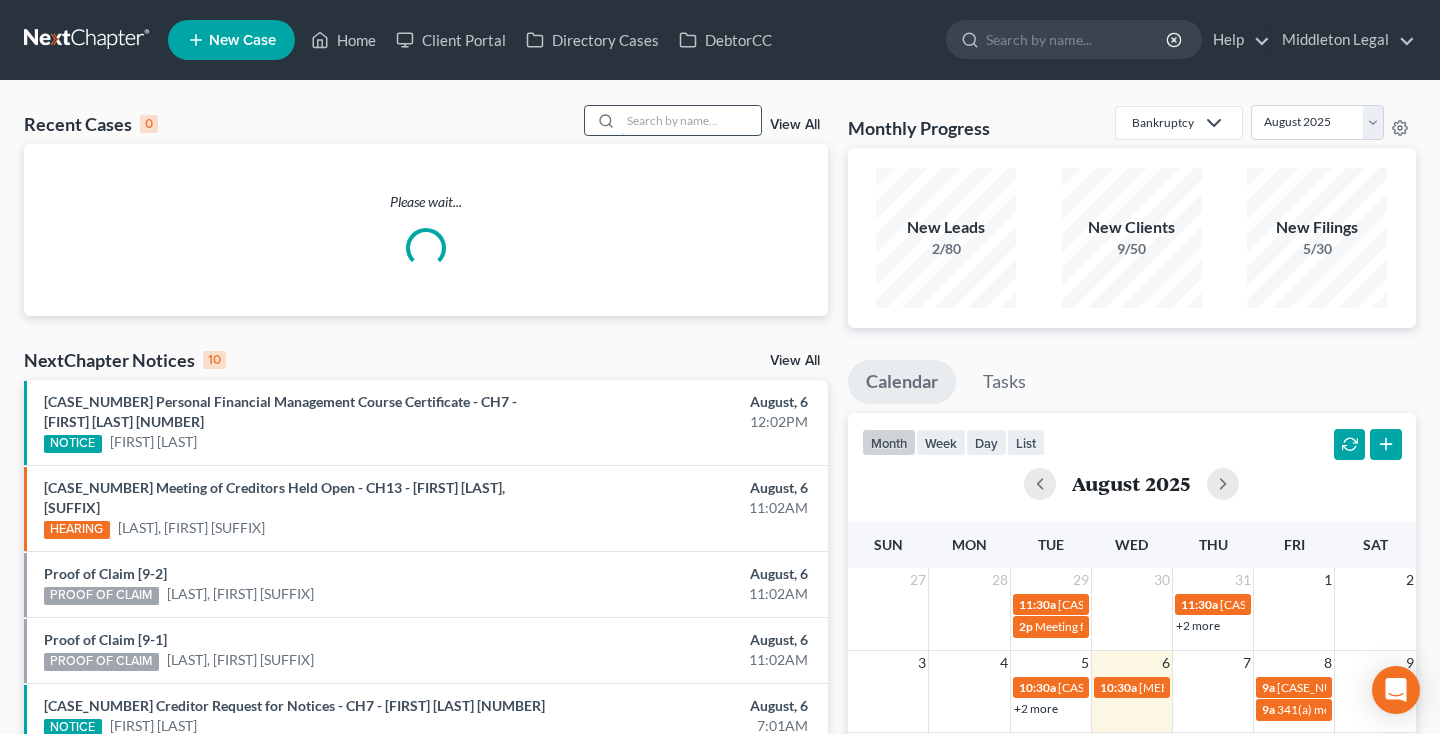 click at bounding box center [691, 120] 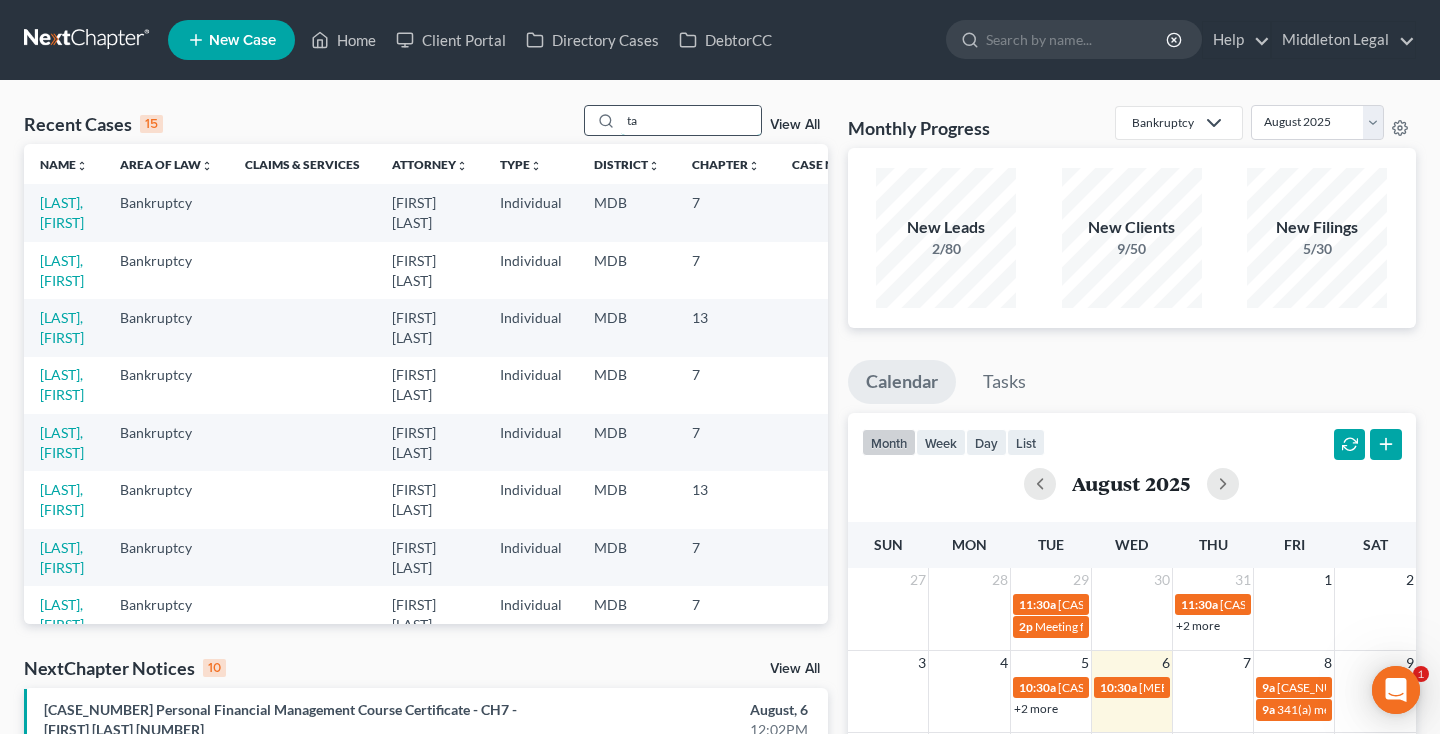 scroll, scrollTop: 0, scrollLeft: 0, axis: both 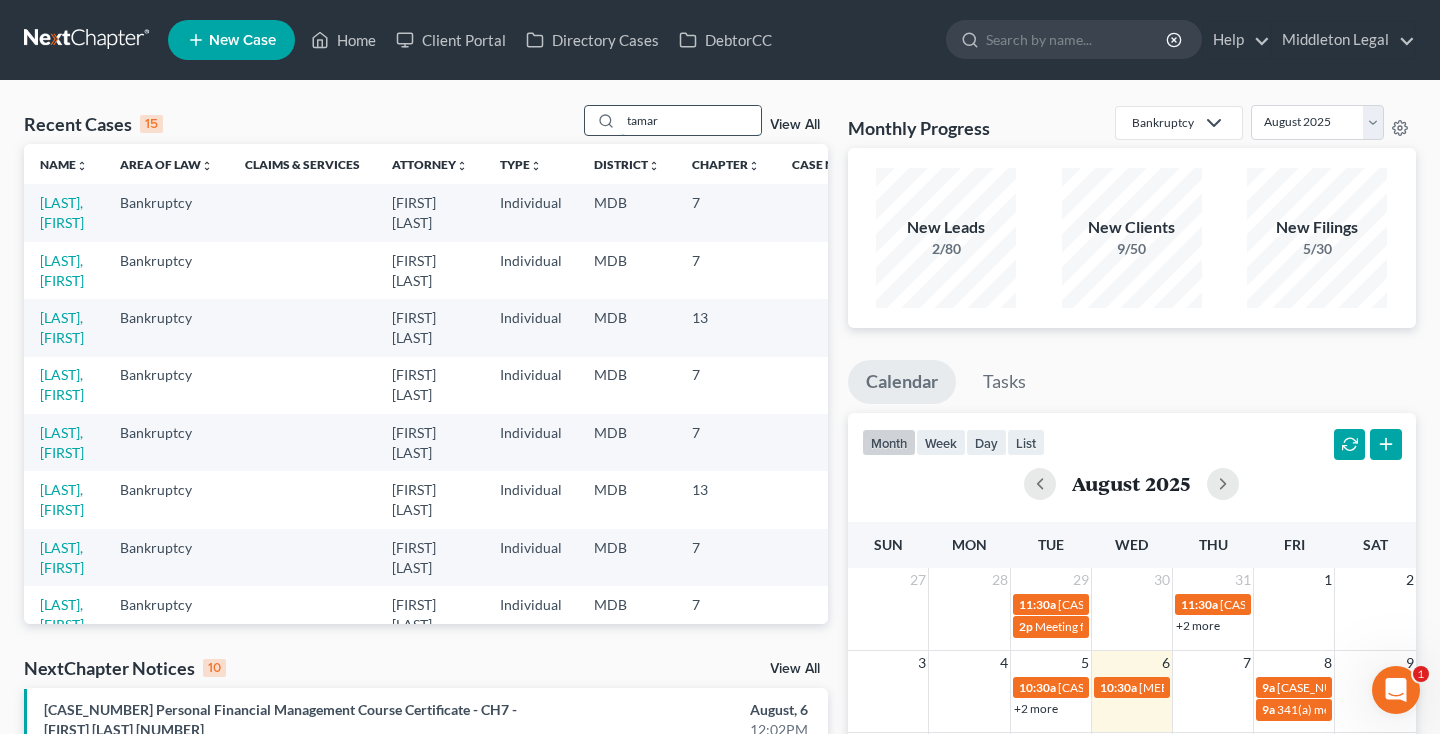 type on "tamar" 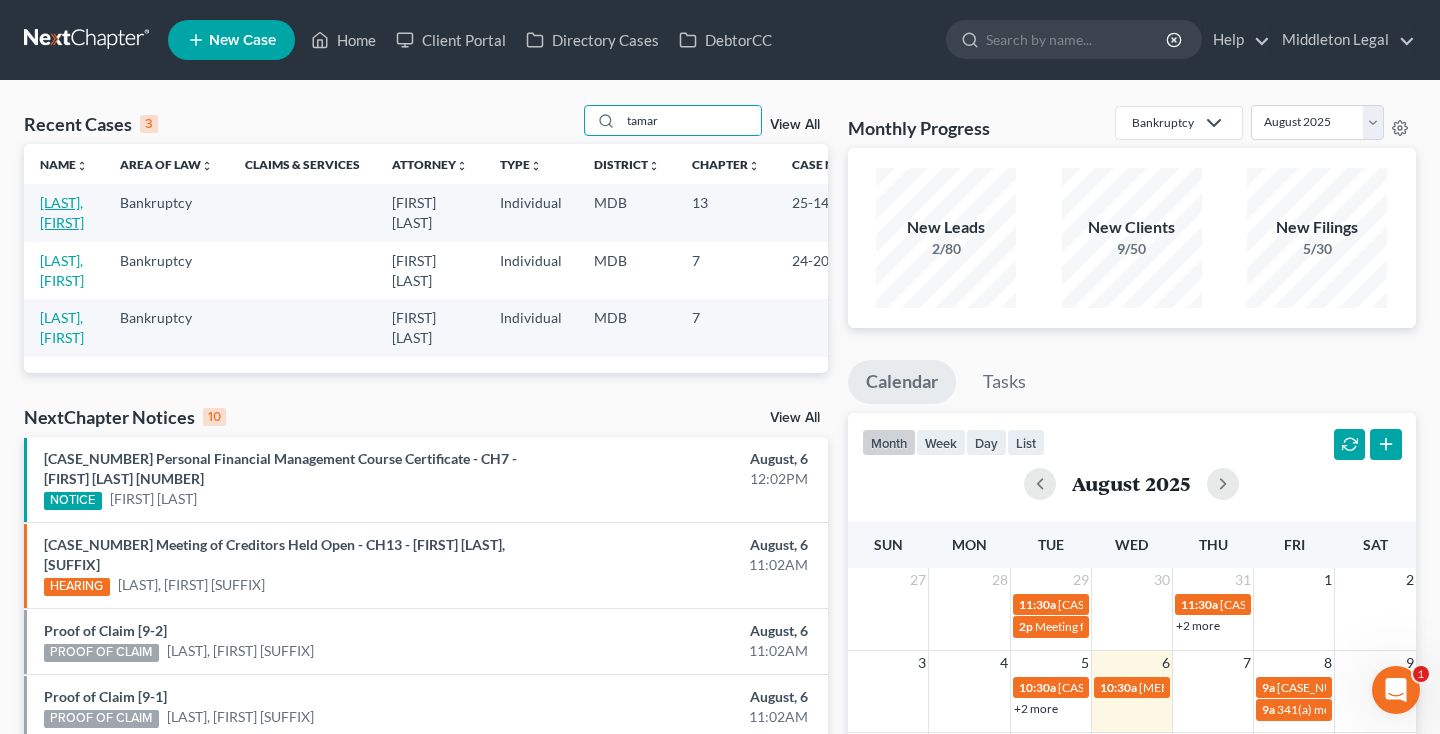 click on "[LAST], [FIRST]" at bounding box center (62, 212) 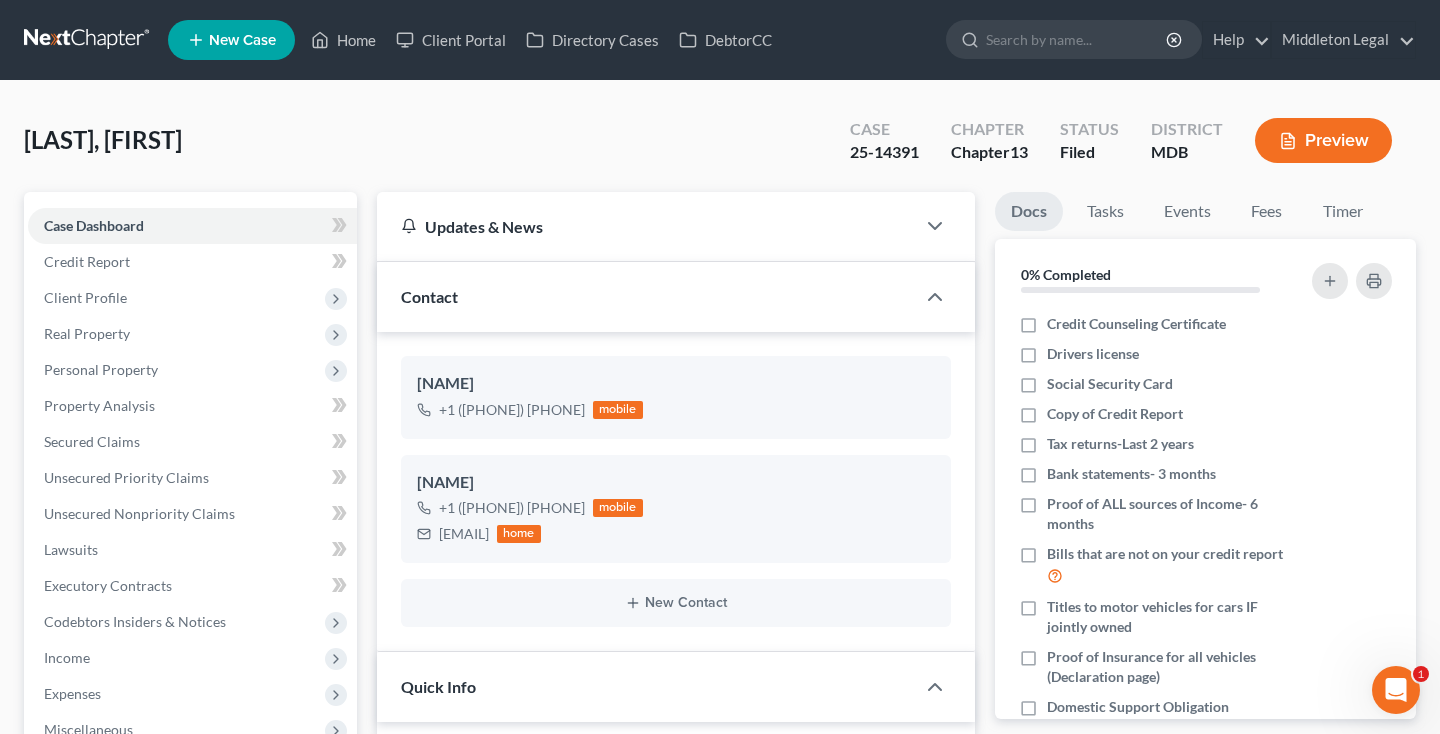 scroll, scrollTop: 1374, scrollLeft: 0, axis: vertical 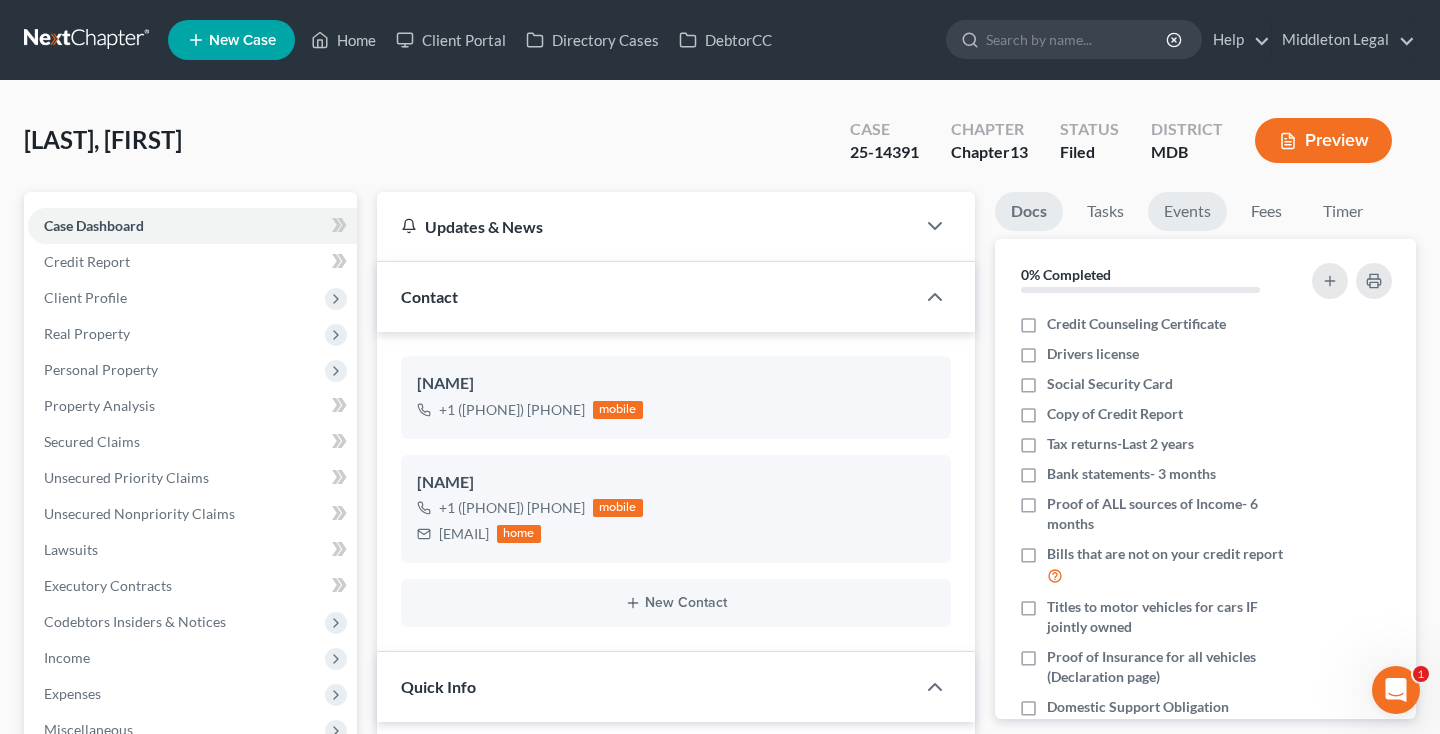 click on "Events" at bounding box center [1187, 211] 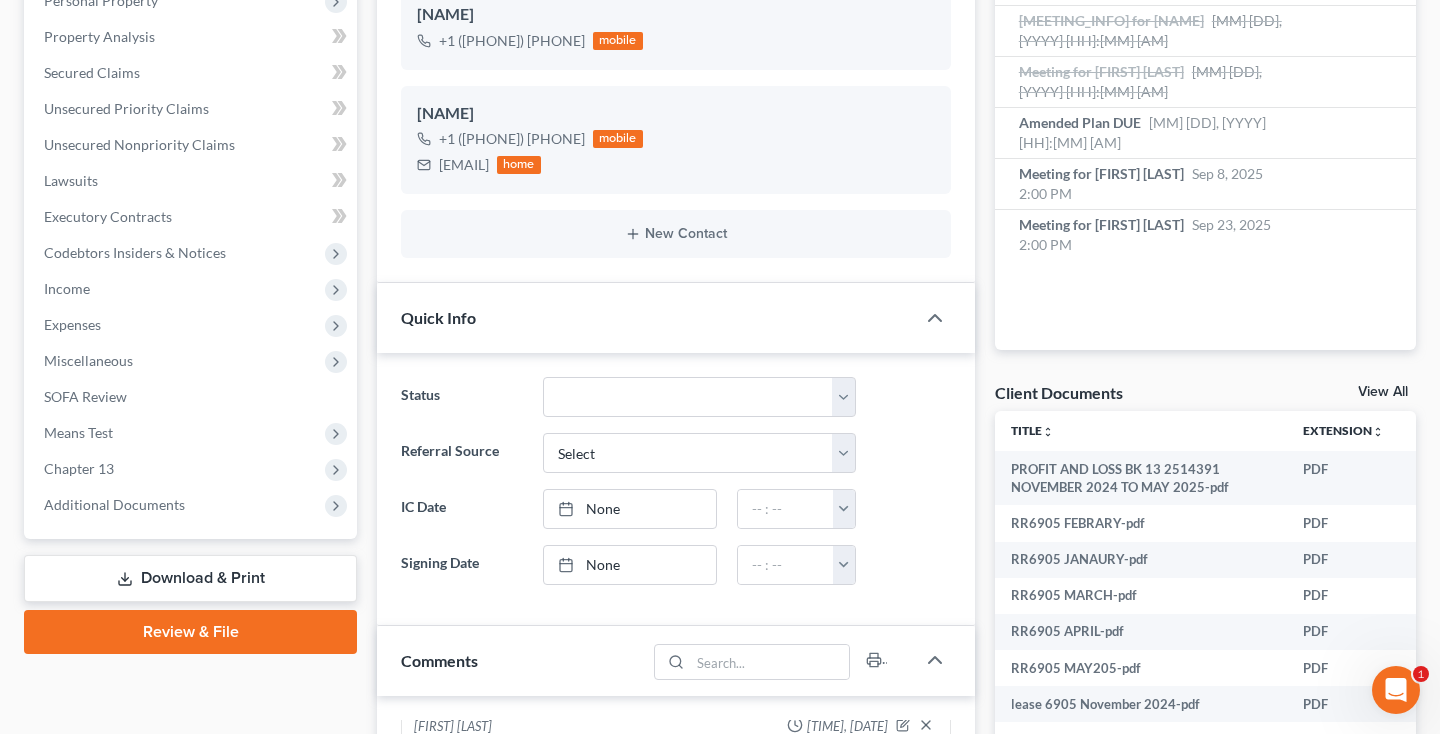 scroll, scrollTop: 379, scrollLeft: 0, axis: vertical 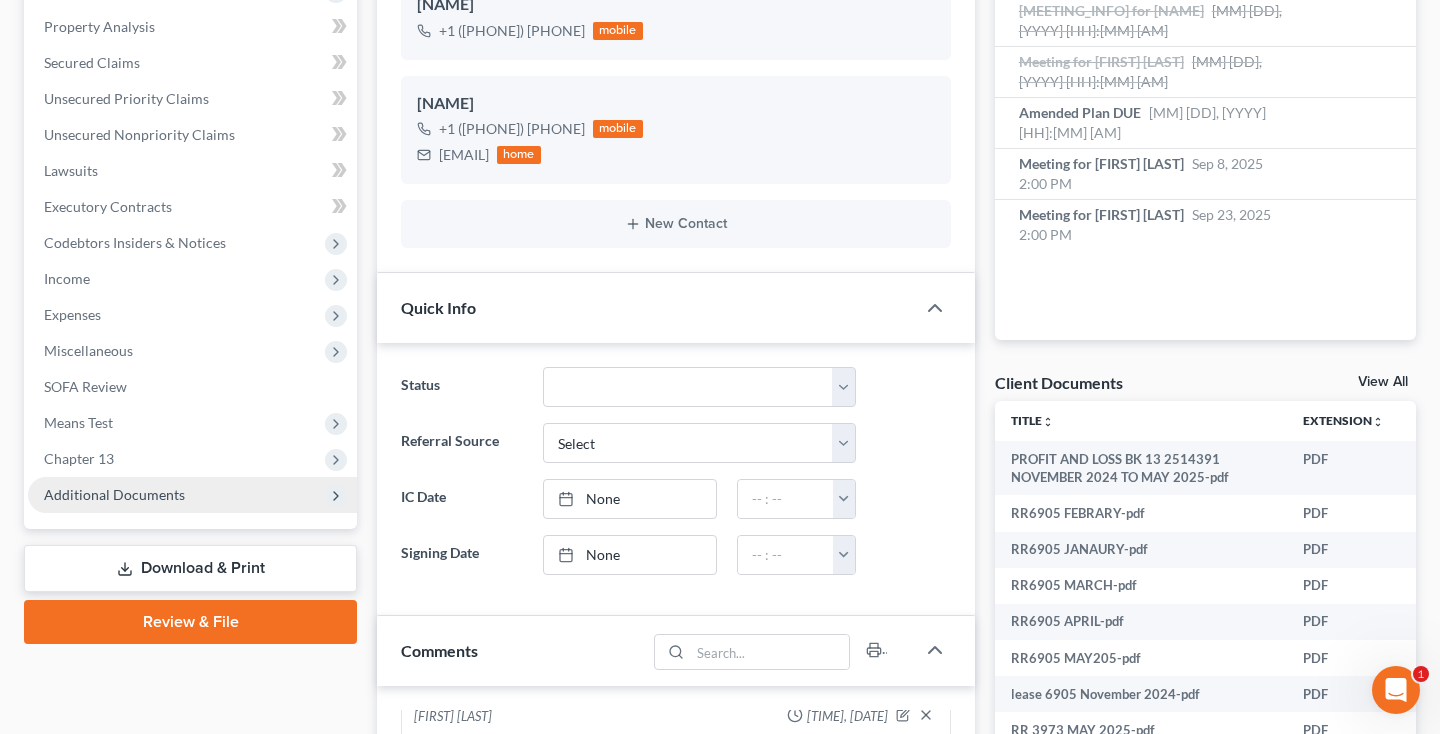 click on "Additional Documents" at bounding box center (192, 495) 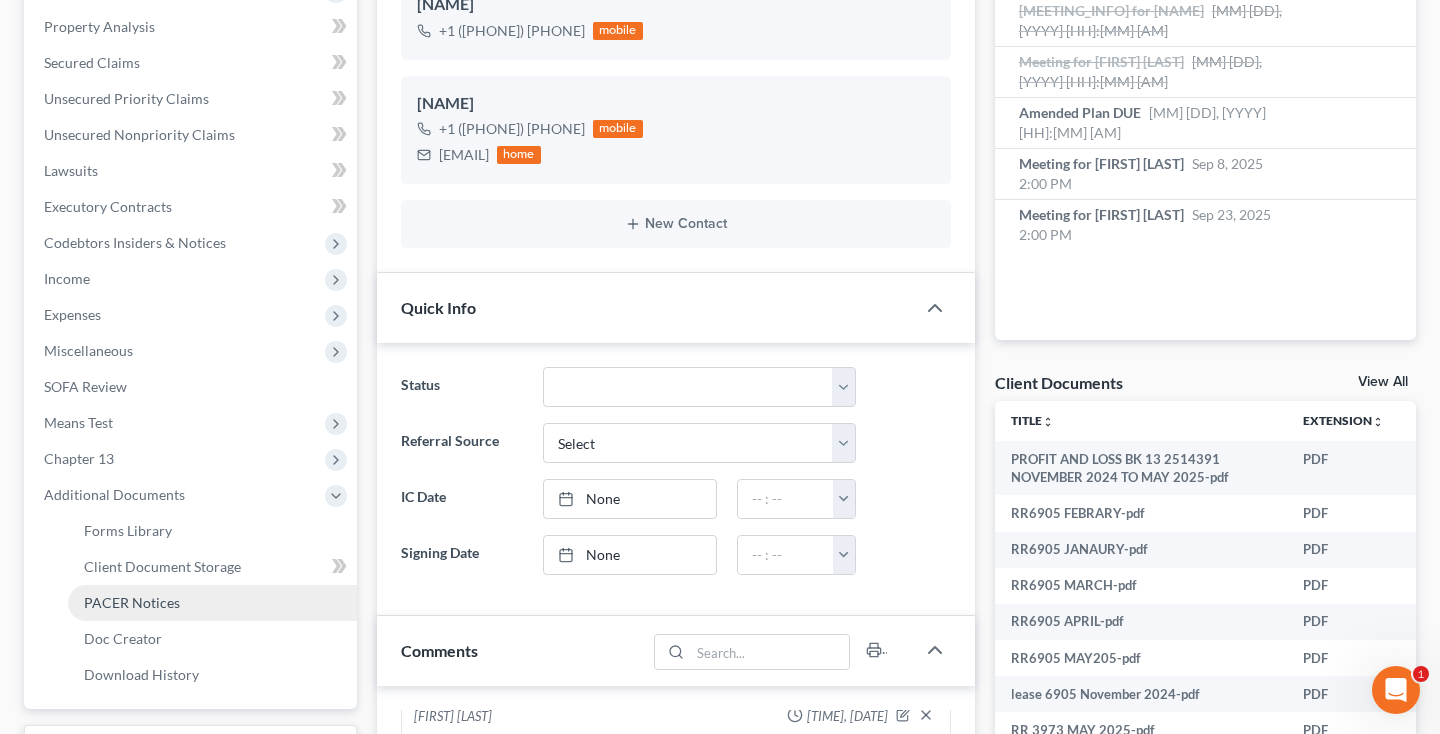 click on "PACER Notices" at bounding box center [132, 602] 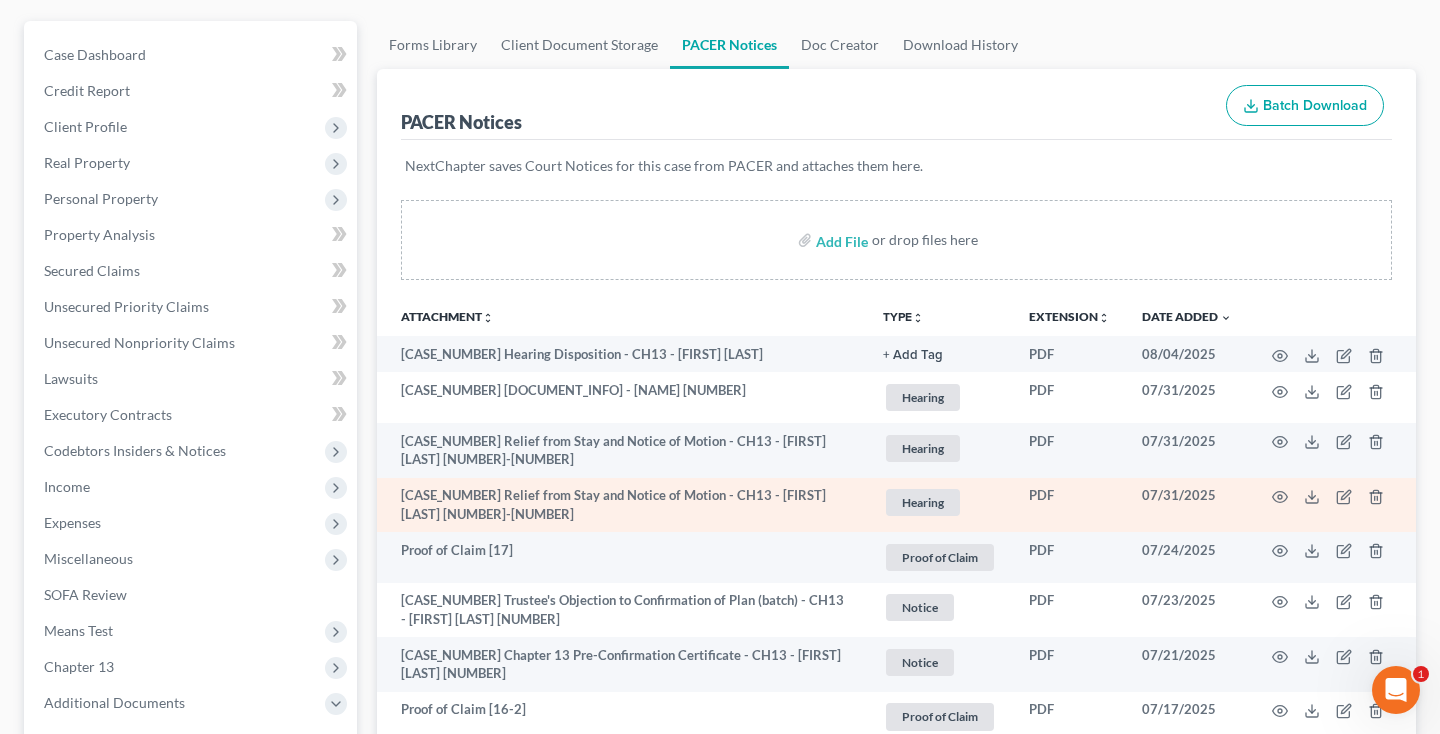 scroll, scrollTop: 172, scrollLeft: 0, axis: vertical 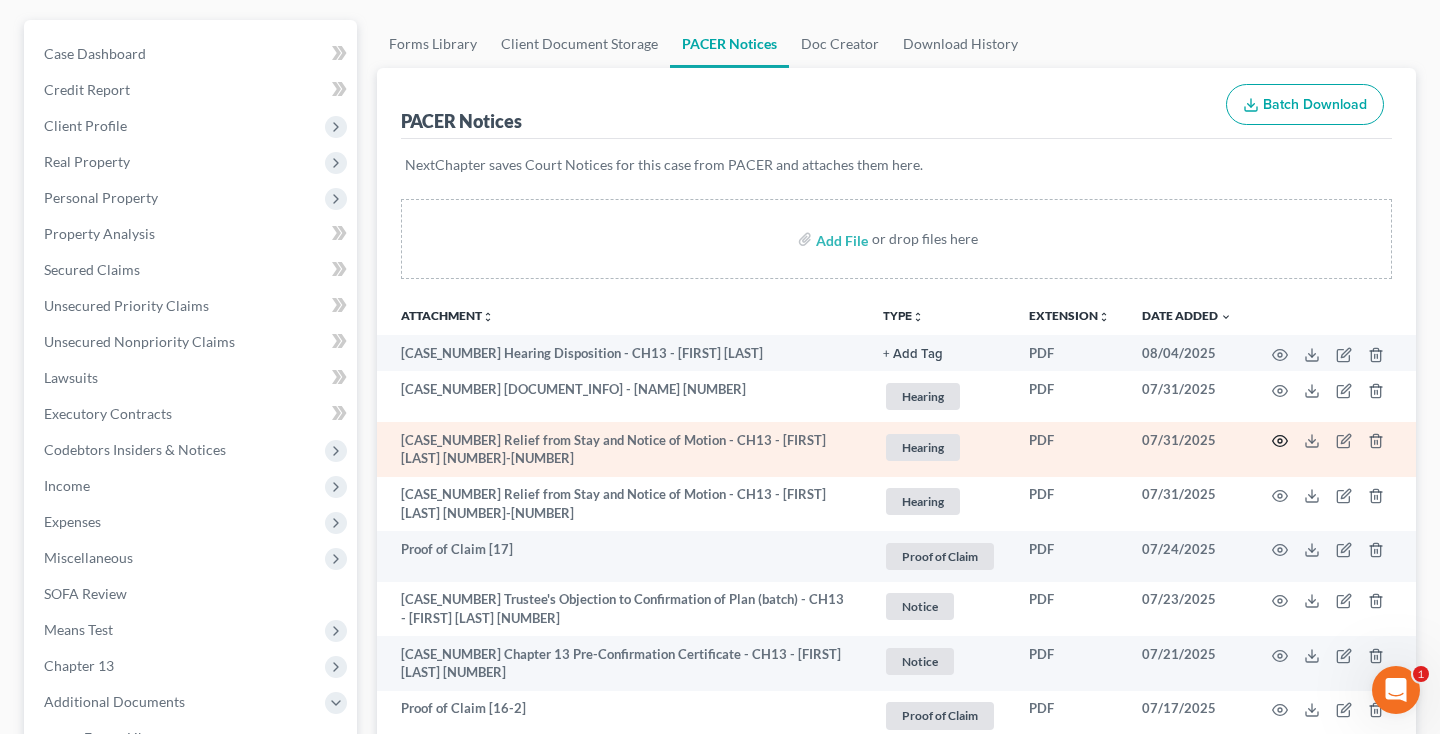 click 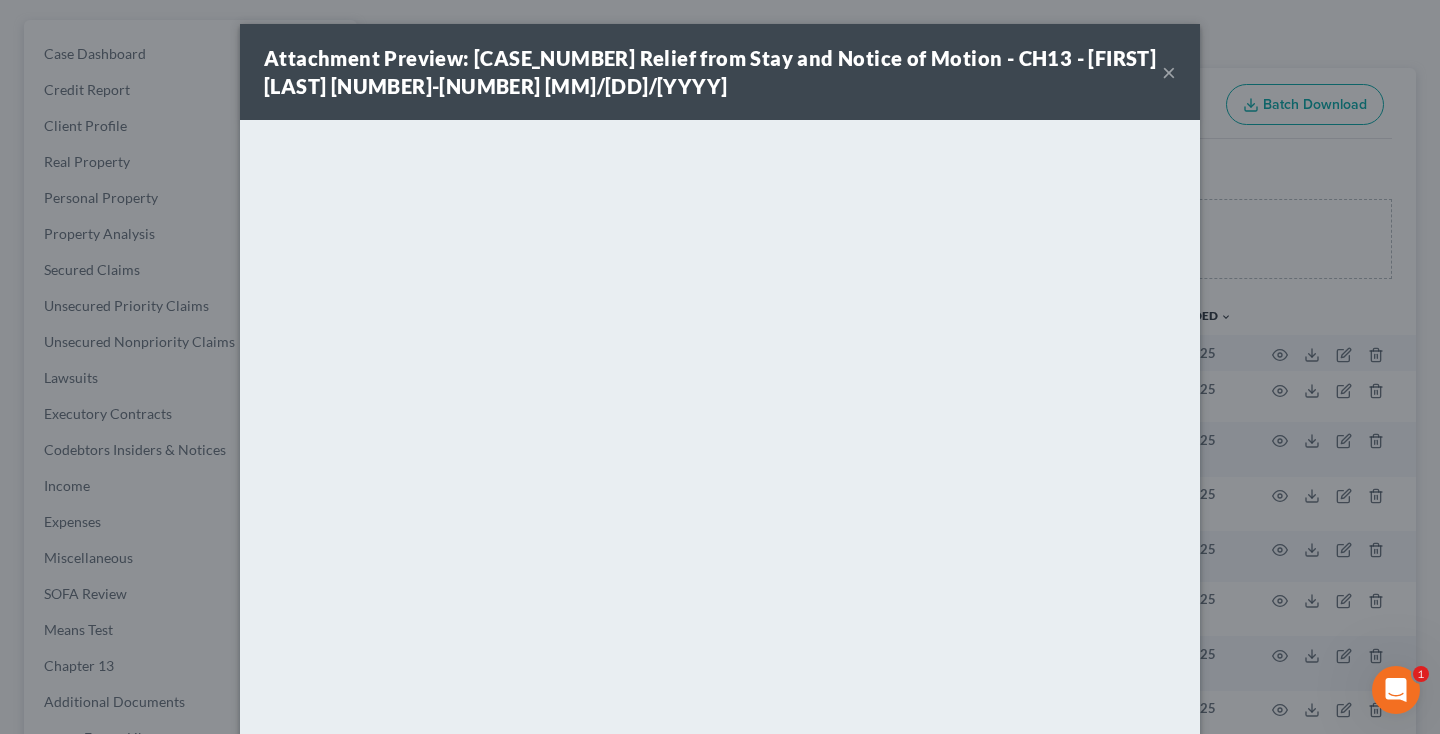 click on "×" at bounding box center [1169, 72] 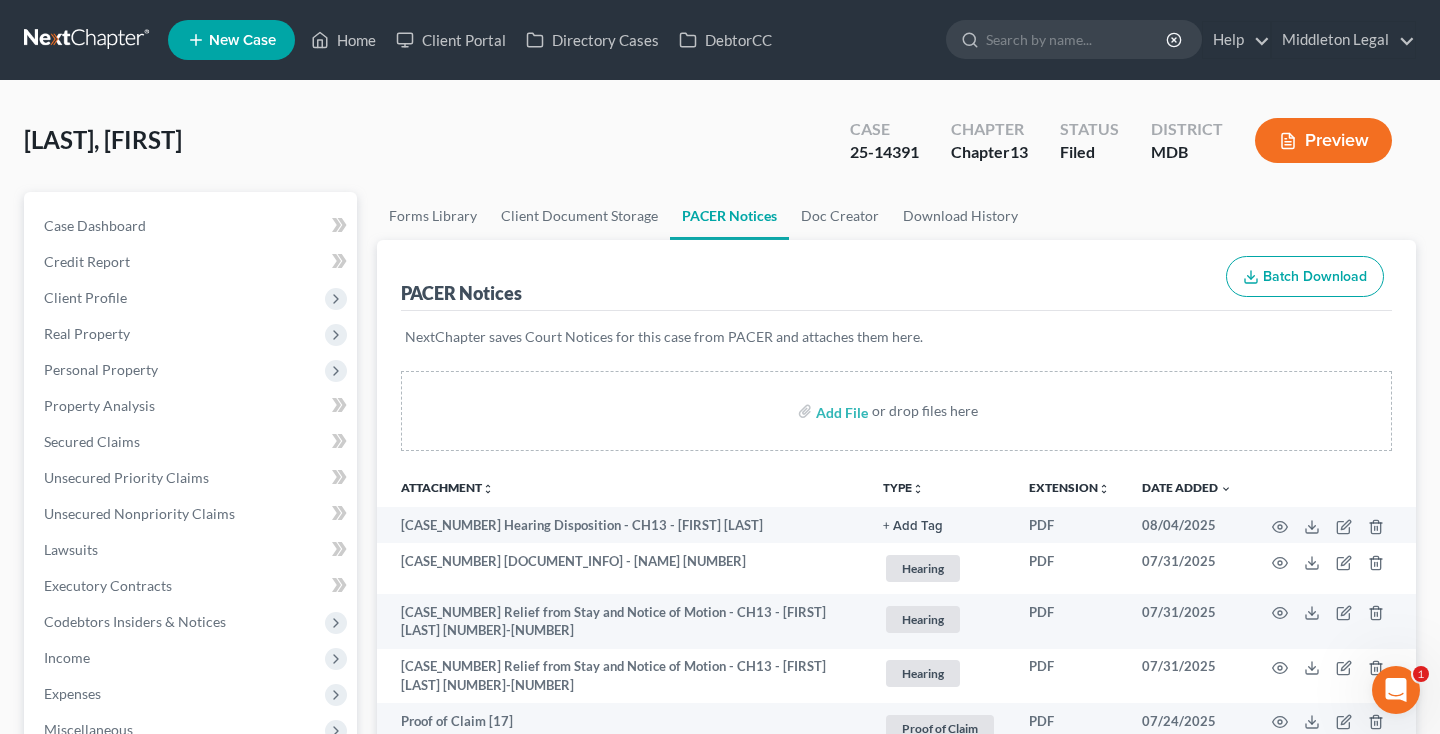 scroll, scrollTop: 0, scrollLeft: 0, axis: both 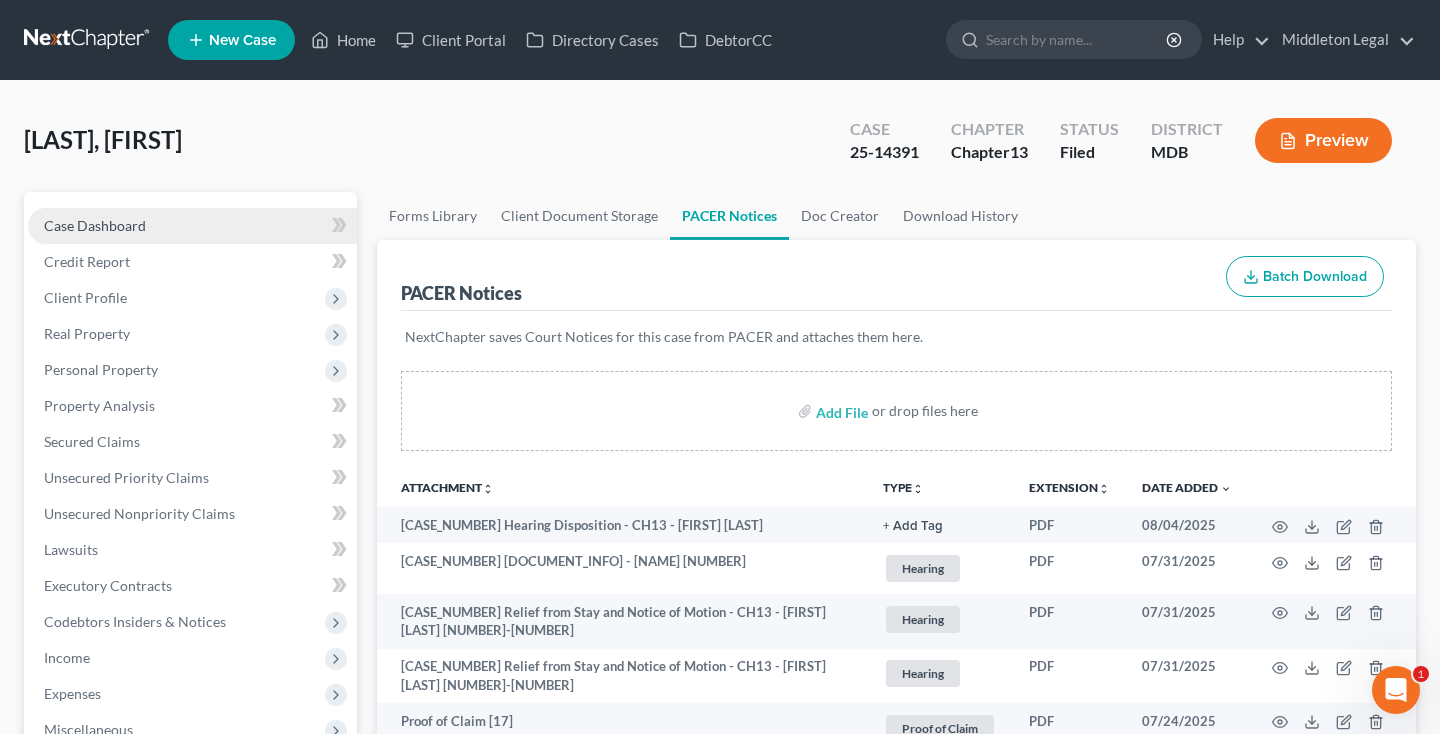 click on "Case Dashboard" at bounding box center [192, 226] 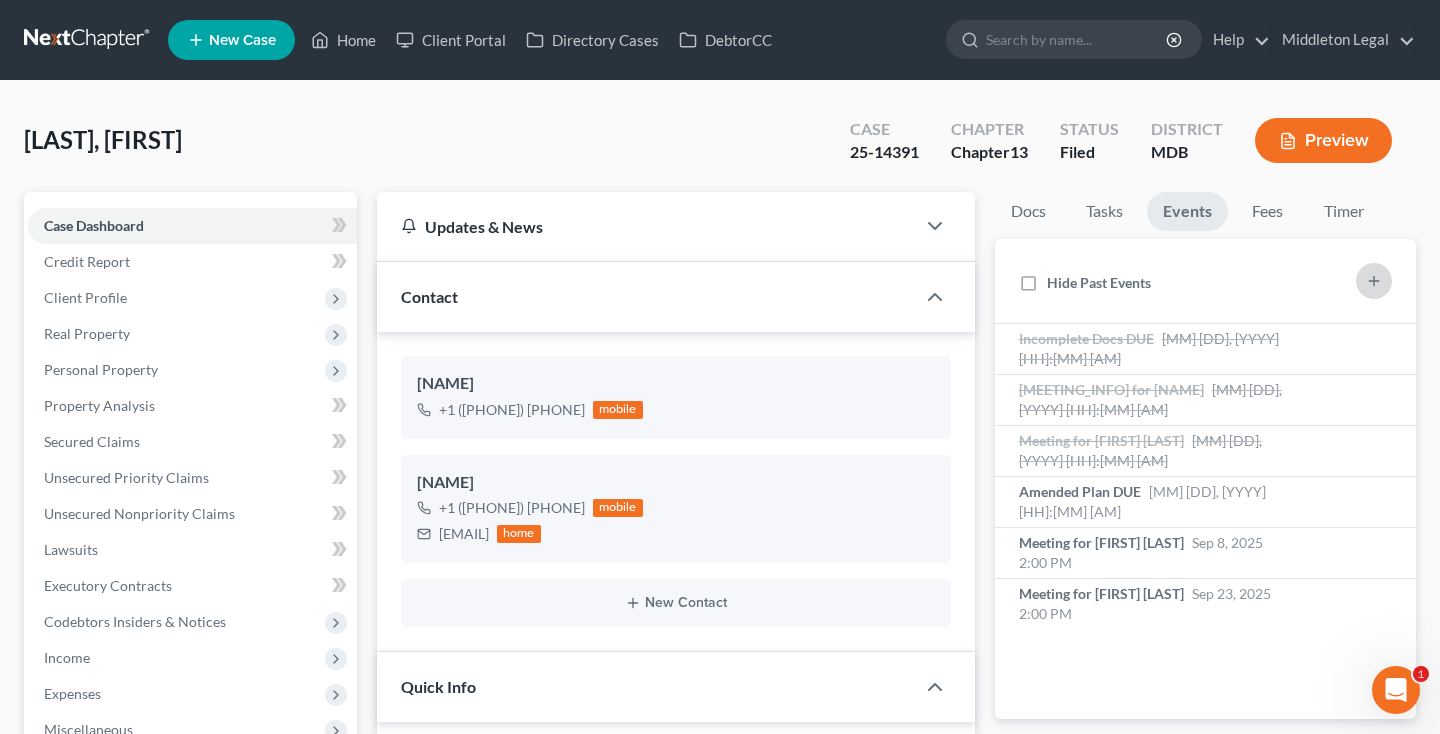 scroll, scrollTop: 1374, scrollLeft: 0, axis: vertical 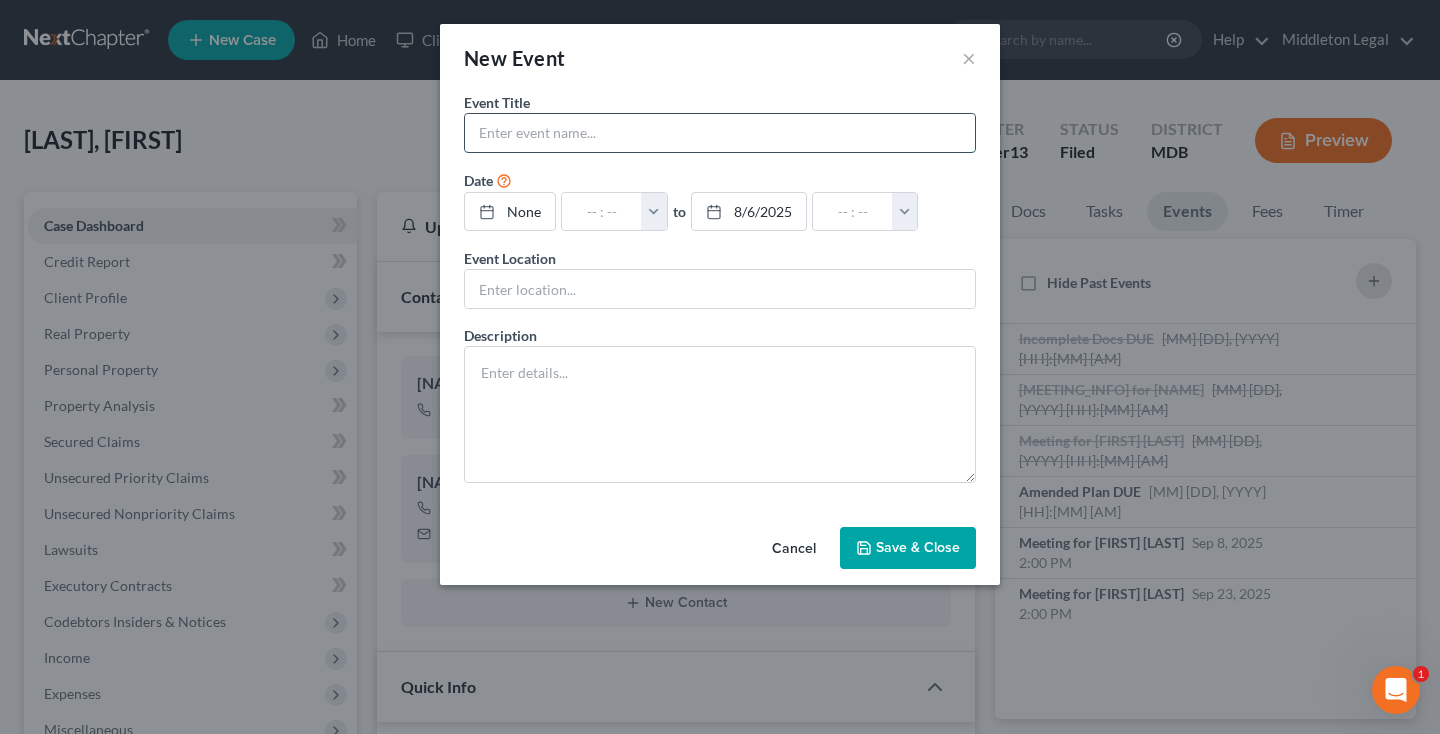 click at bounding box center (720, 133) 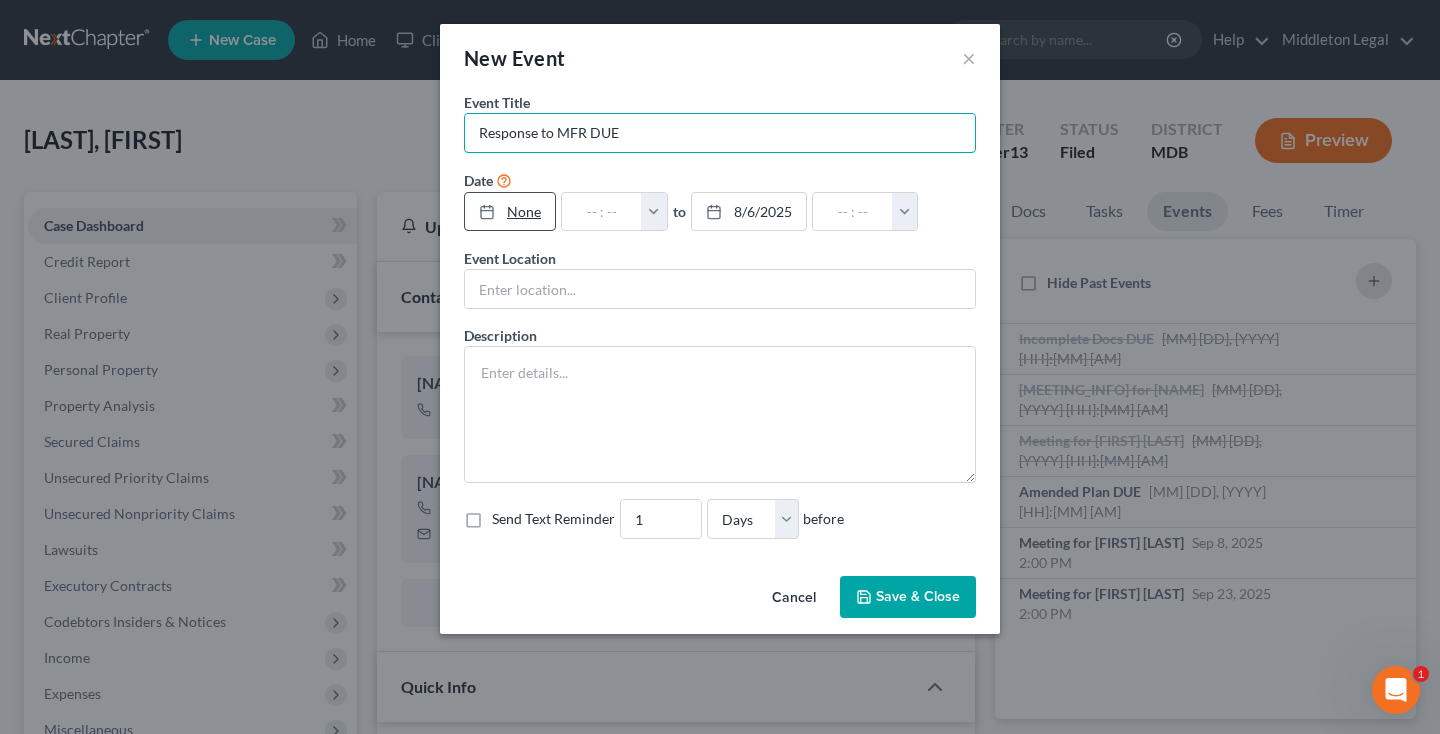 type on "Response to MFR DUE" 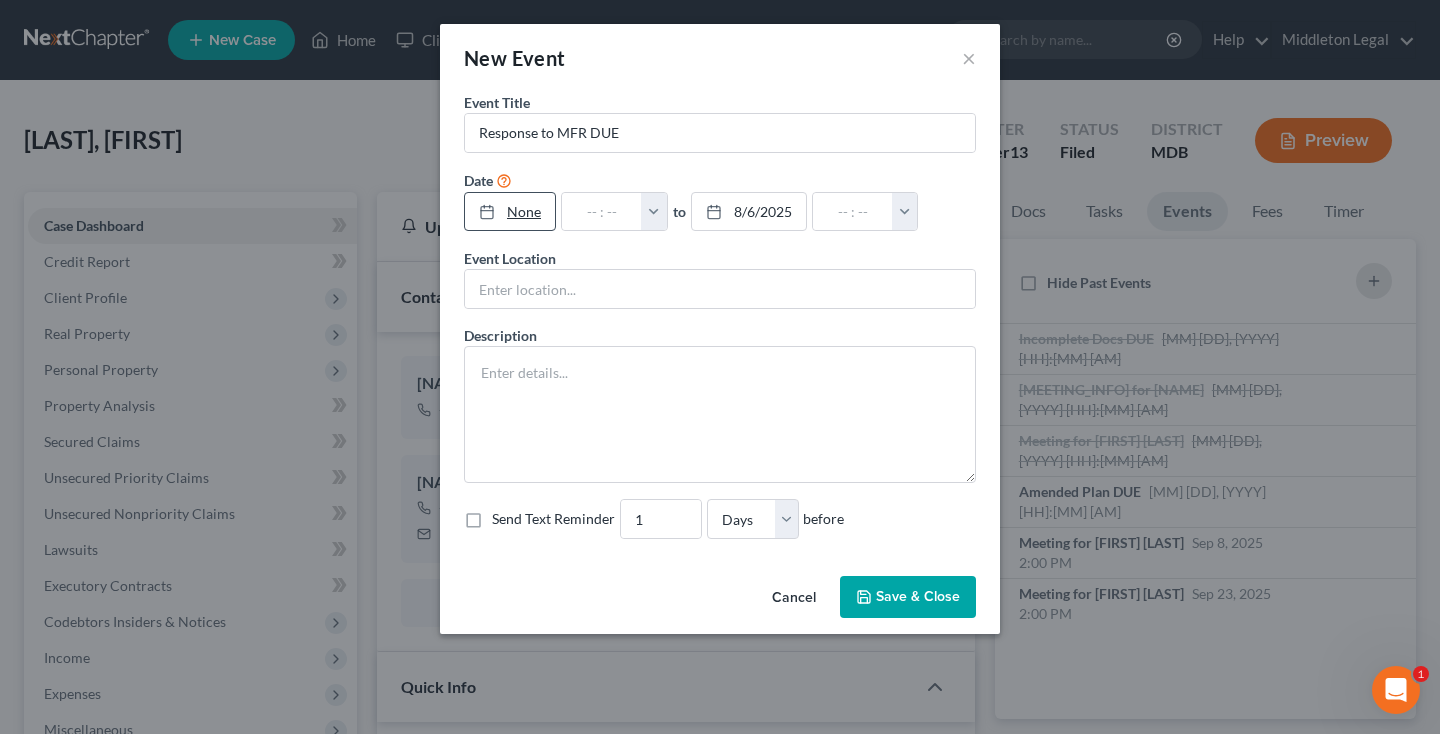 click on "None" at bounding box center (510, 212) 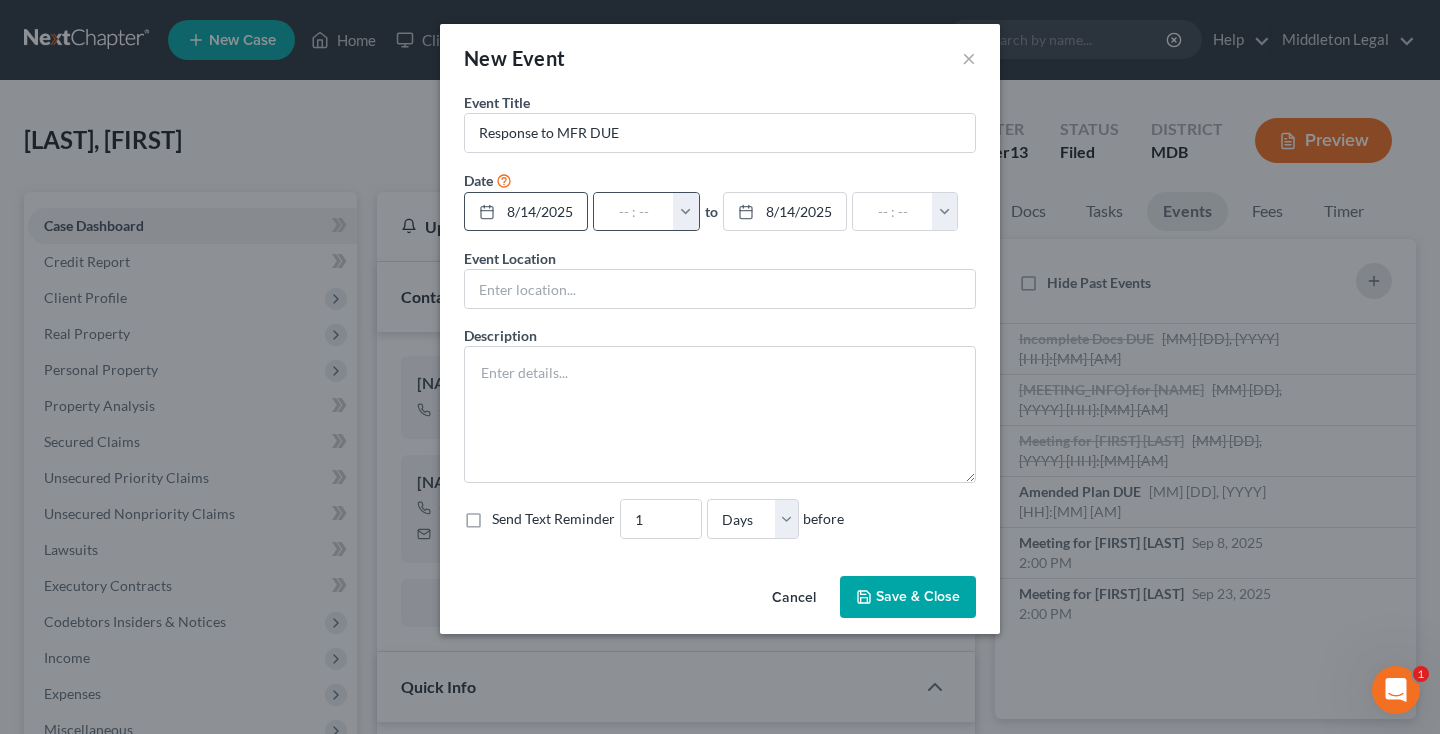 click at bounding box center (686, 212) 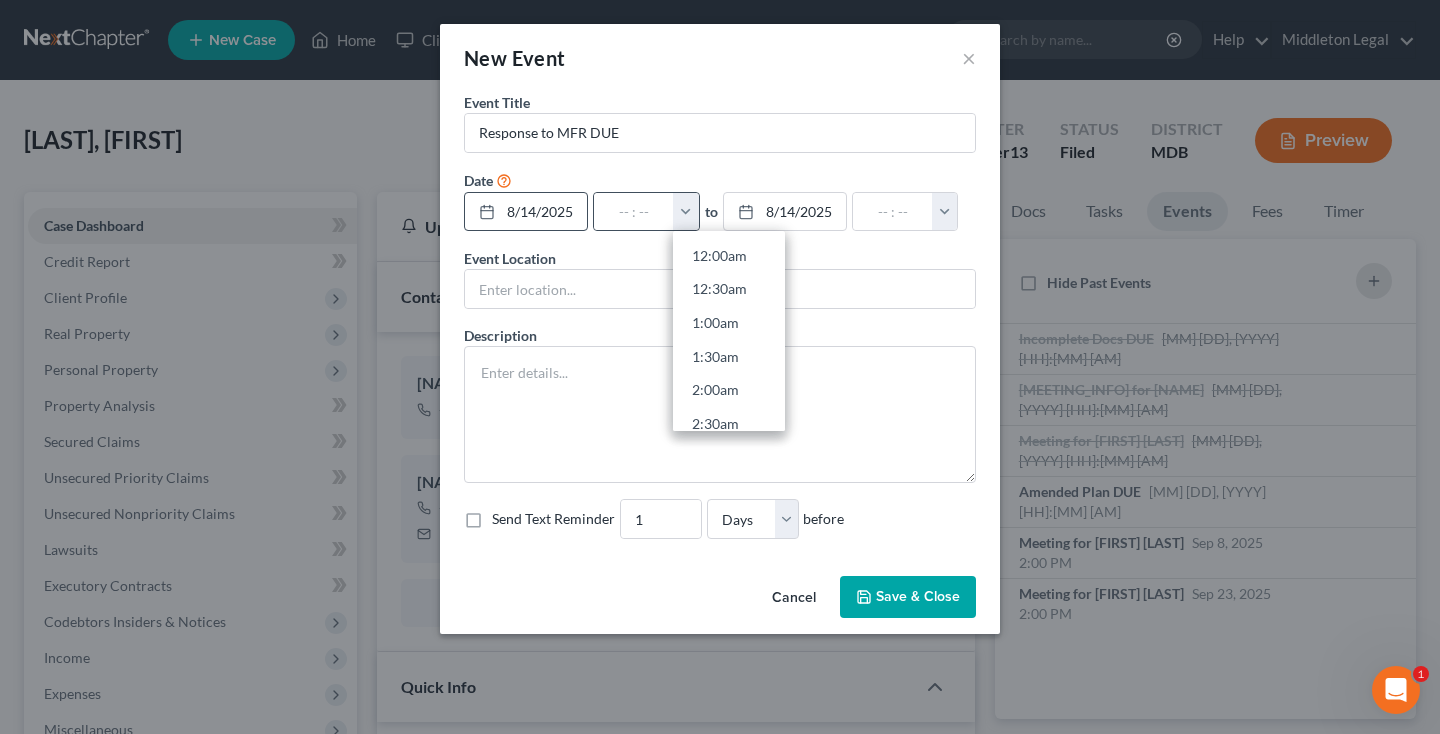 scroll, scrollTop: 395, scrollLeft: 0, axis: vertical 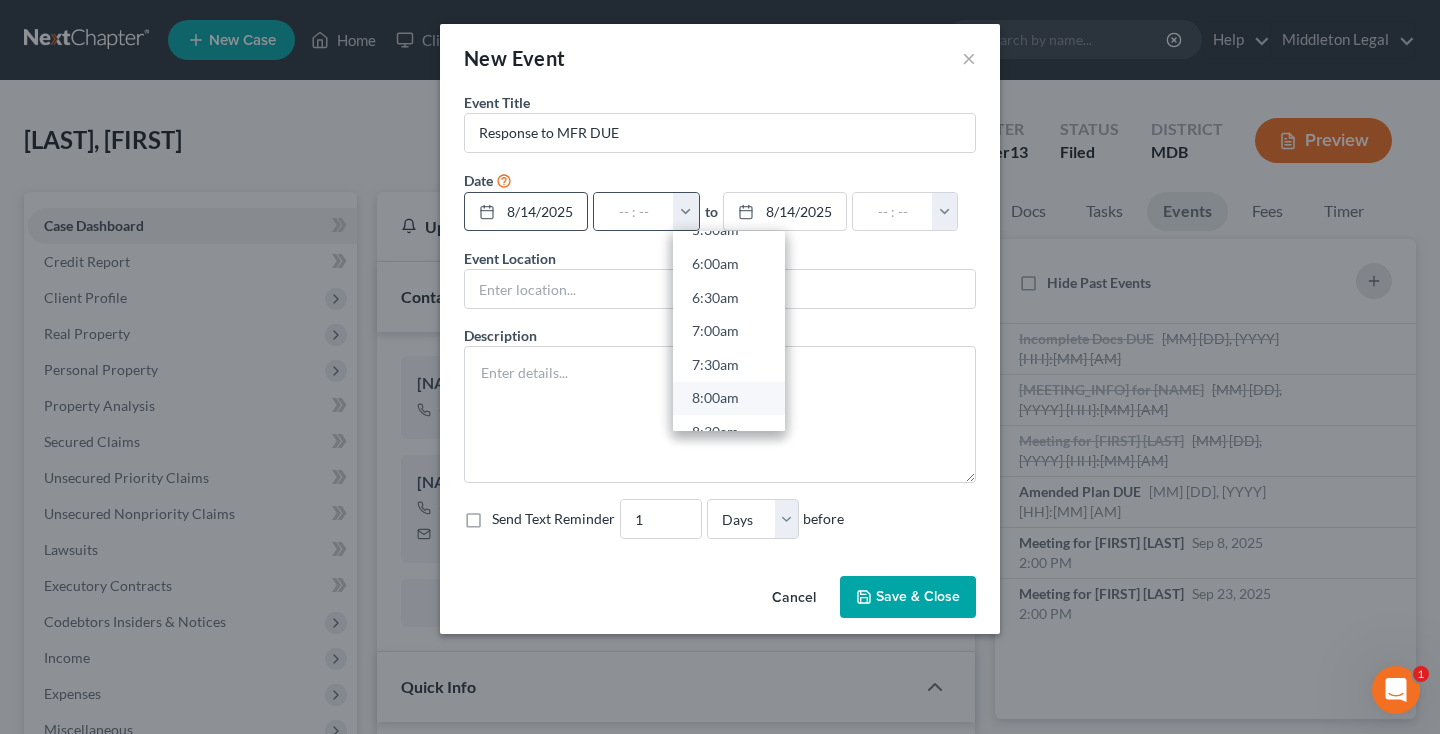 click on "8:00am" at bounding box center (729, 398) 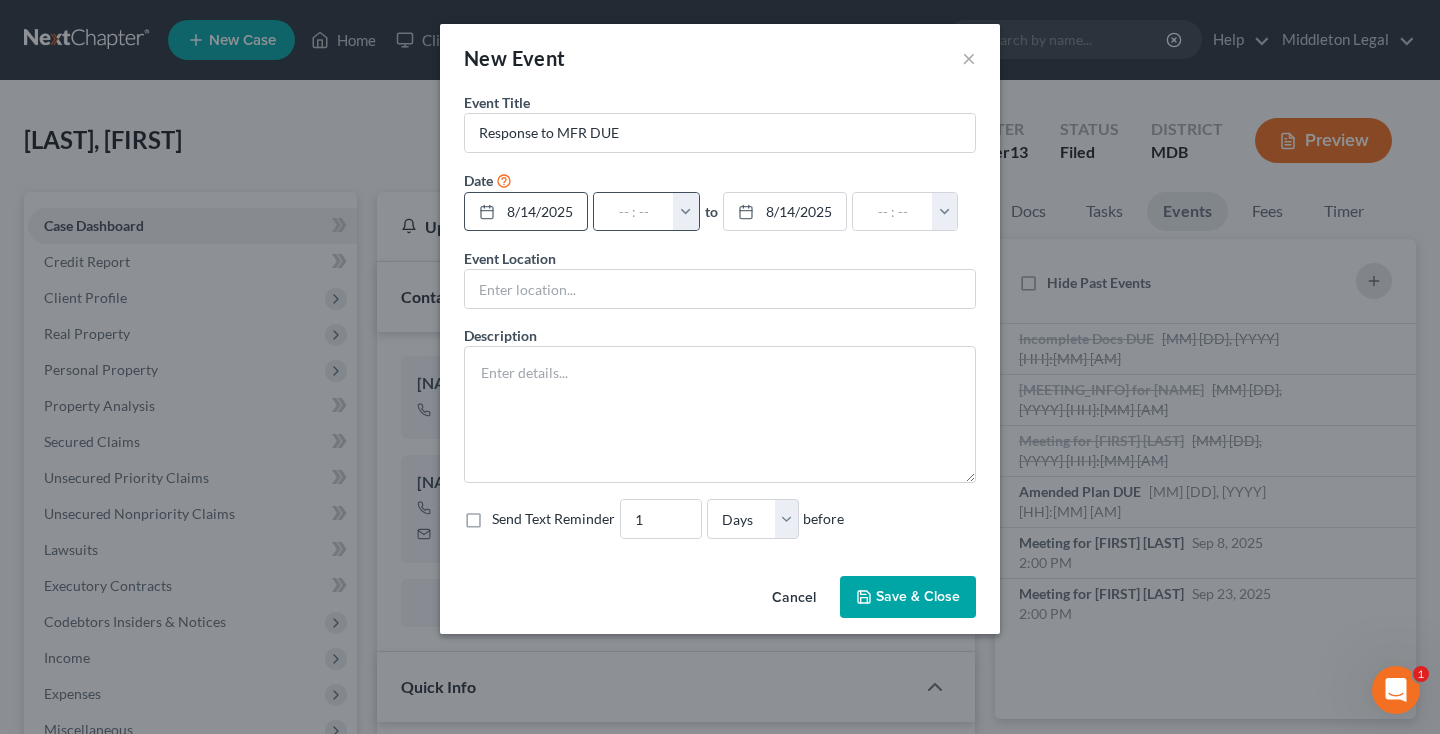 type on "8:00am" 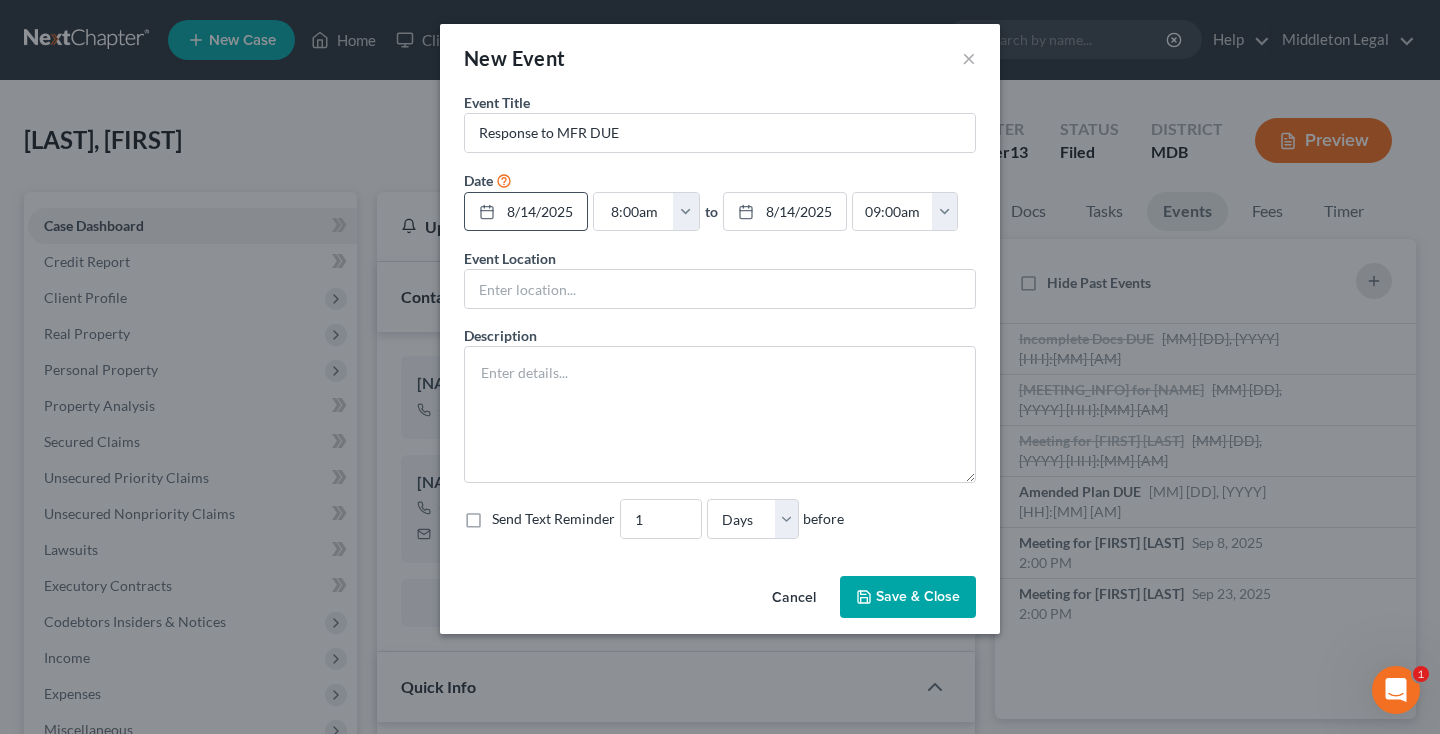 click on "Save & Close" at bounding box center (908, 597) 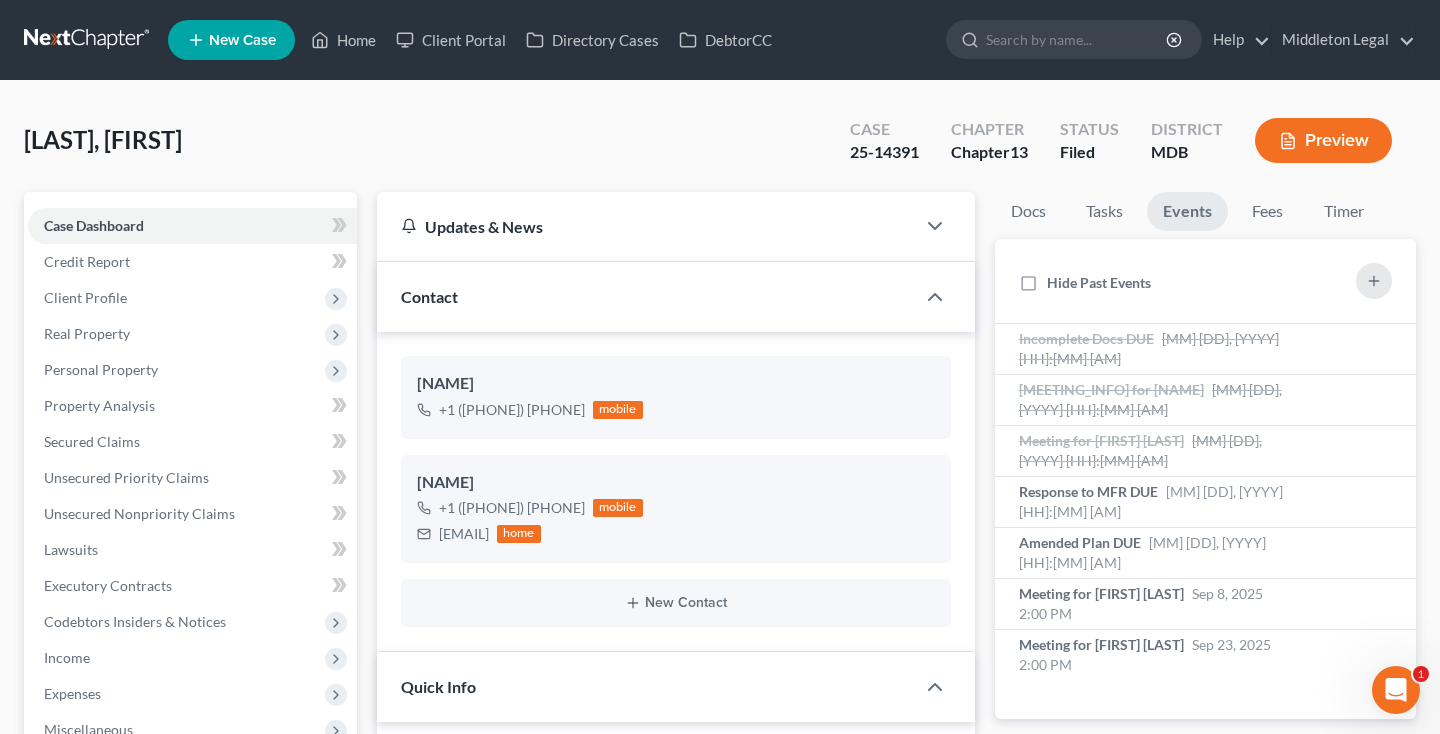 click at bounding box center [88, 40] 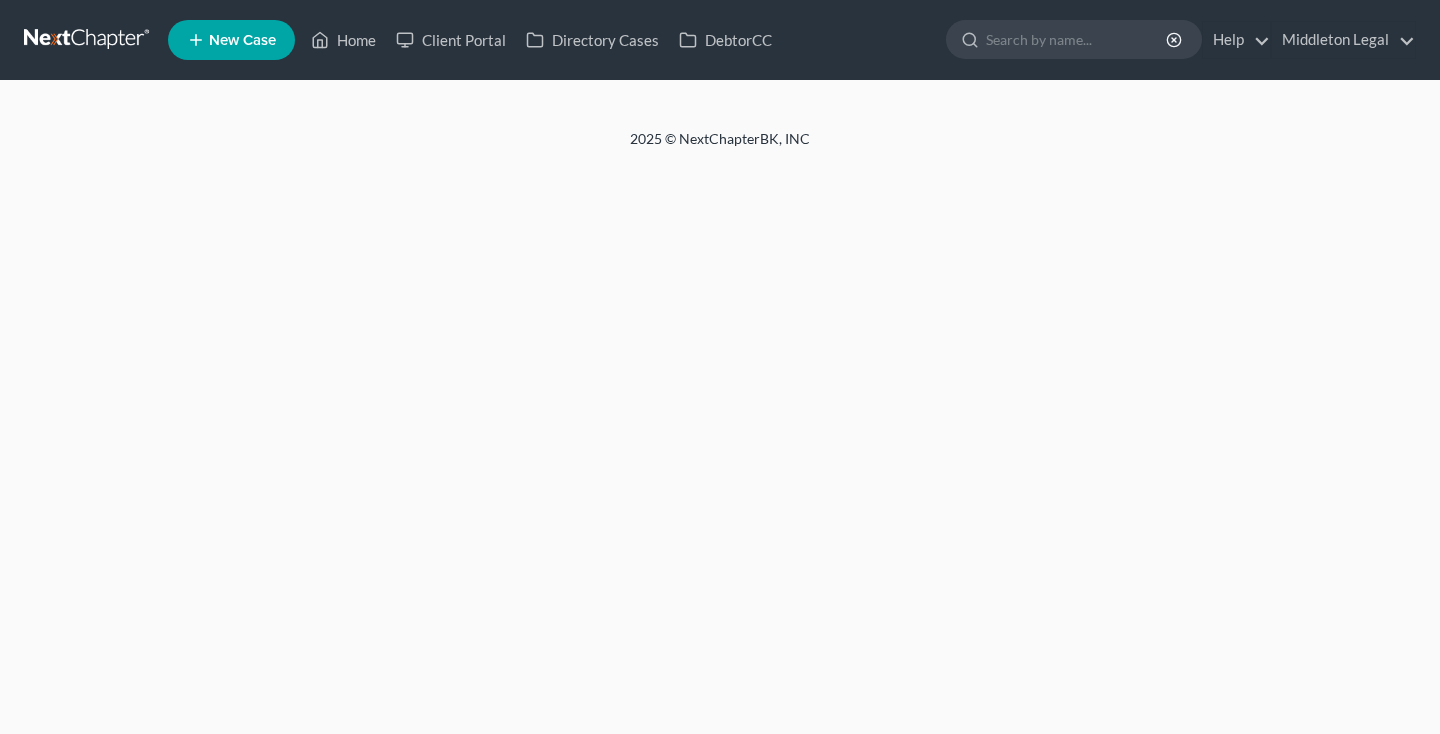 scroll, scrollTop: 0, scrollLeft: 0, axis: both 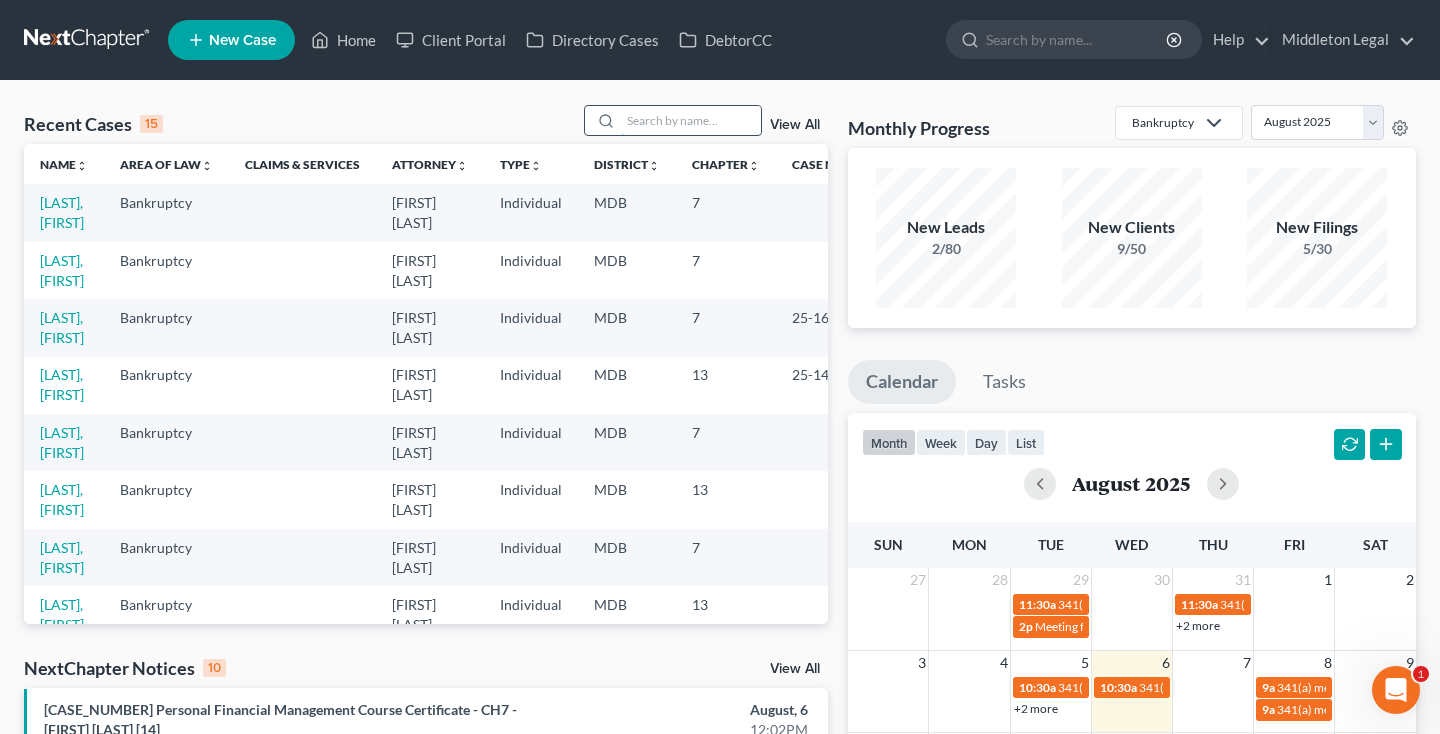 click at bounding box center [691, 120] 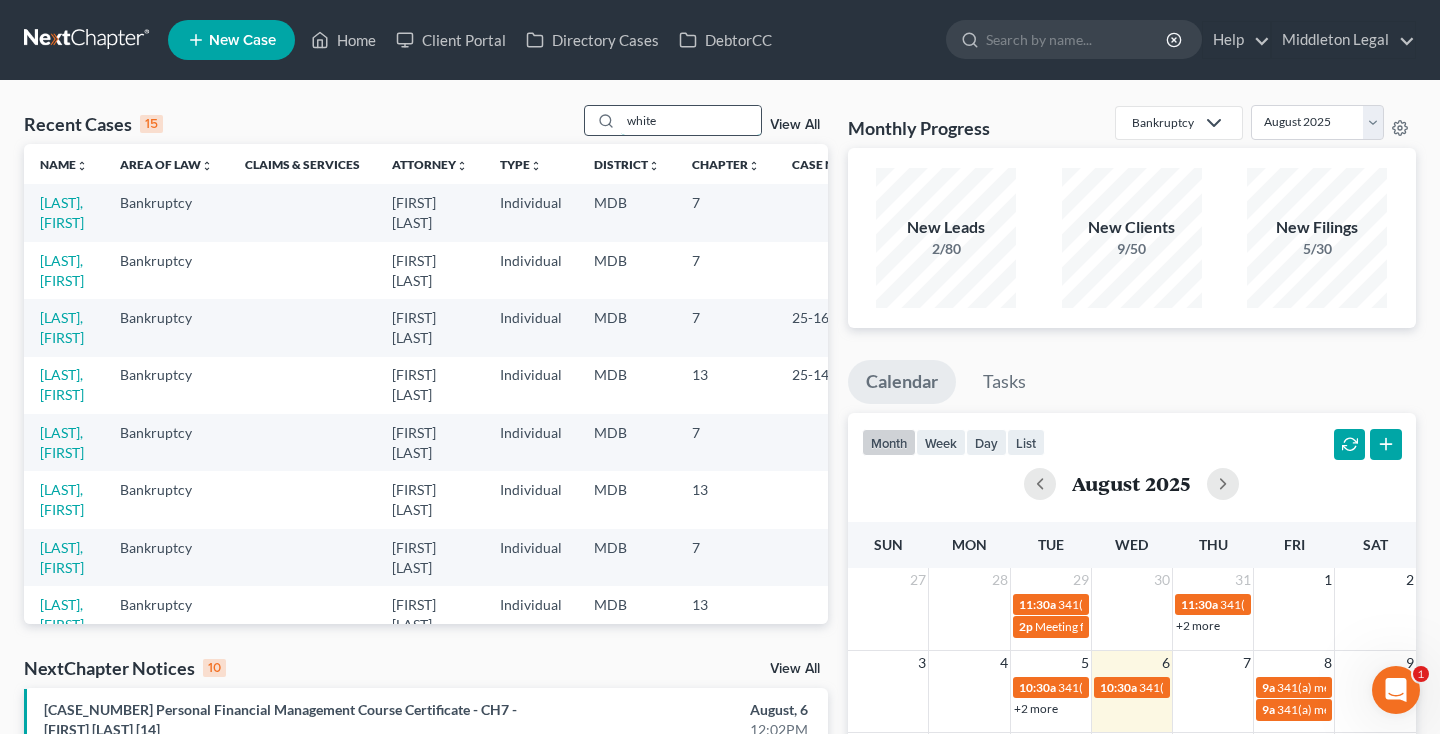 type on "white" 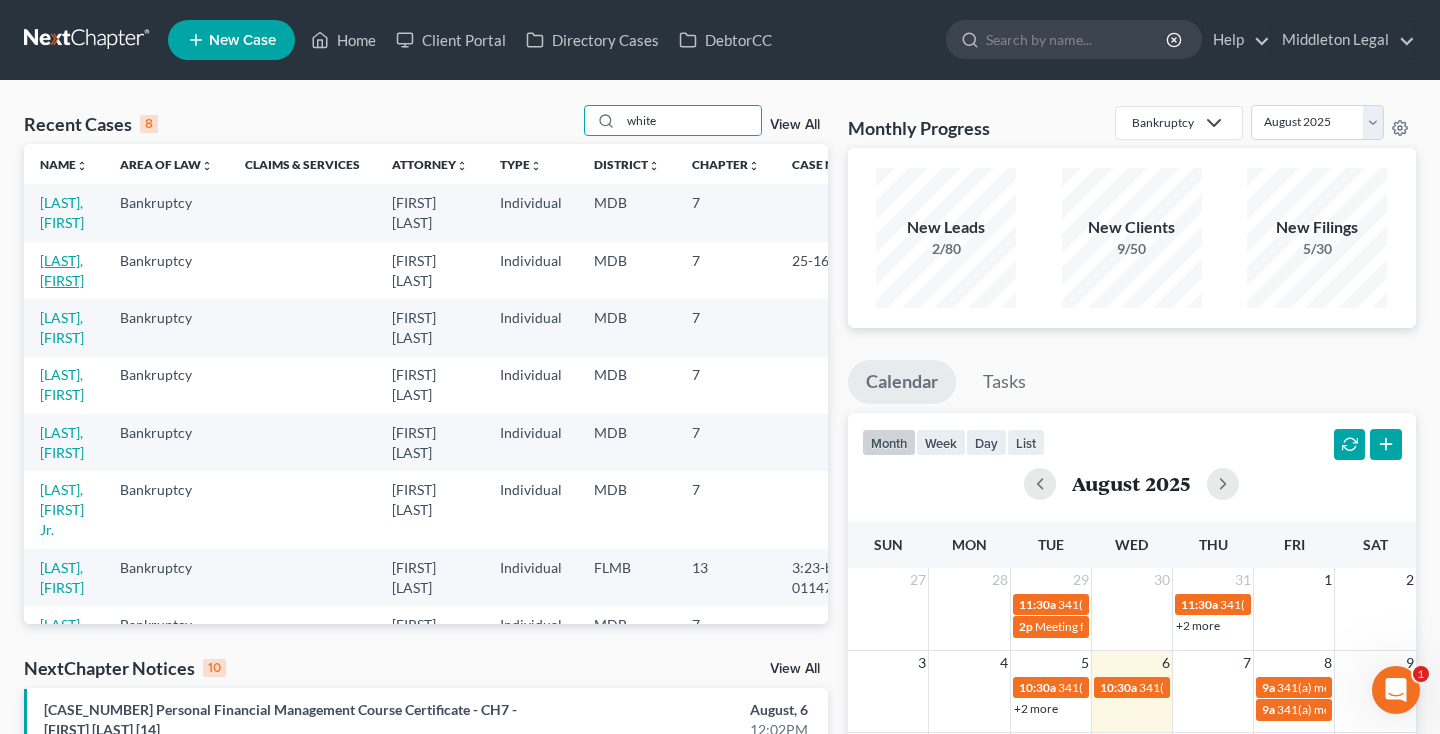 click on "[LAST], [FIRST]" at bounding box center (62, 270) 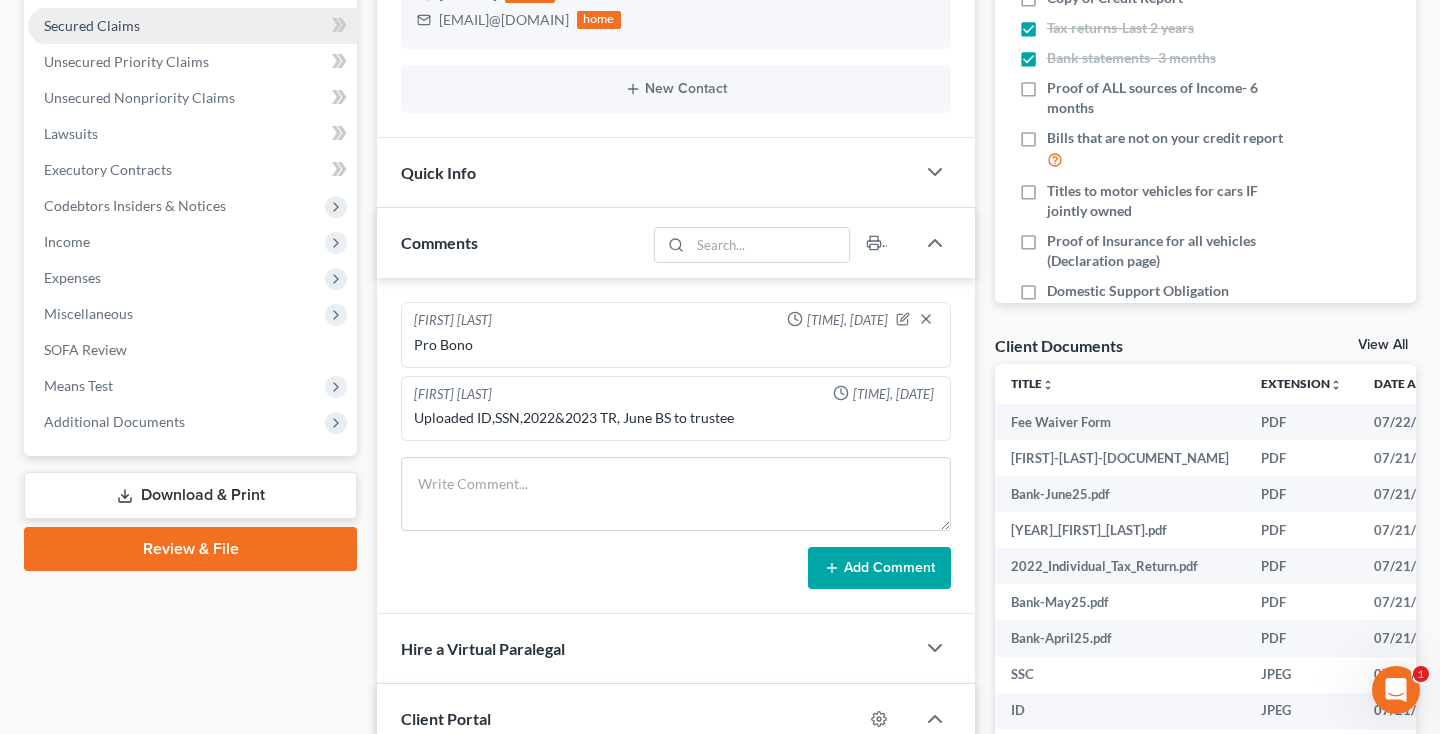 scroll, scrollTop: 435, scrollLeft: 0, axis: vertical 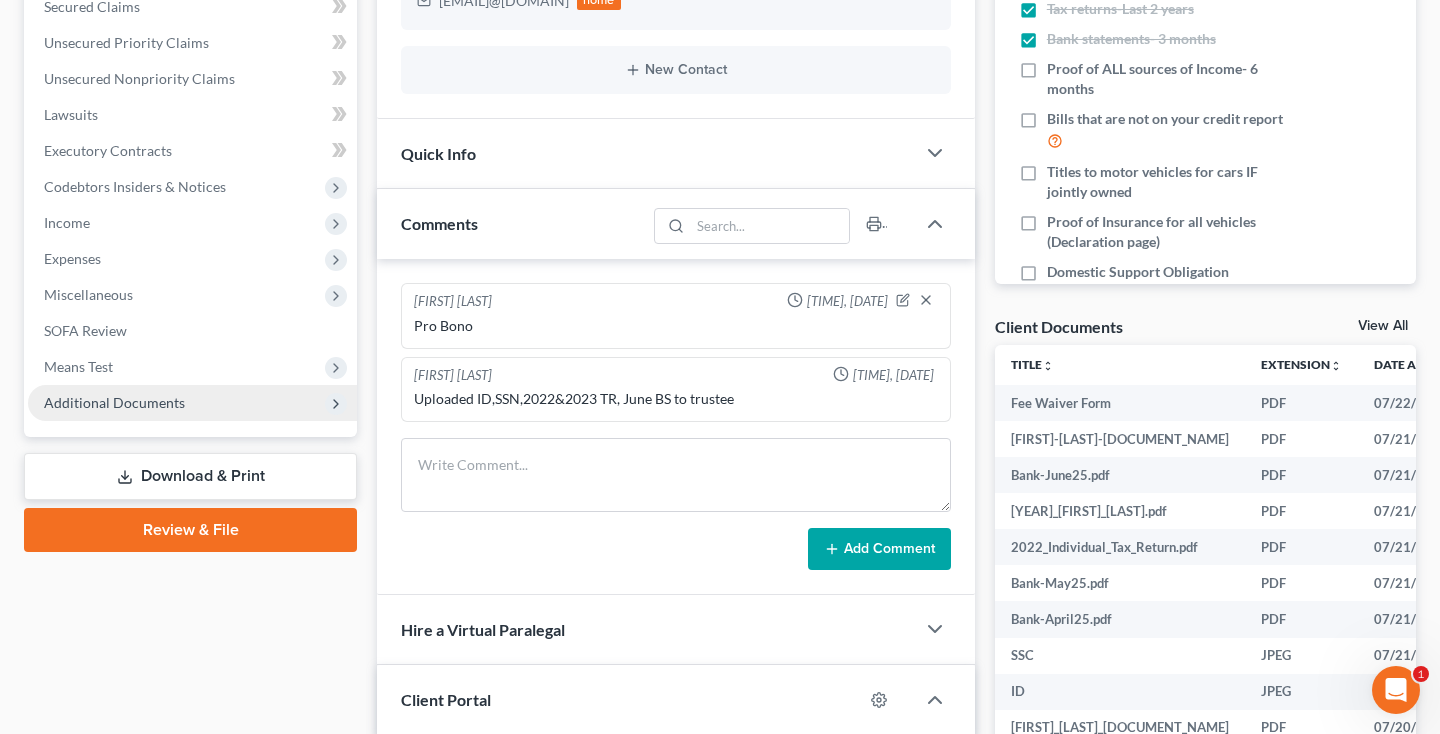 click on "Additional Documents" at bounding box center [192, 403] 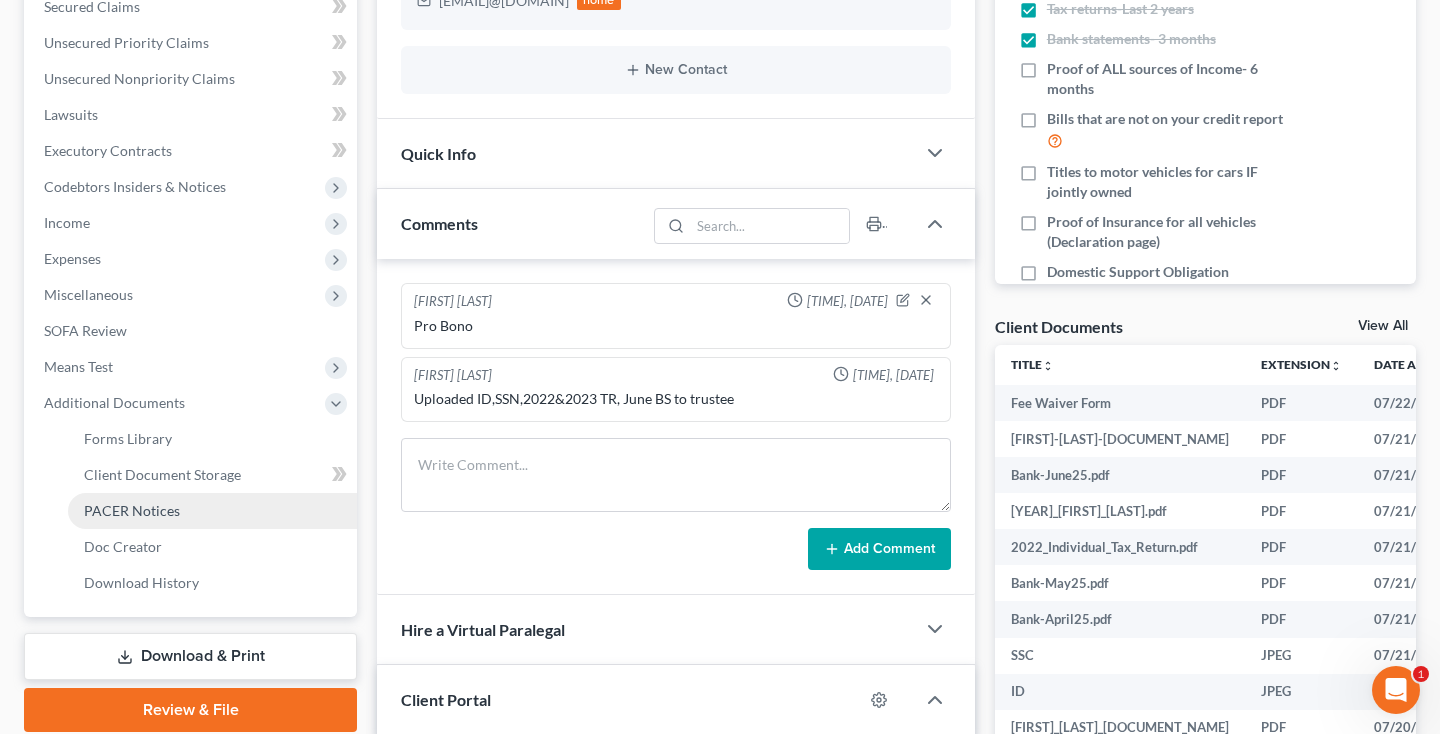 click on "PACER Notices" at bounding box center [132, 510] 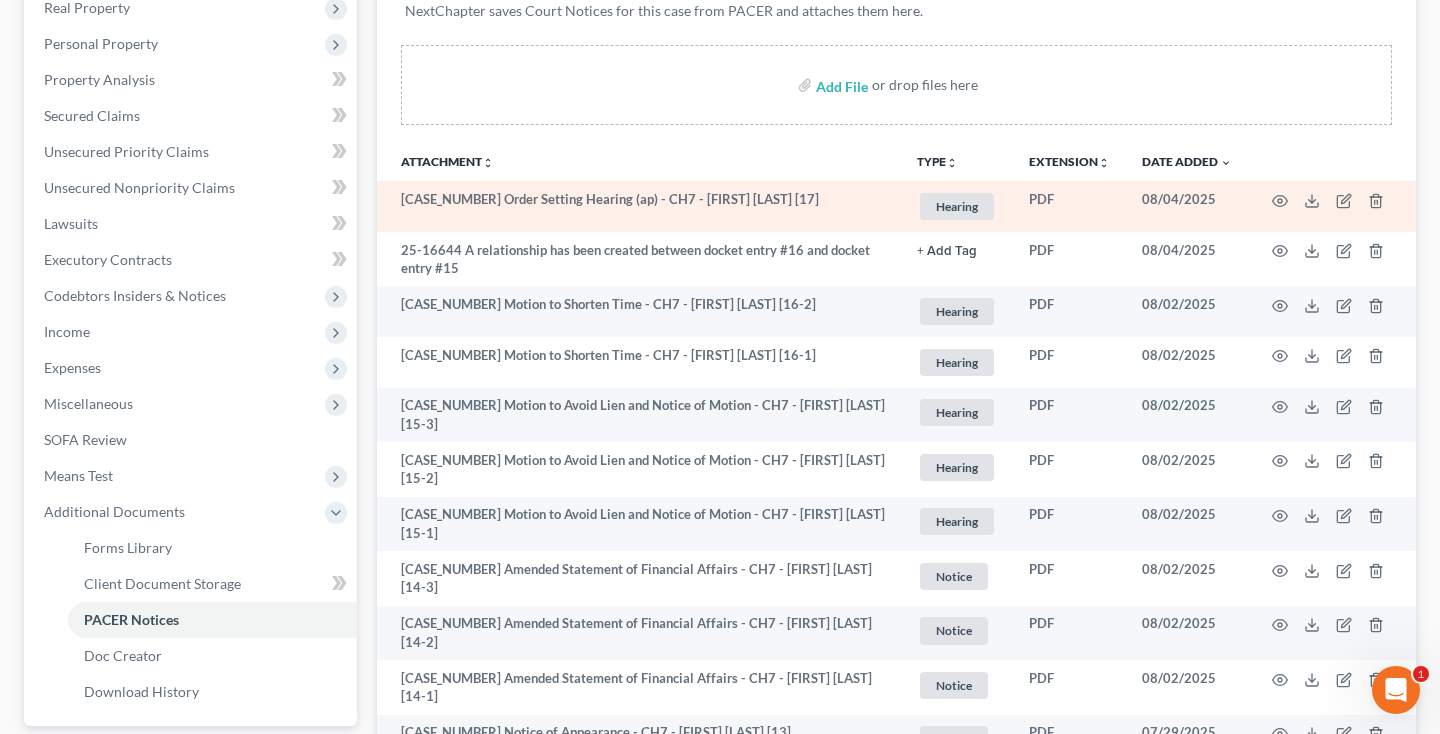 scroll, scrollTop: 328, scrollLeft: 0, axis: vertical 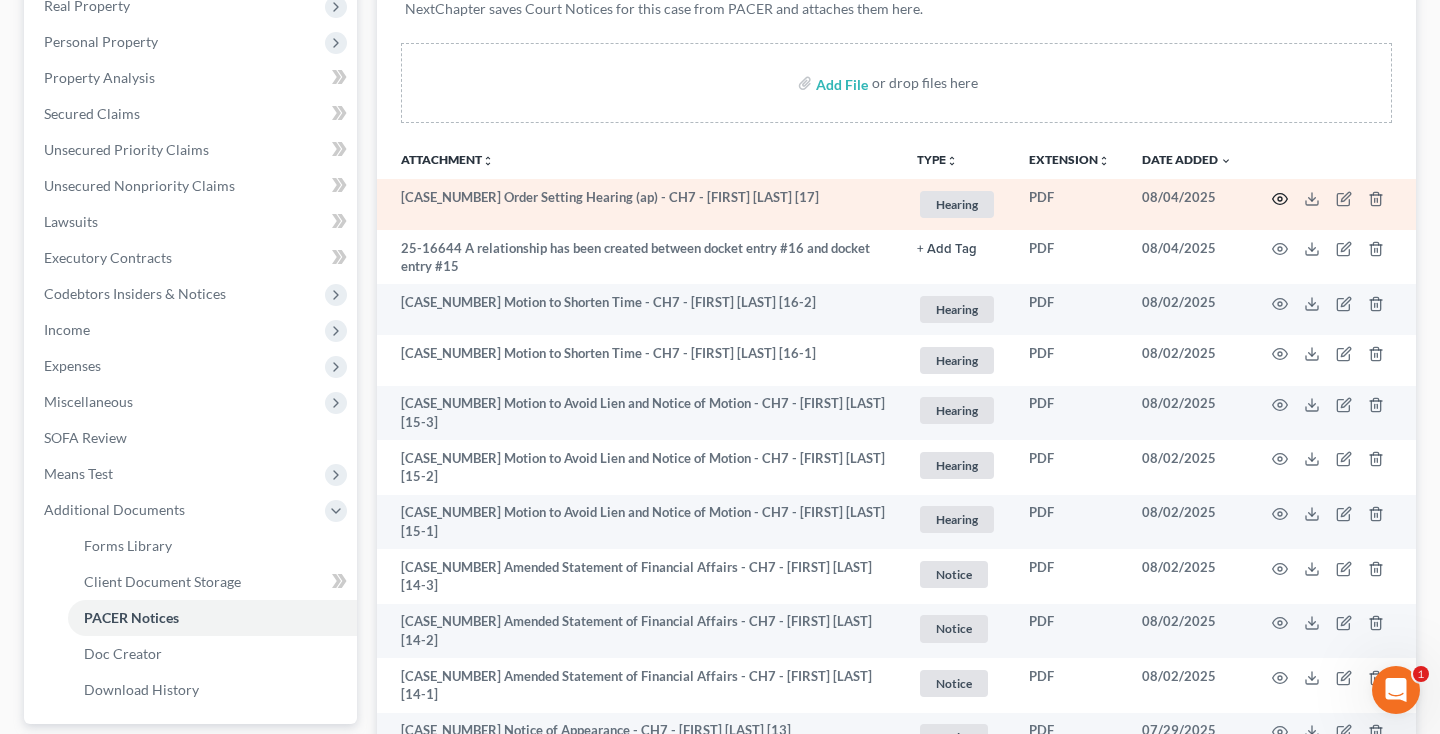 click 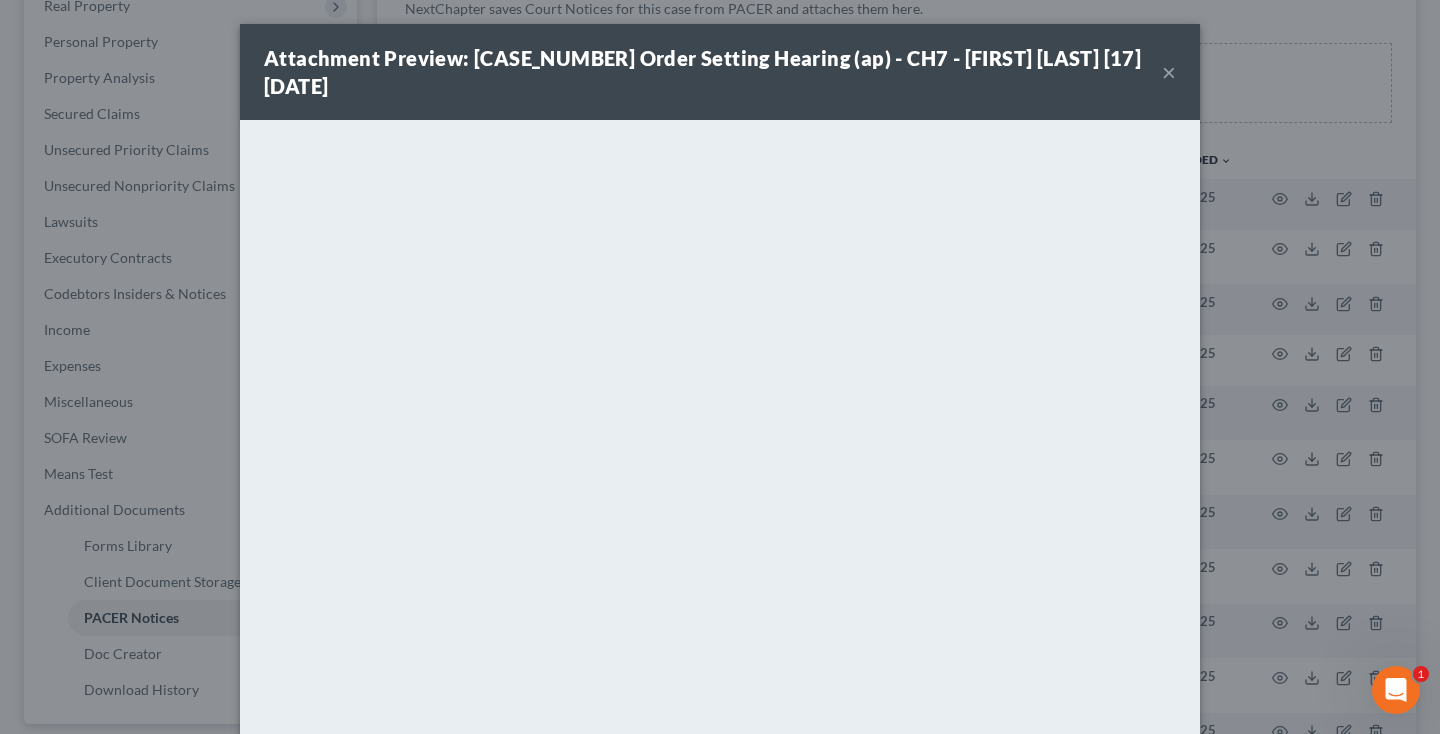 click on "×" at bounding box center [1169, 72] 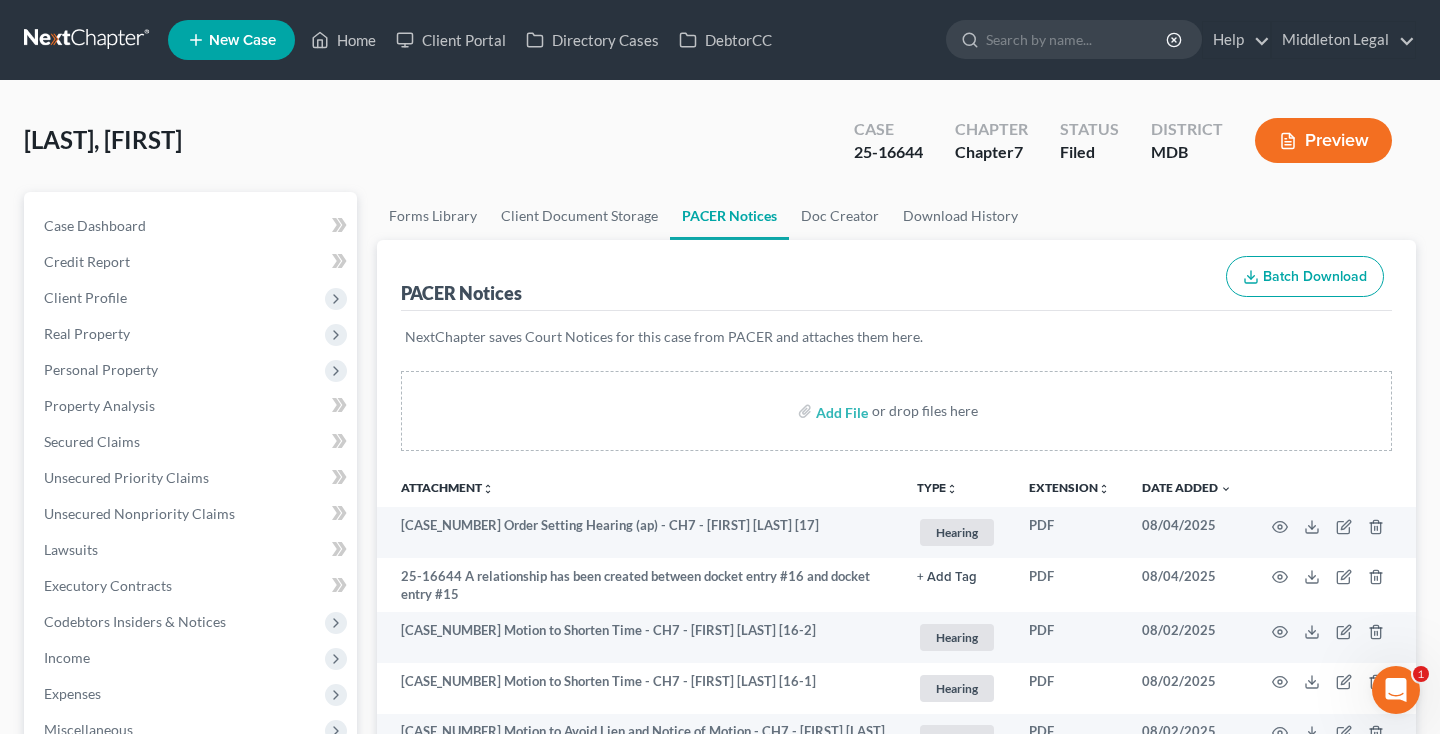 scroll, scrollTop: 0, scrollLeft: 0, axis: both 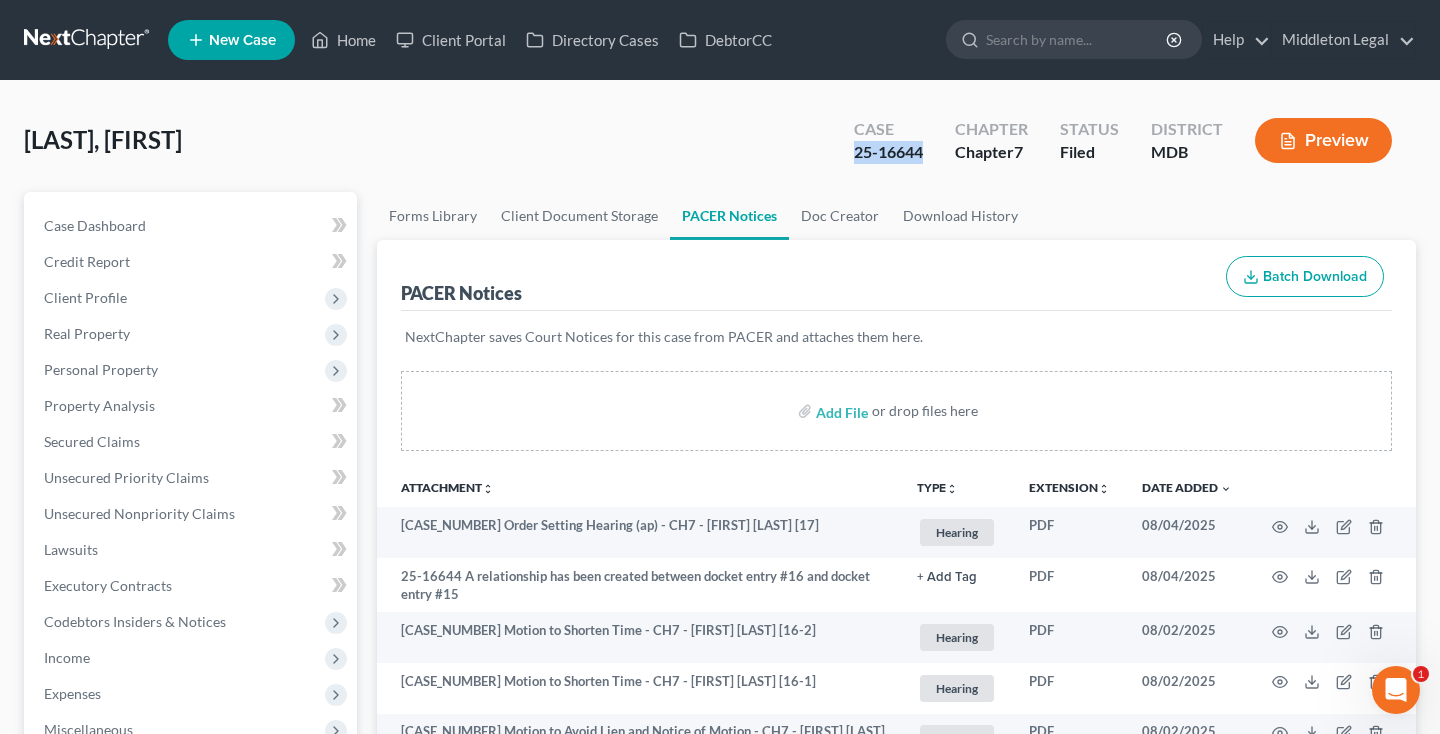 drag, startPoint x: 855, startPoint y: 152, endPoint x: 930, endPoint y: 154, distance: 75.026665 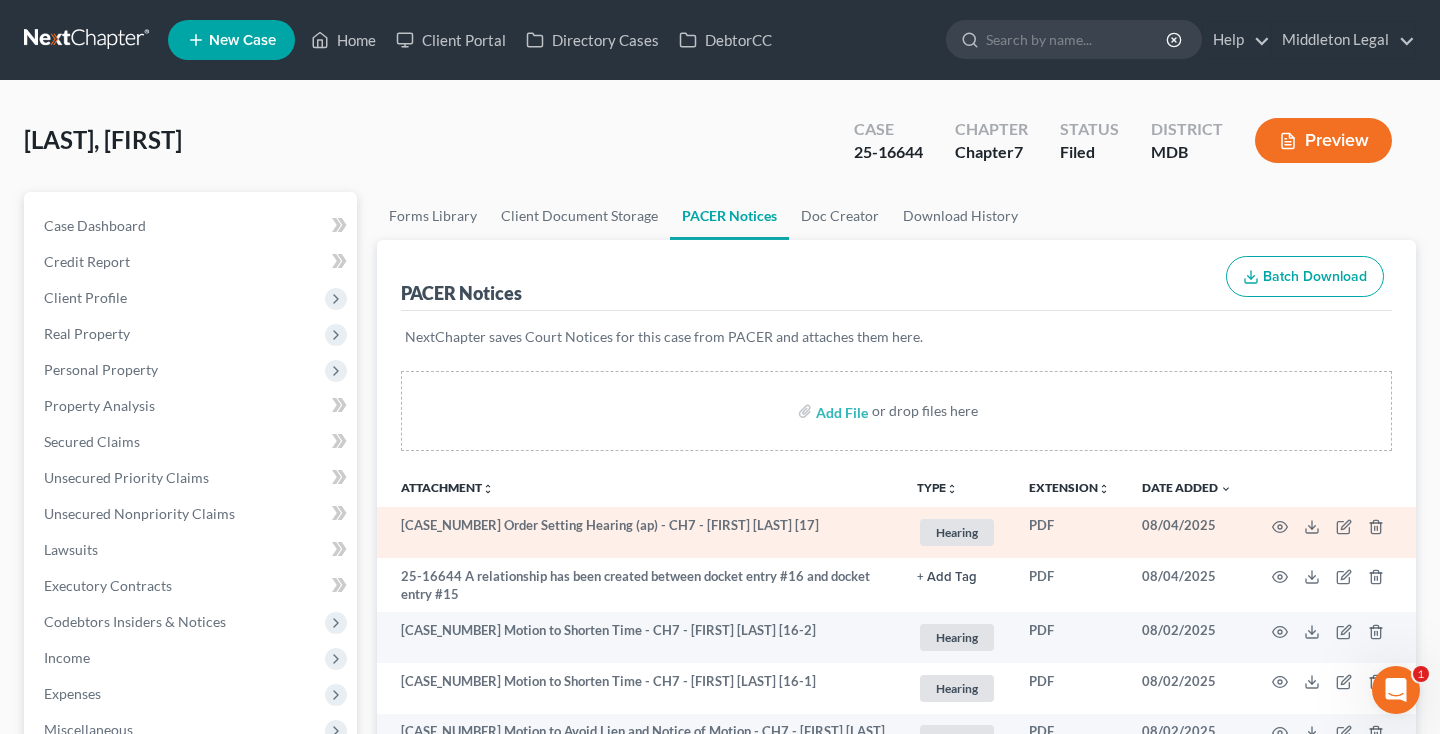 click at bounding box center [1332, 532] 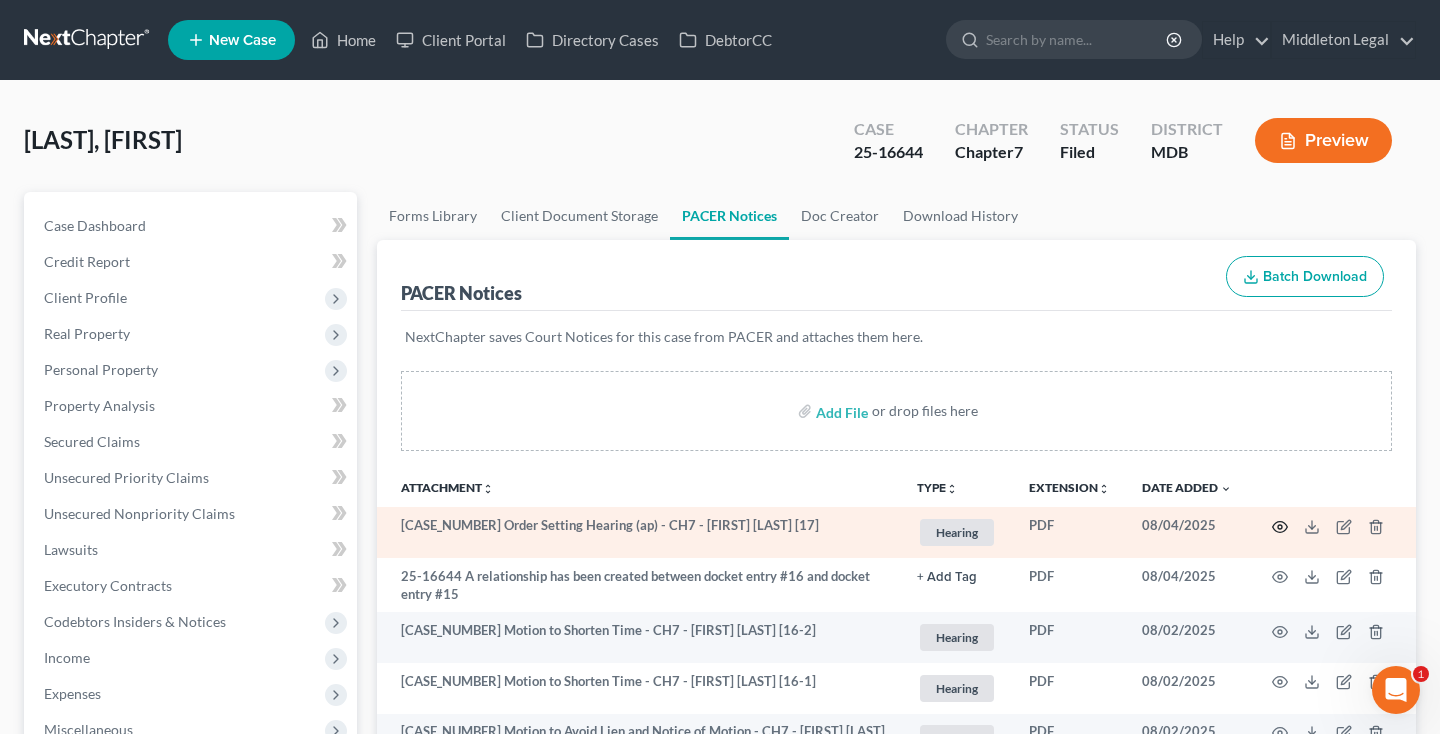 click 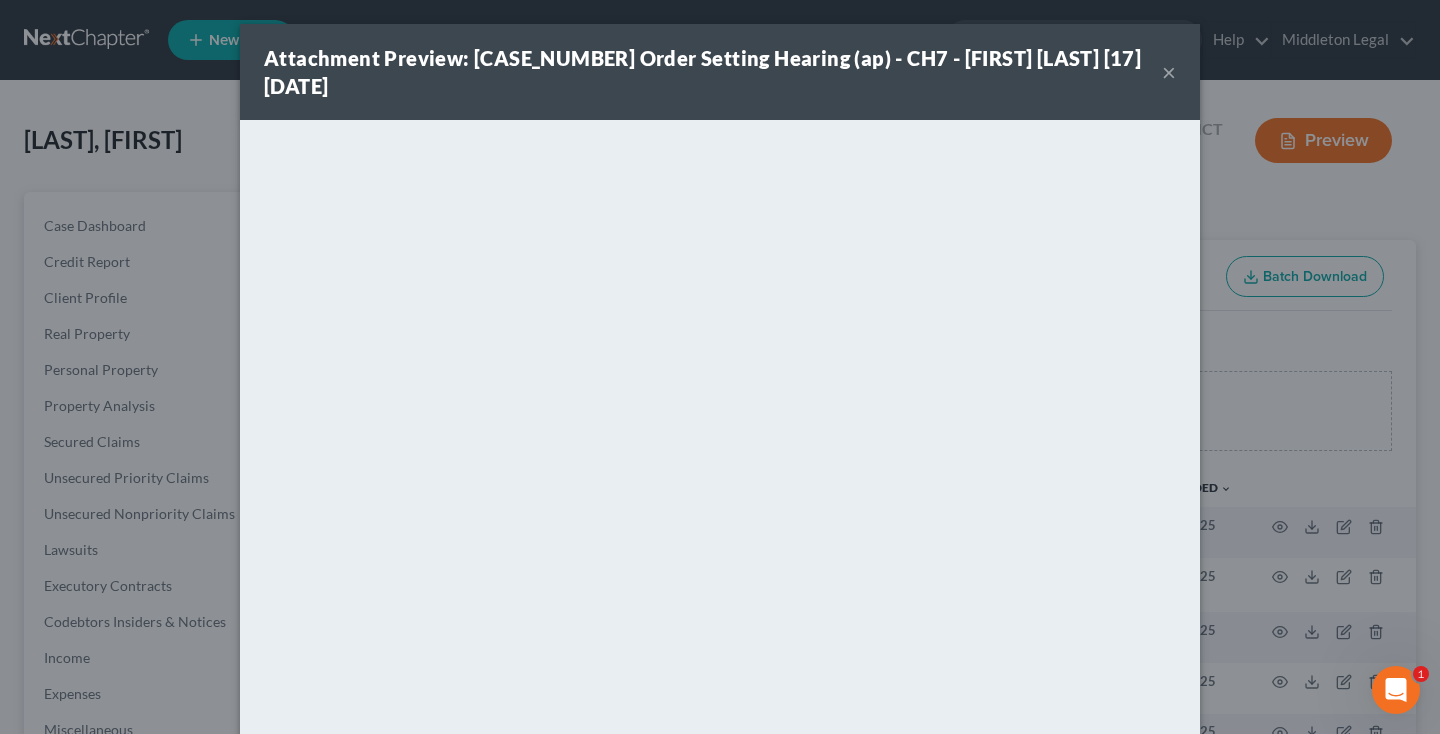 click on "×" at bounding box center [1169, 72] 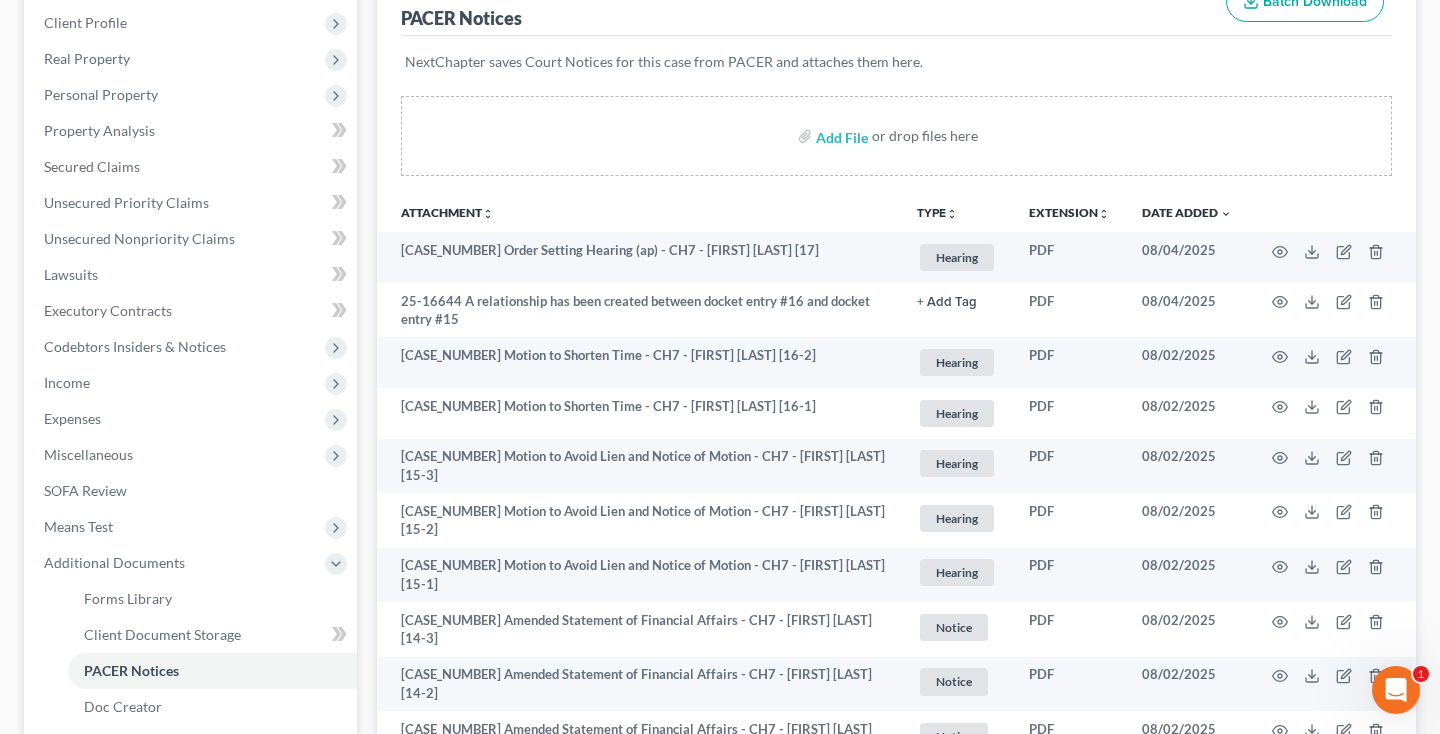 scroll, scrollTop: 355, scrollLeft: 0, axis: vertical 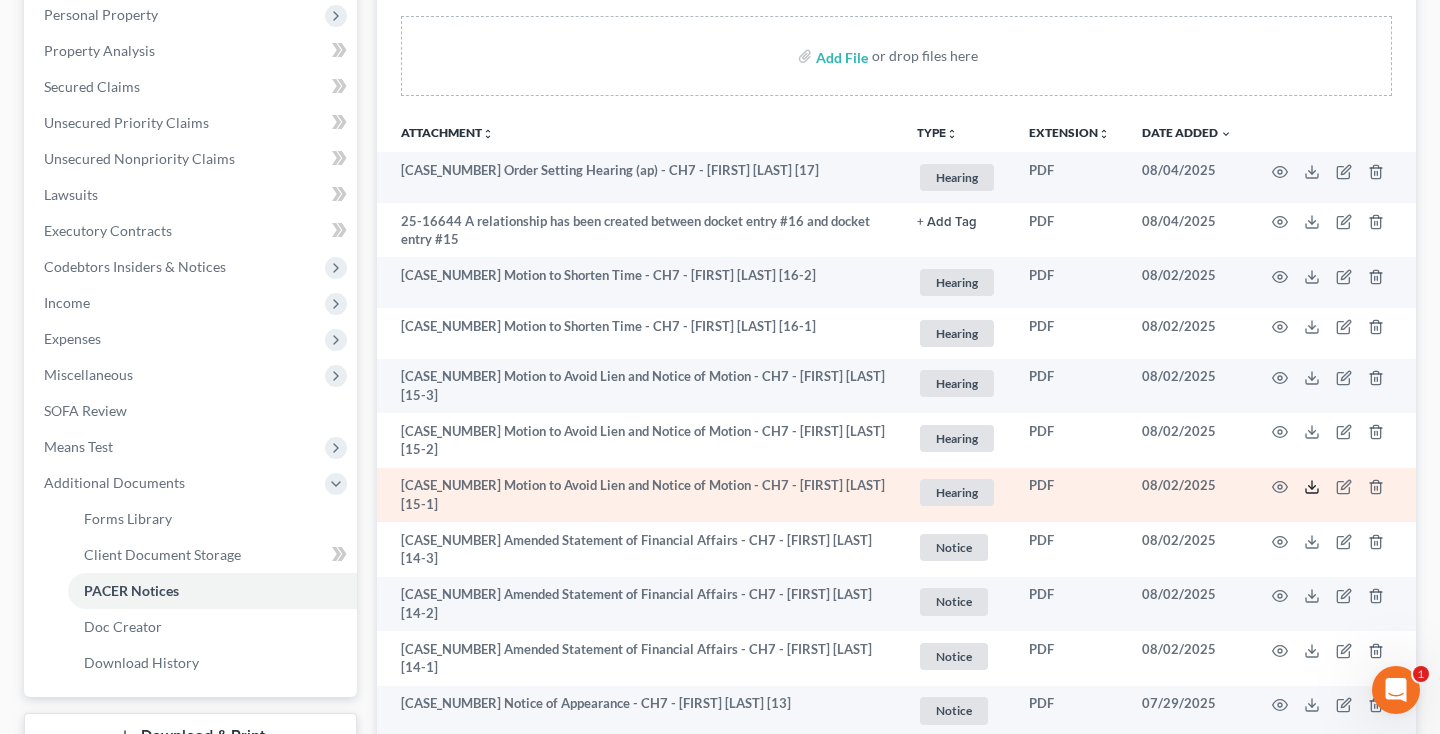 click 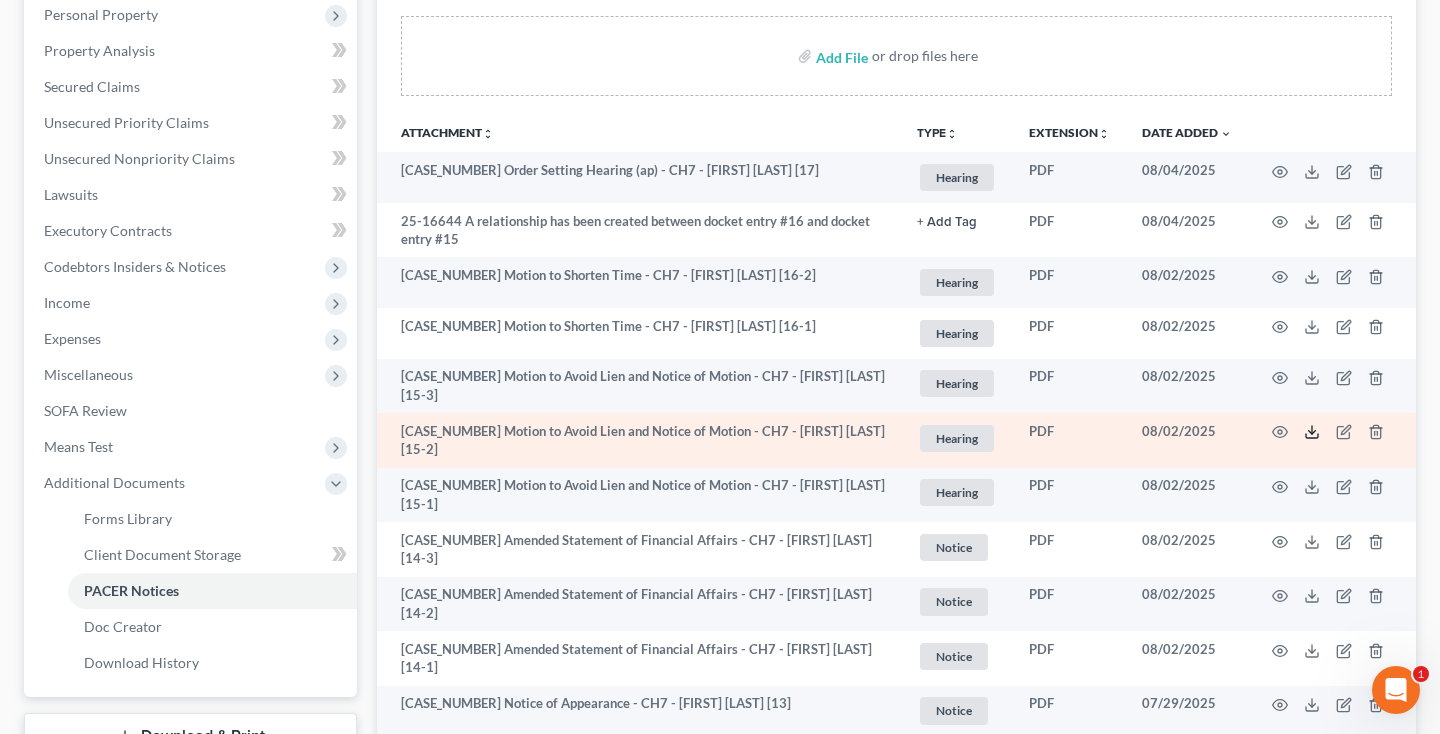 click 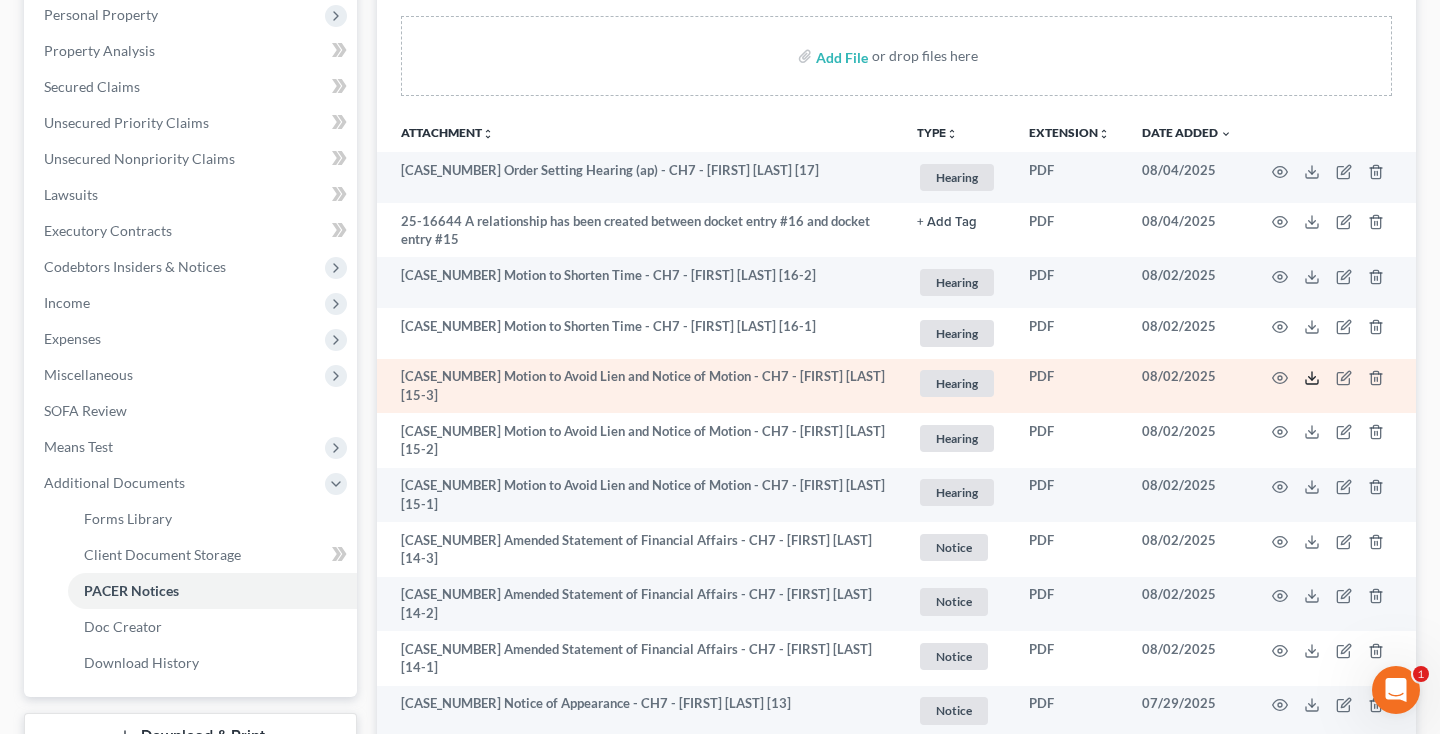 click 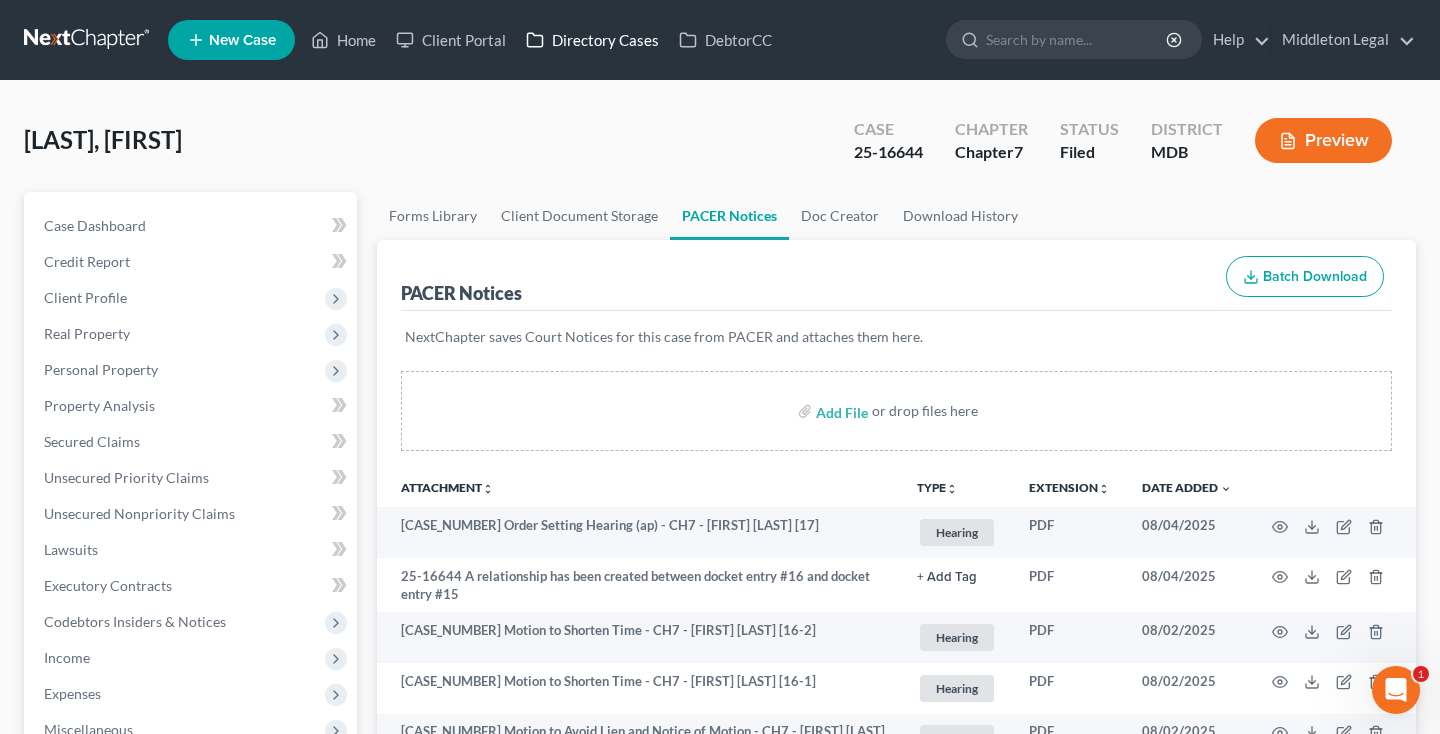 scroll, scrollTop: 0, scrollLeft: 0, axis: both 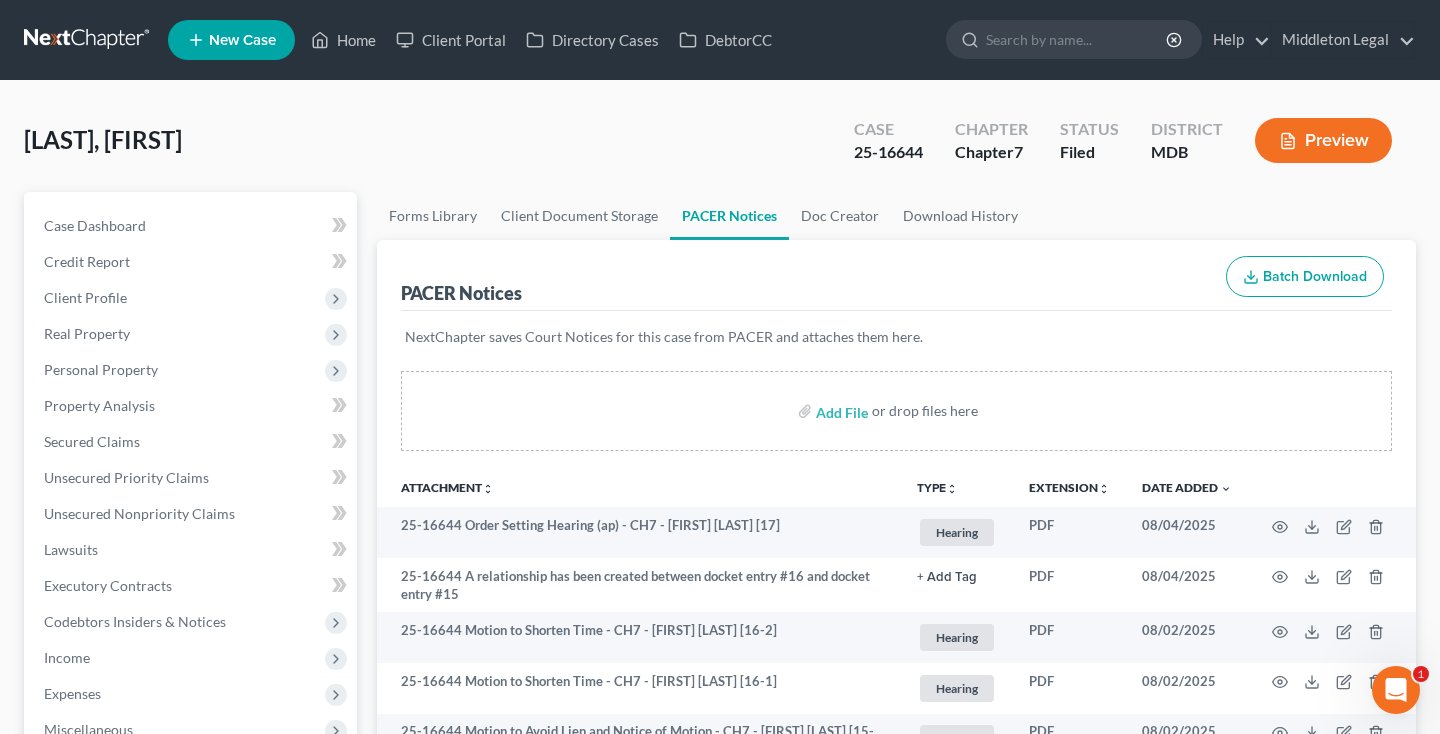 click at bounding box center (88, 40) 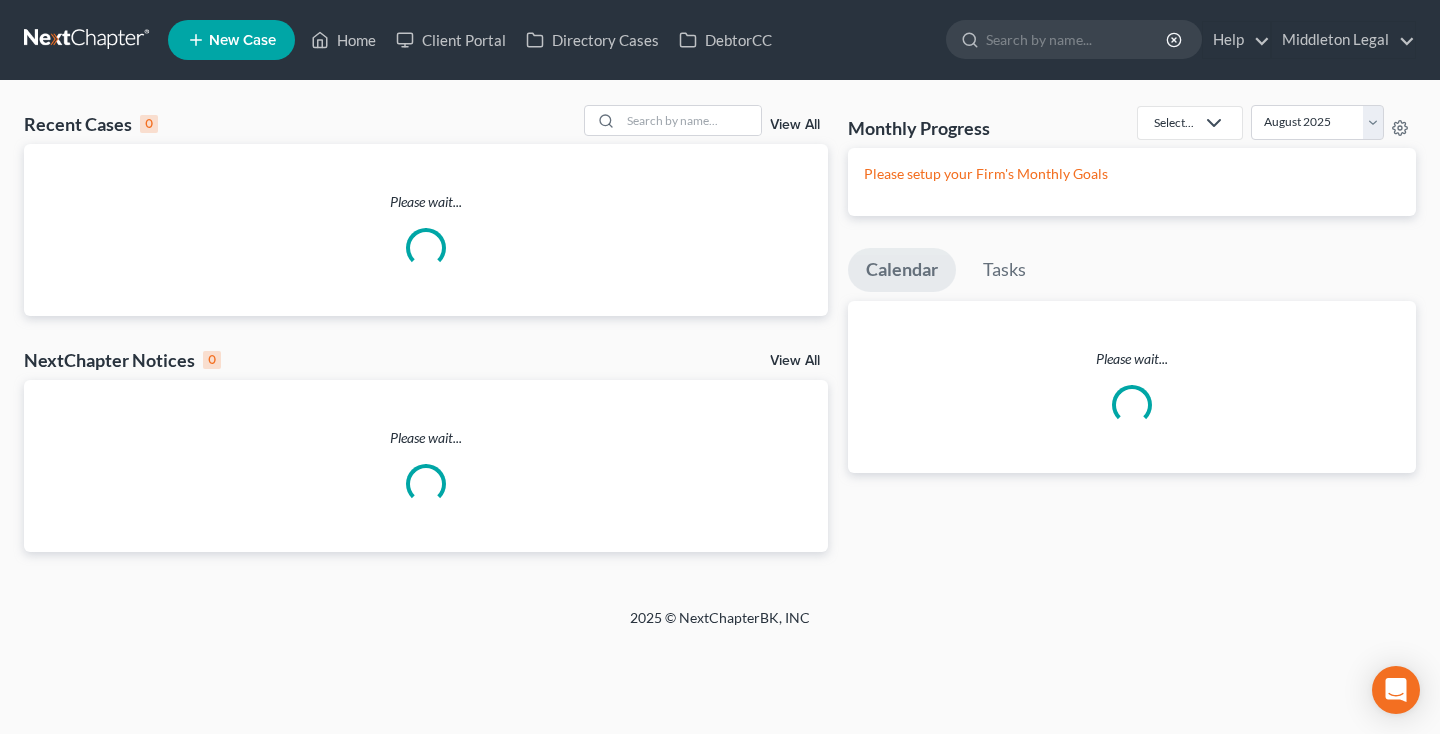 scroll, scrollTop: 0, scrollLeft: 0, axis: both 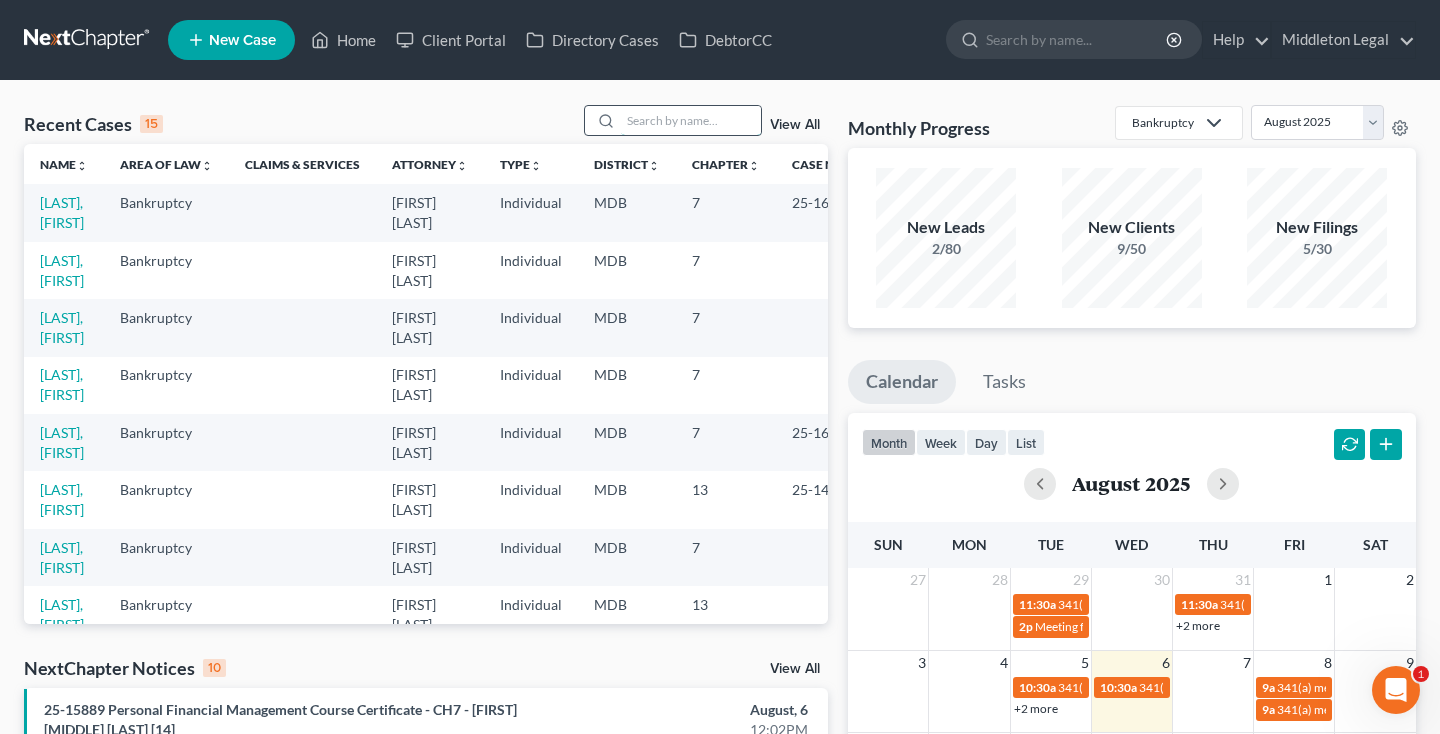 click at bounding box center (691, 120) 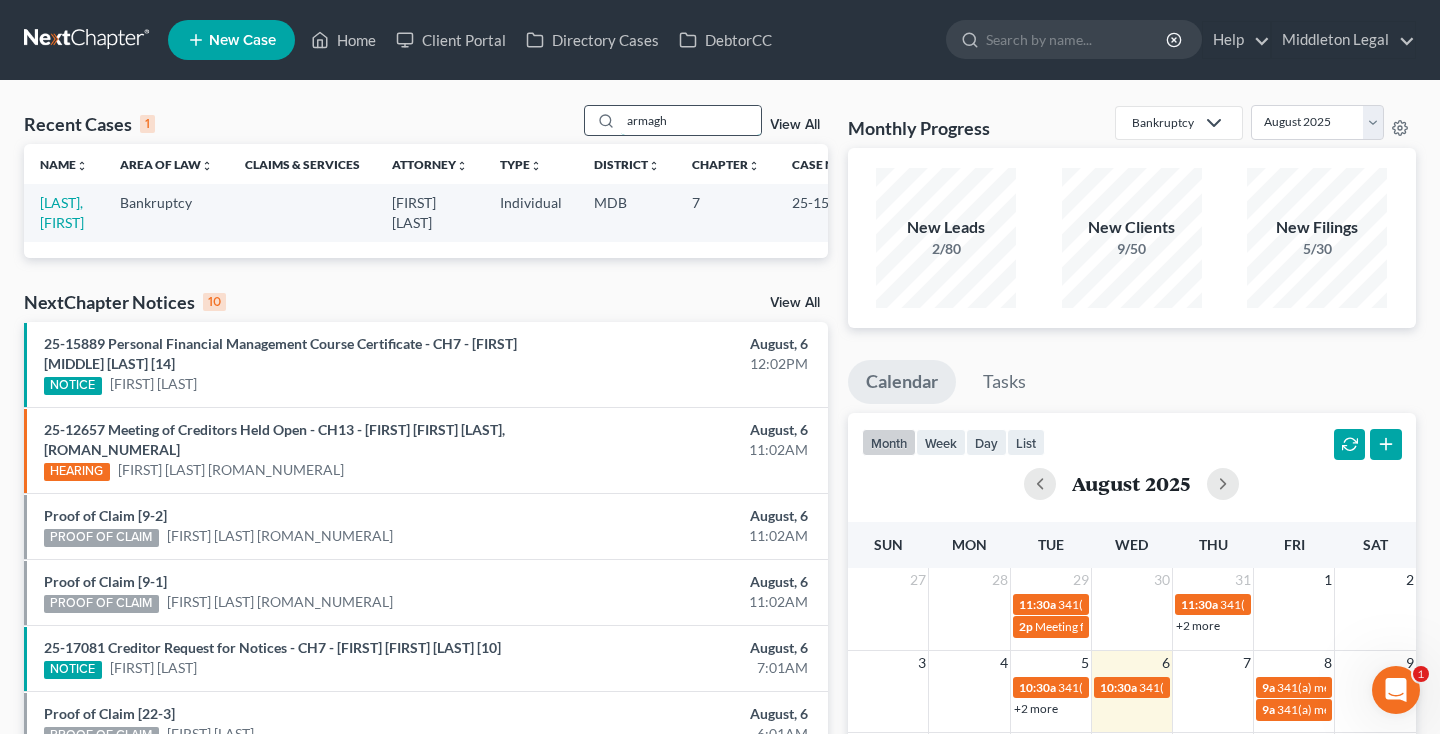 type on "armagh" 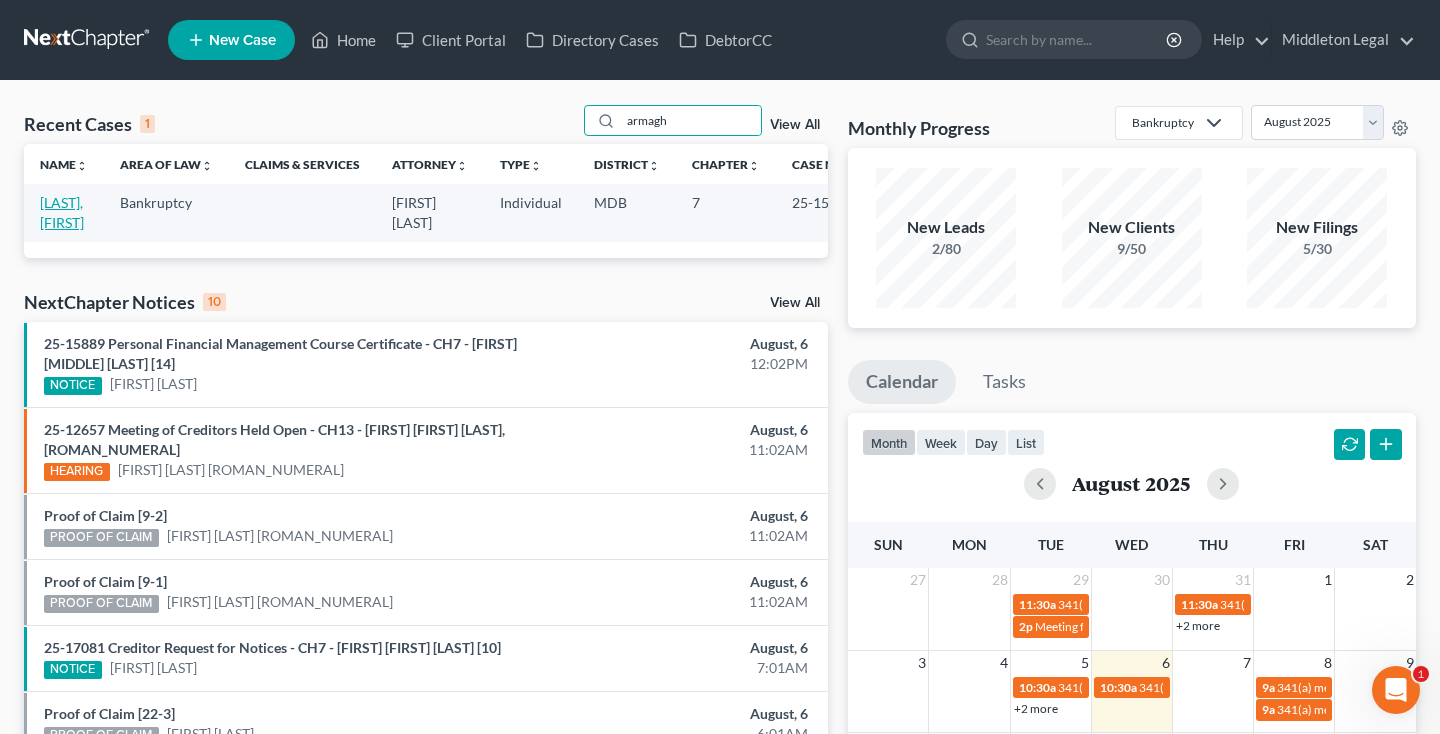 drag, startPoint x: 708, startPoint y: 109, endPoint x: 55, endPoint y: 217, distance: 661.87085 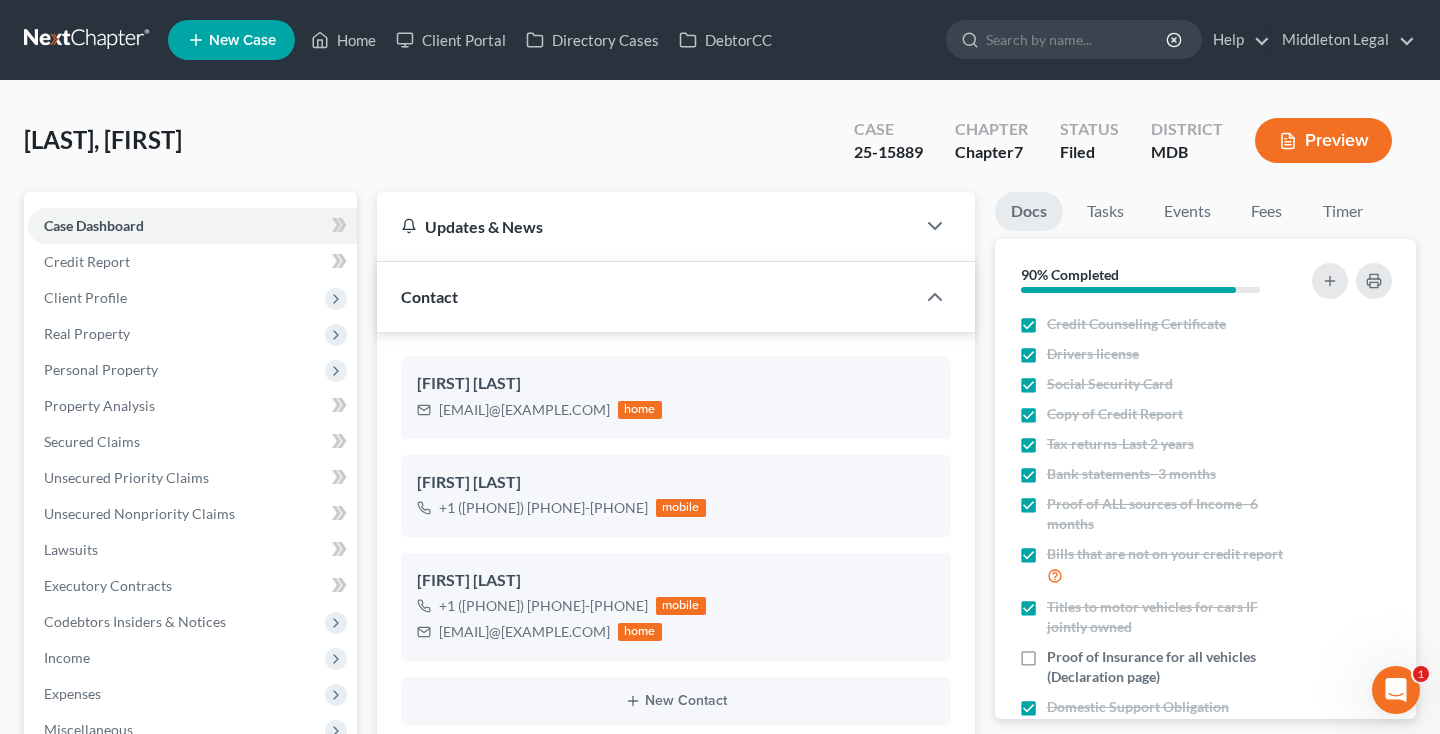 scroll, scrollTop: 1330, scrollLeft: 0, axis: vertical 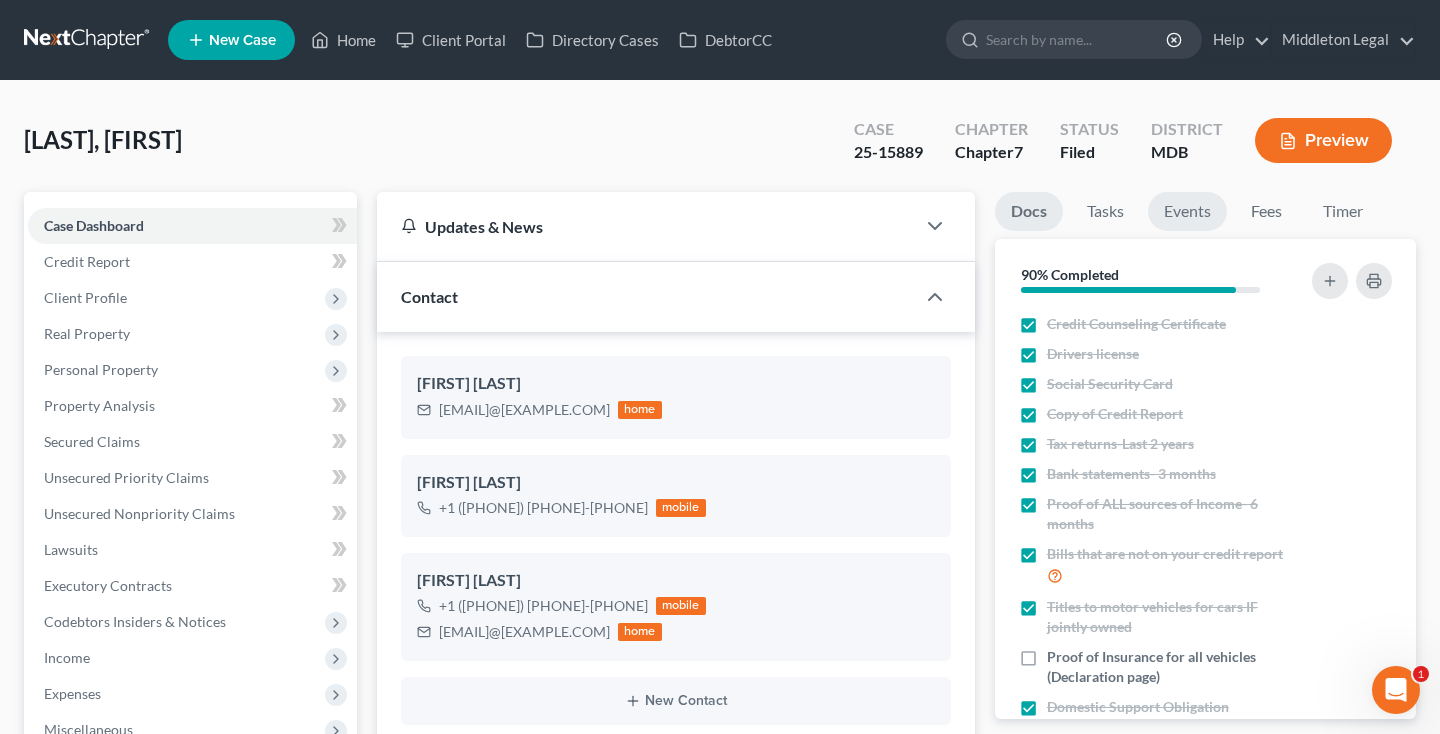 click on "Events" at bounding box center [1187, 211] 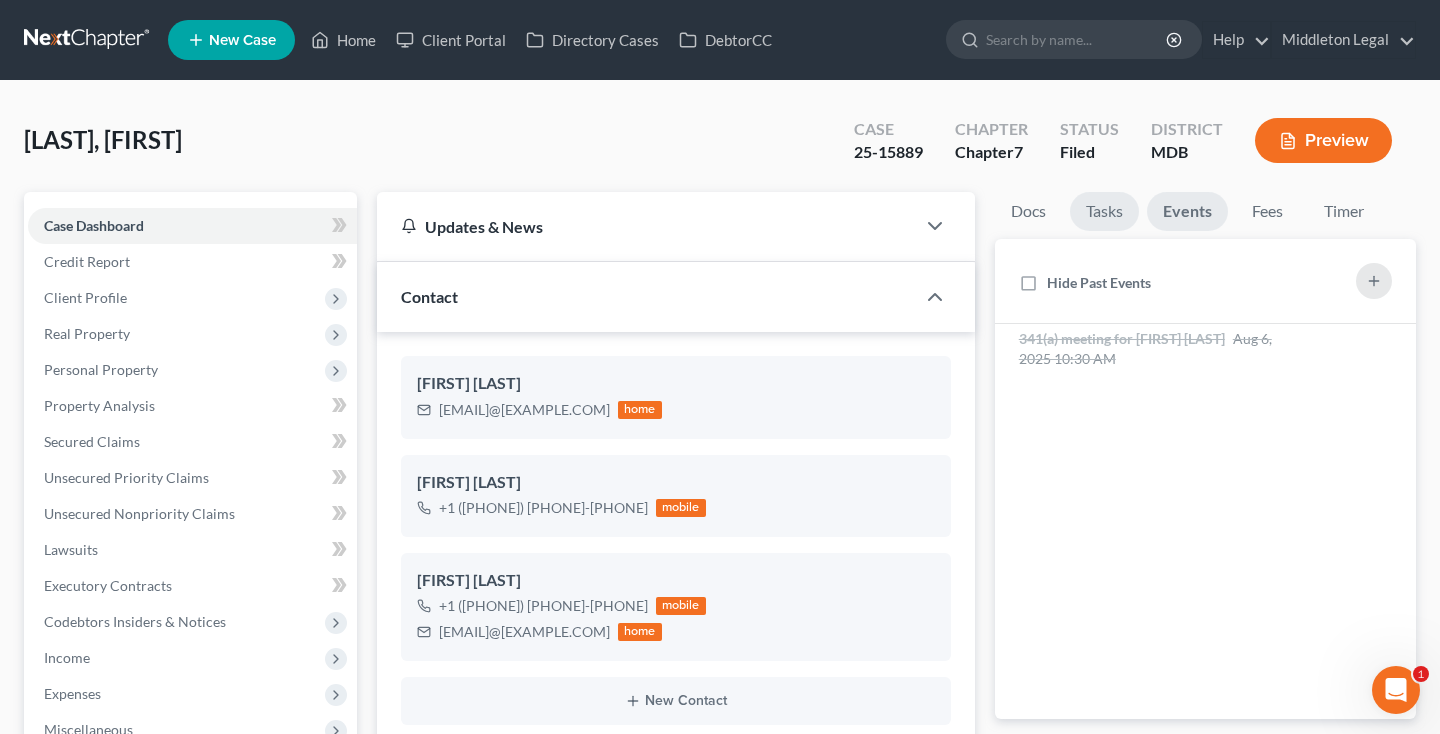 click on "Tasks" at bounding box center [1104, 211] 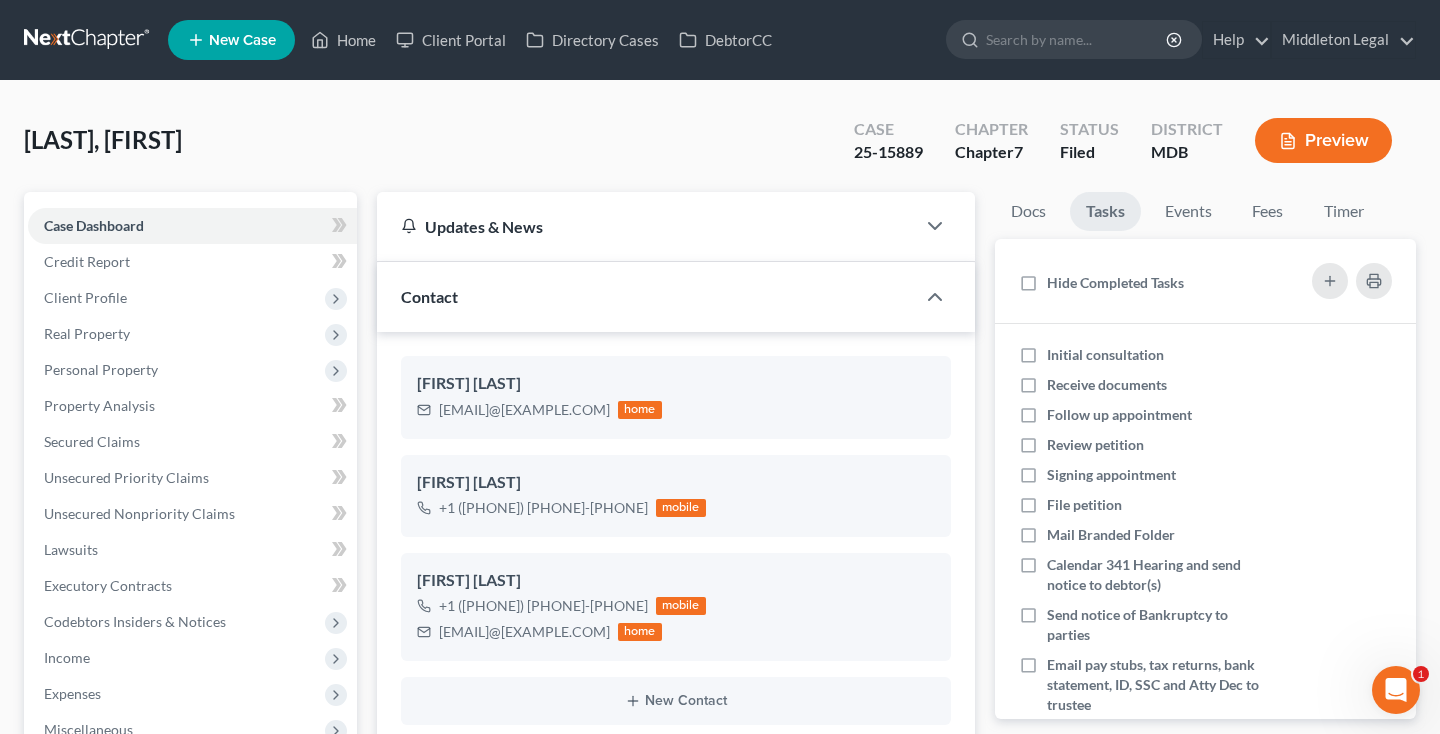 click on "Hide Completed Tasks" at bounding box center [1115, 283] 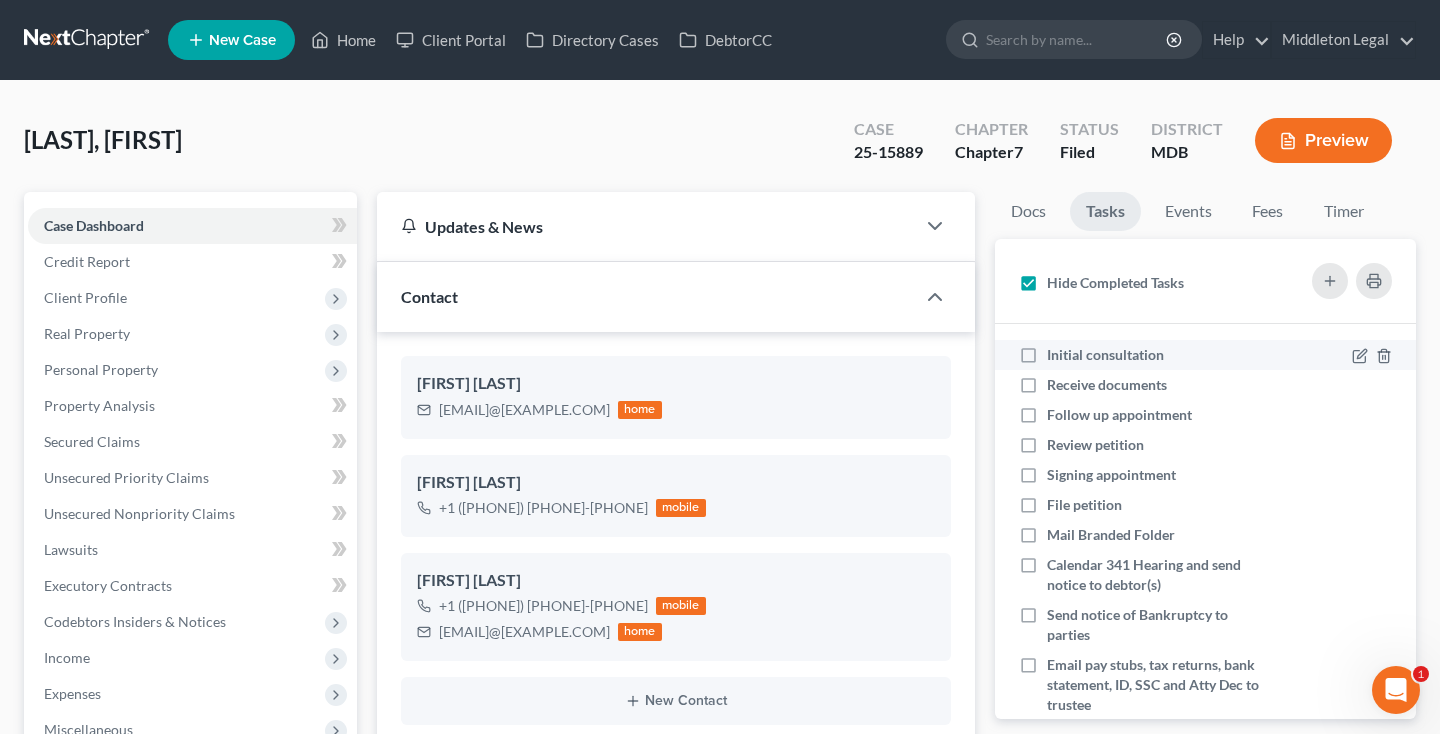 click on "Initial consultation" at bounding box center (1113, 355) 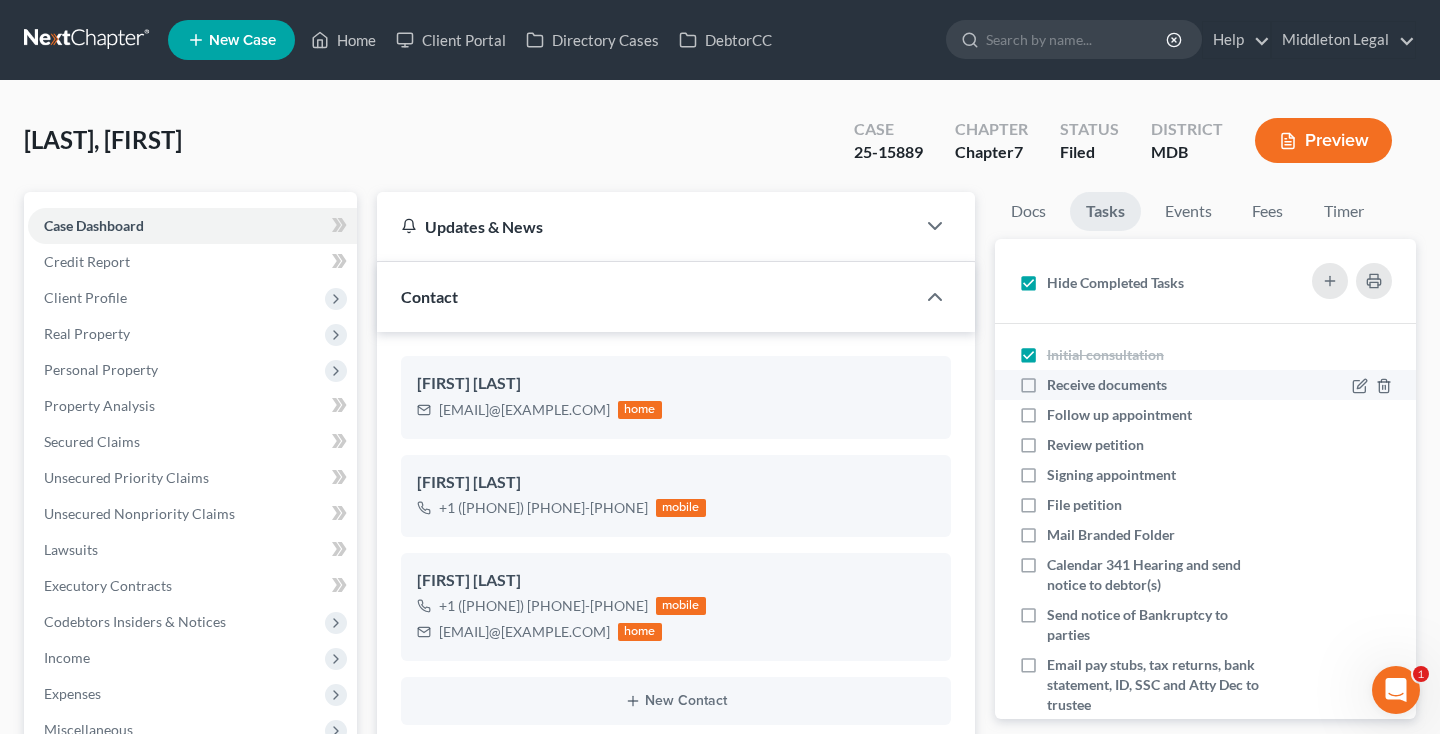 click on "Receive documents" at bounding box center [1115, 385] 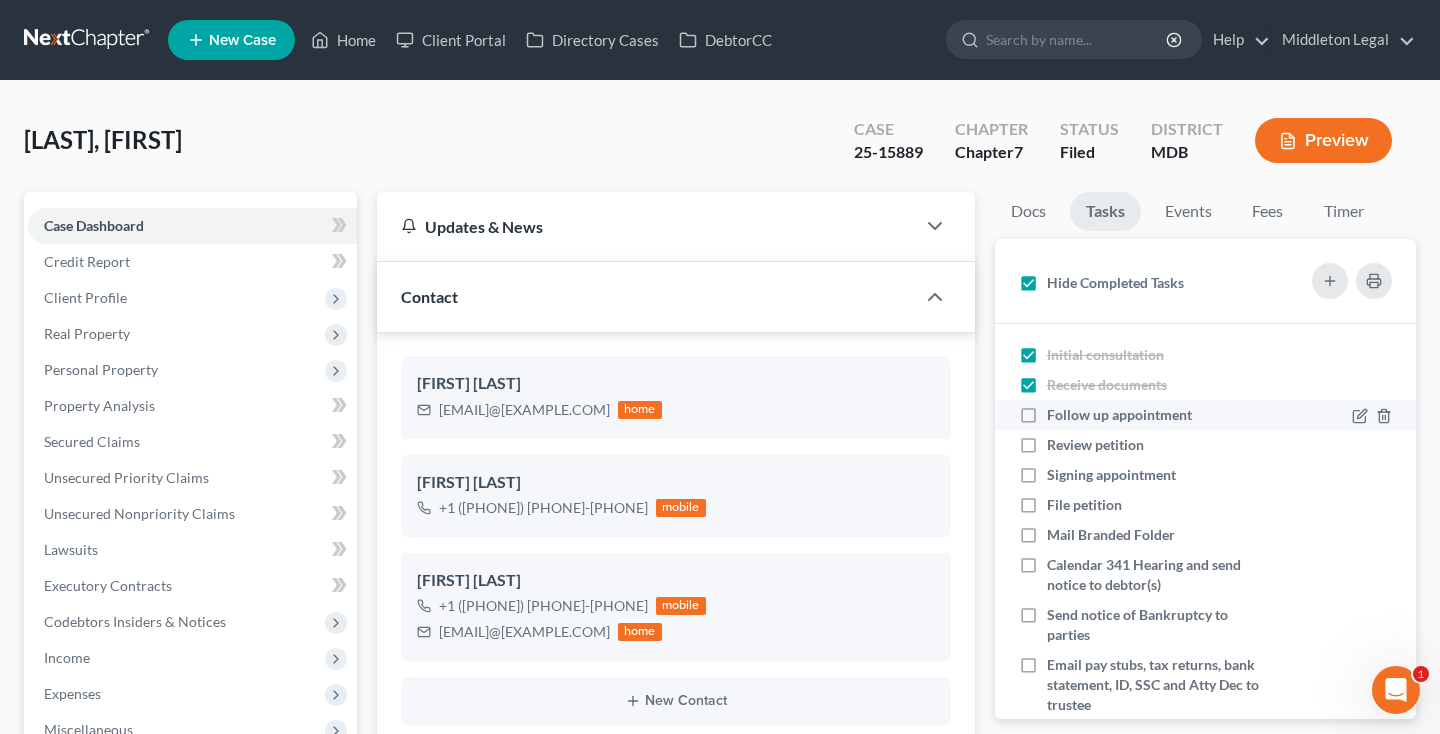 click on "Follow up appointment" at bounding box center [1127, 415] 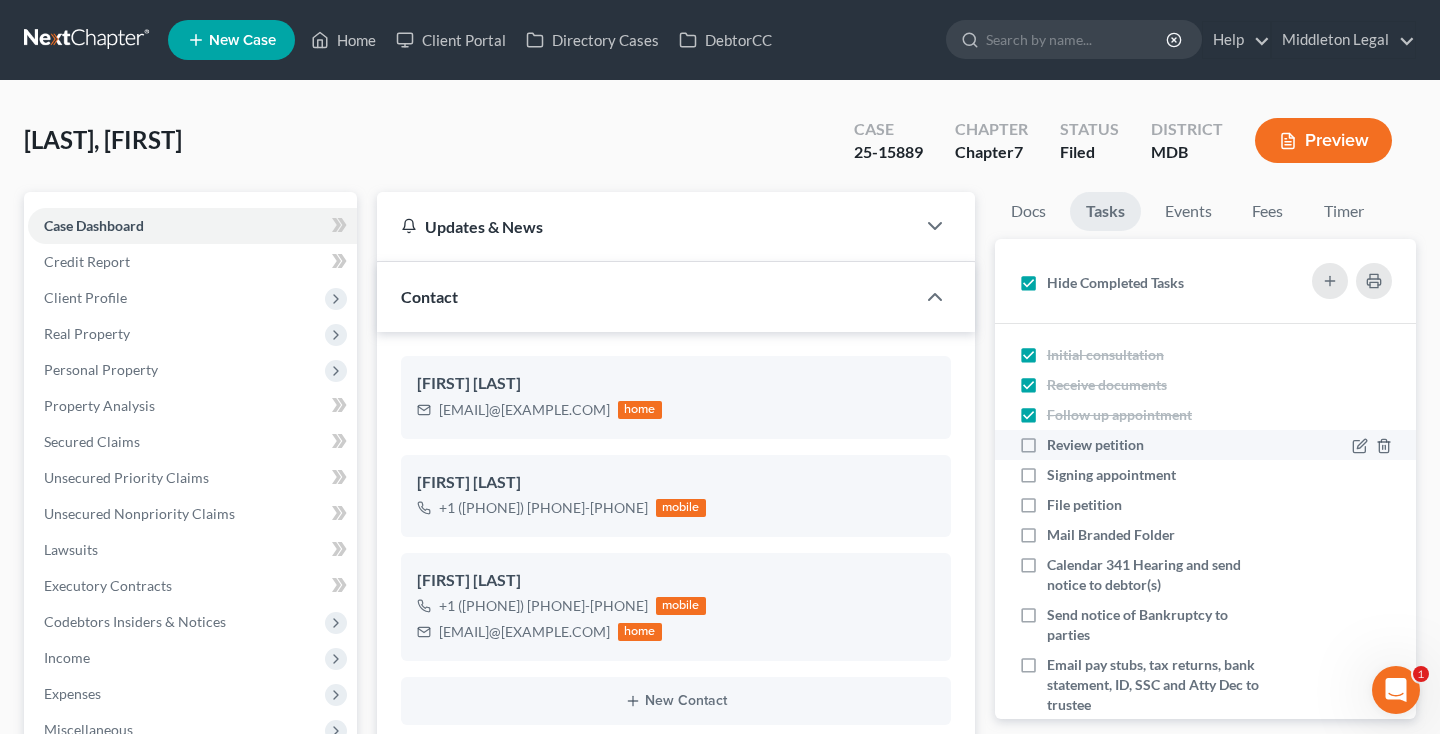 click on "Review petition" at bounding box center (1103, 445) 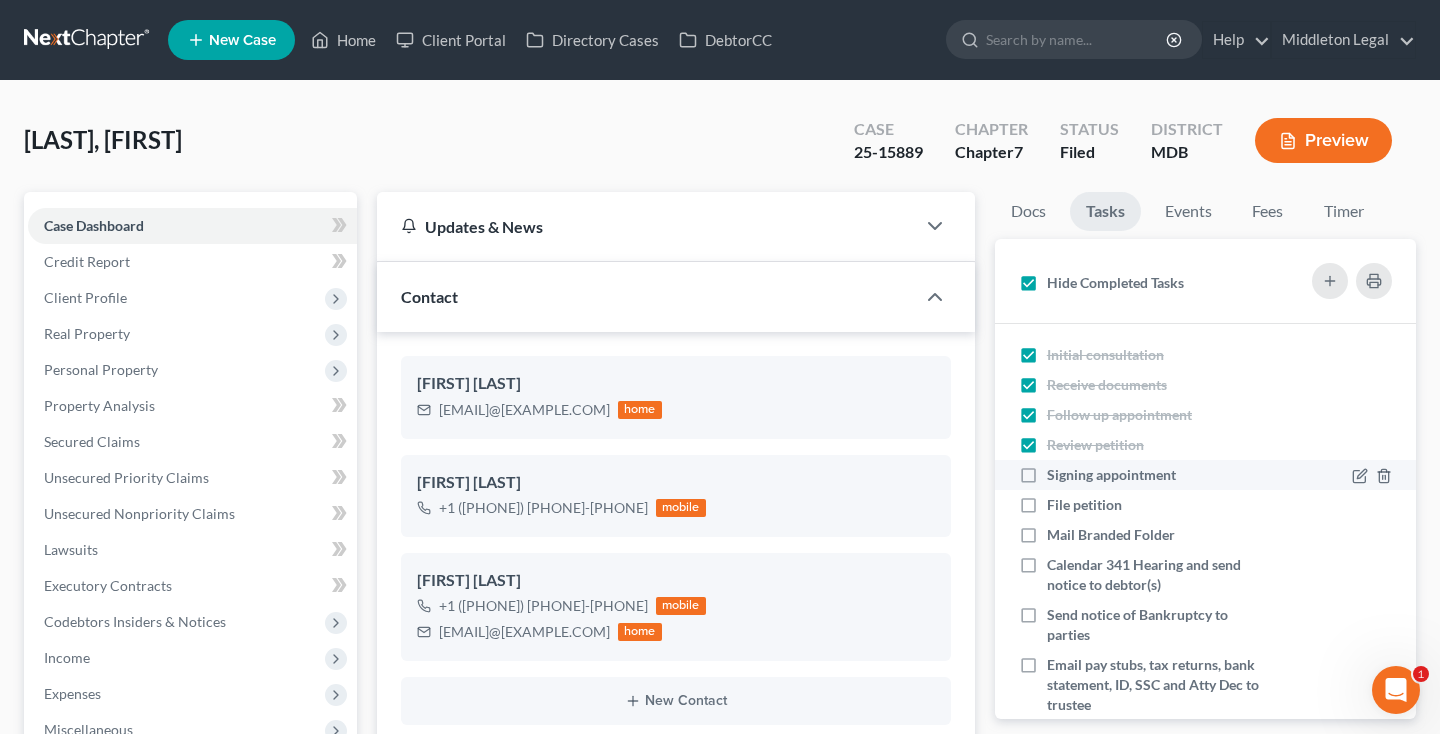 click on "Signing appointment" at bounding box center (1119, 475) 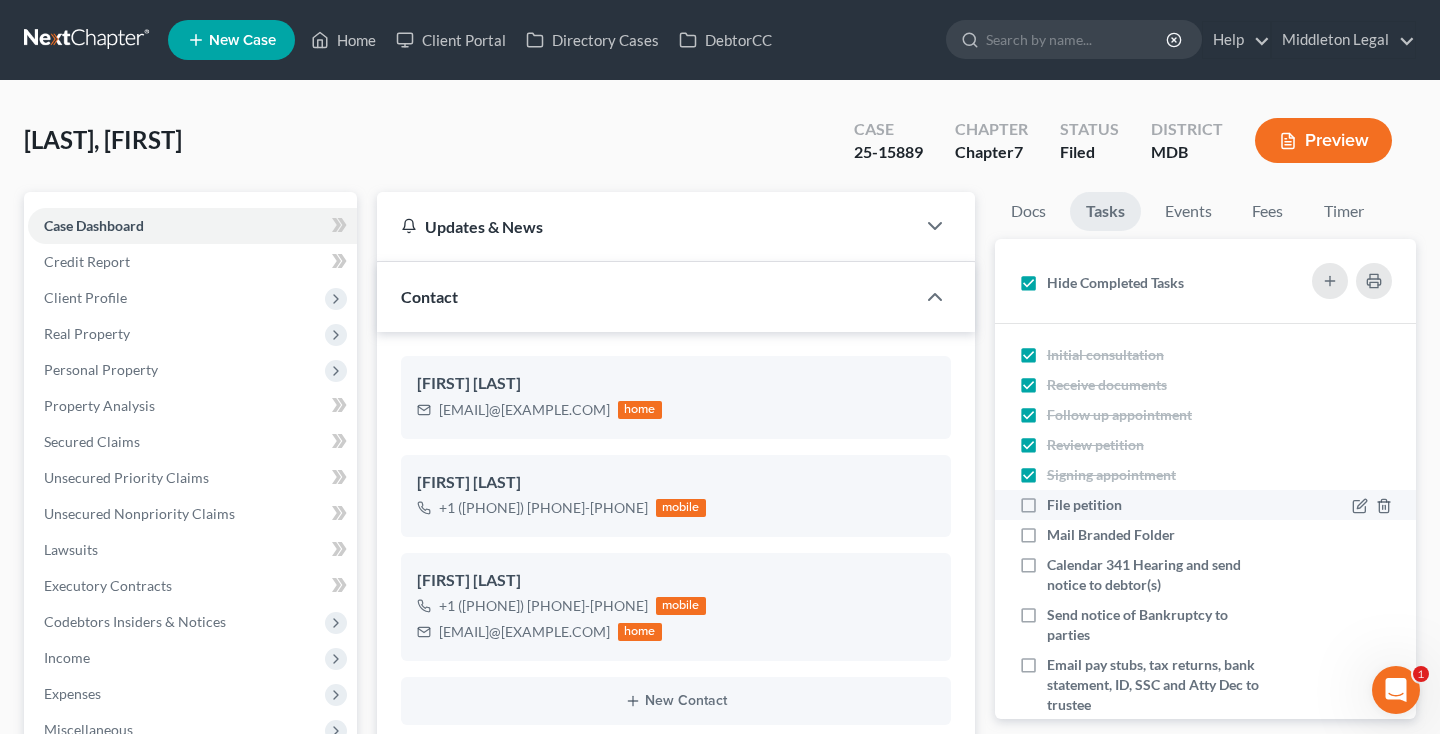 click on "File petition" at bounding box center (1092, 505) 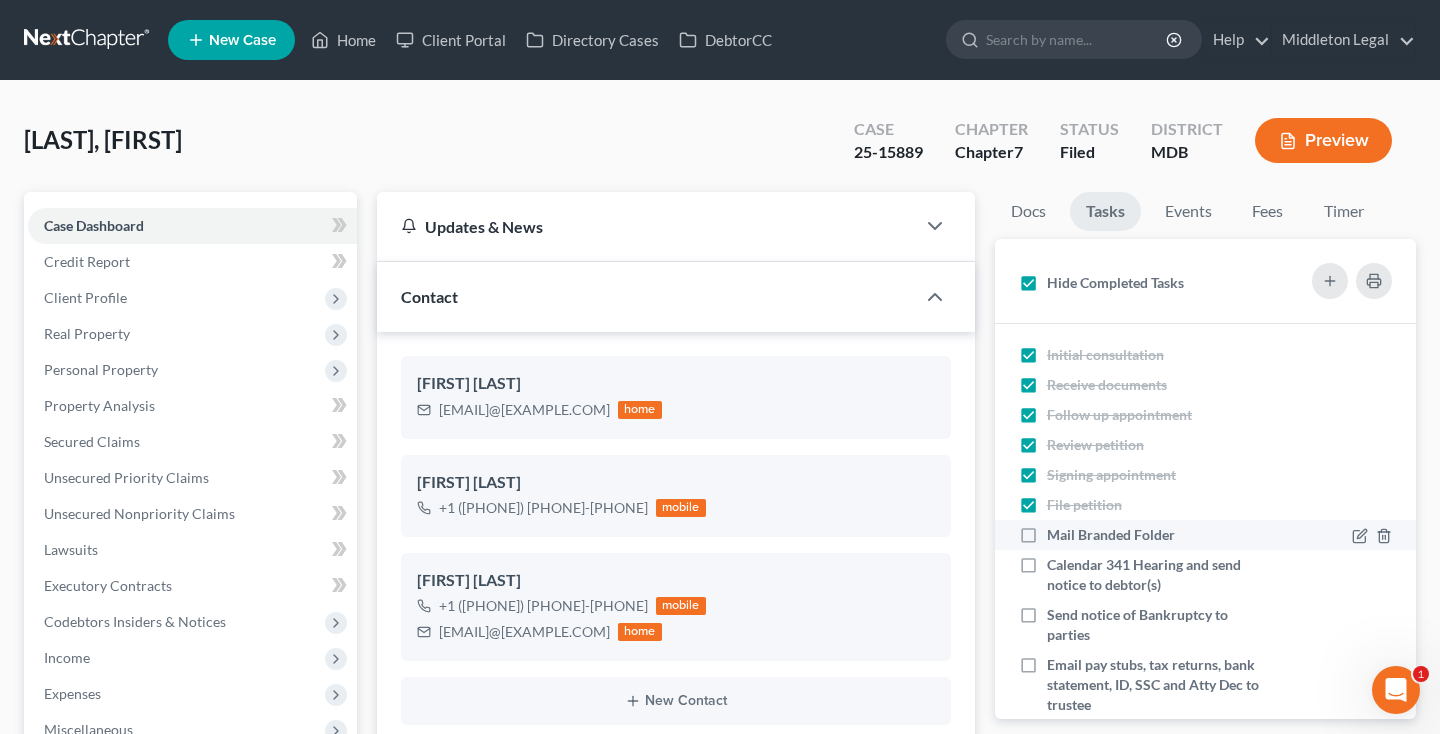 click on "Mail Branded Folder" at bounding box center [1119, 535] 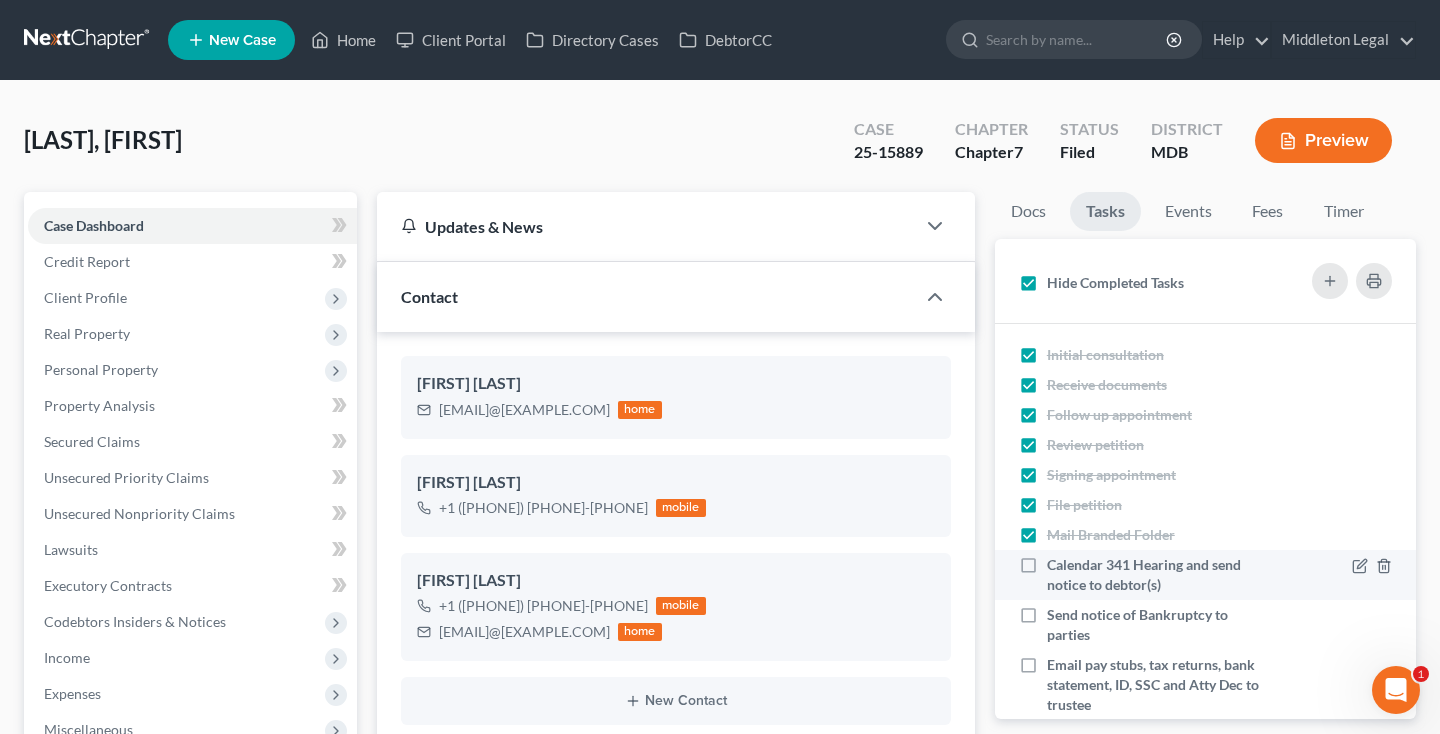 click on "Calendar 341 Hearing and send notice to debtor(s)" at bounding box center (1158, 575) 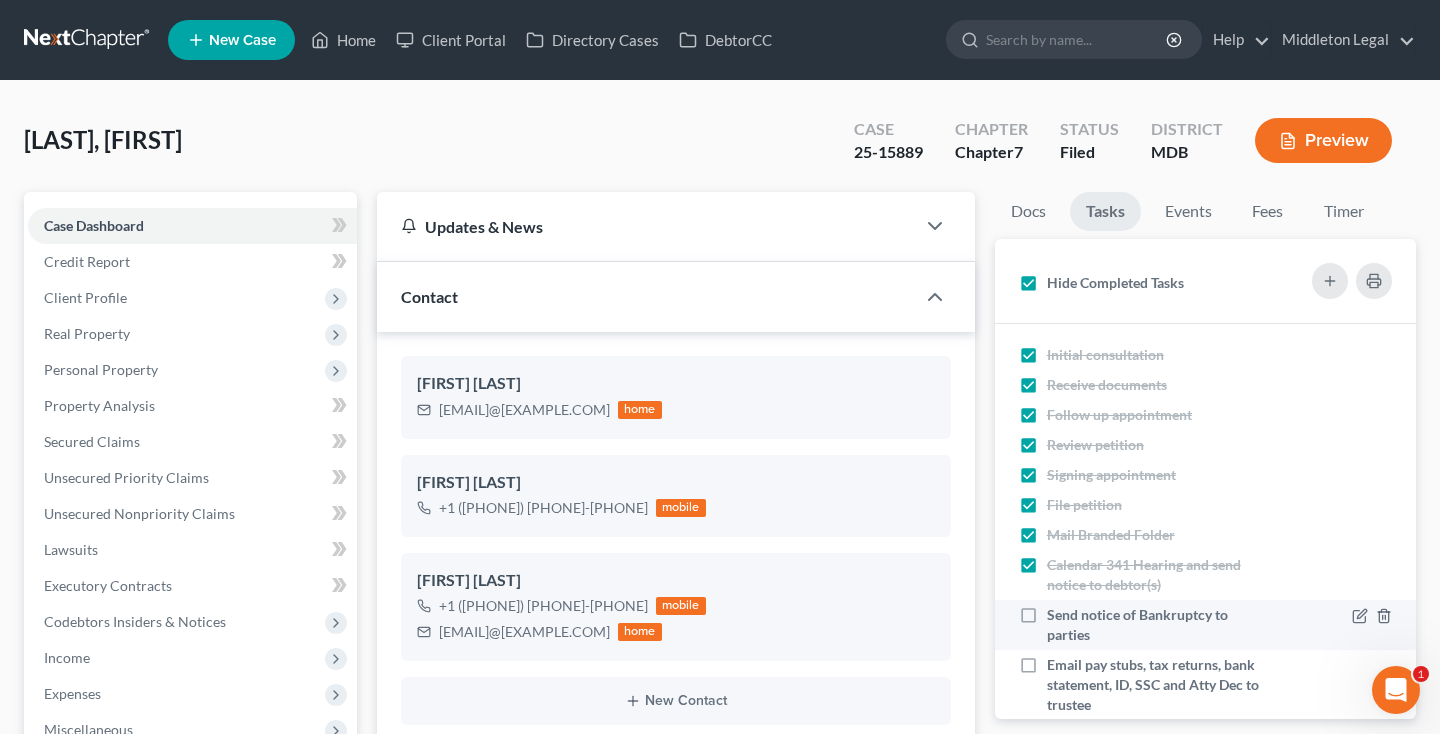 click on "Send notice of Bankruptcy to parties" at bounding box center (1158, 625) 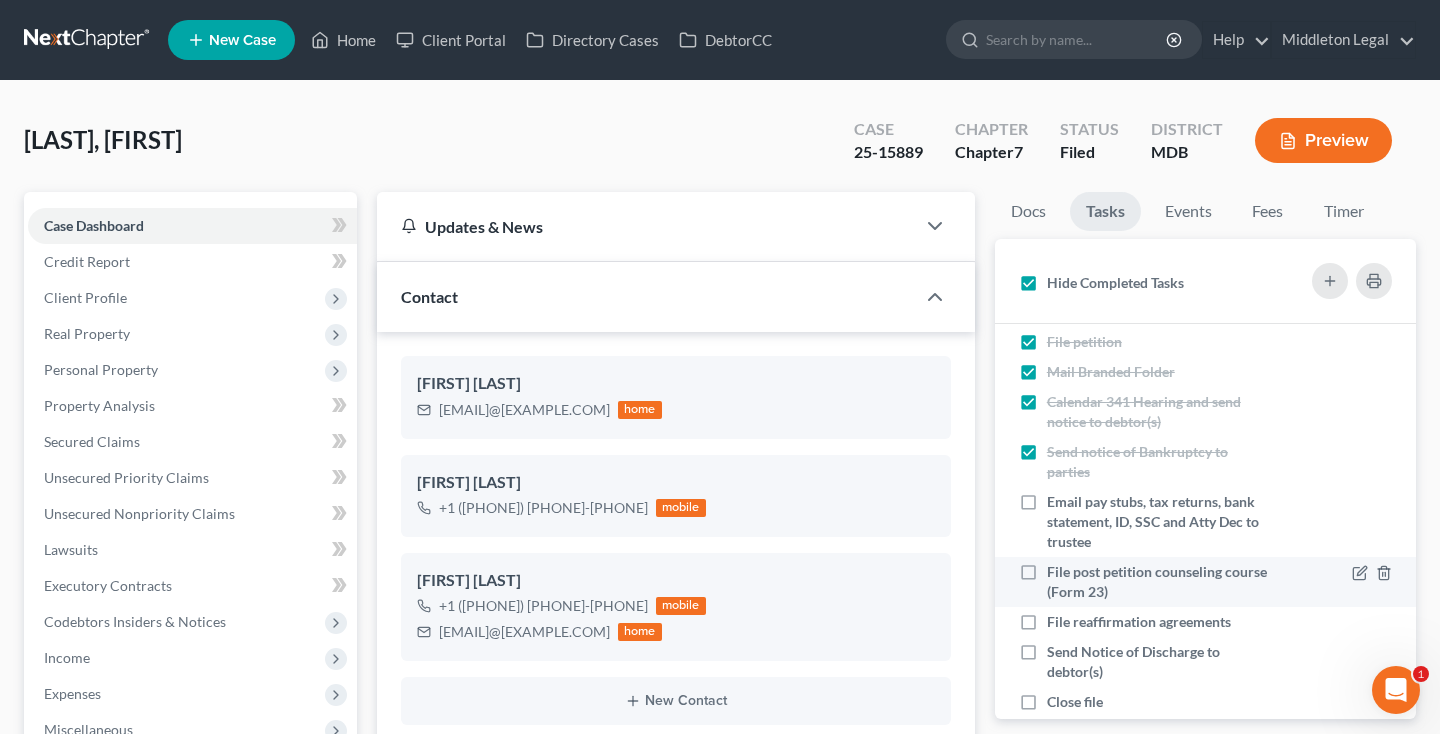 scroll, scrollTop: 166, scrollLeft: 0, axis: vertical 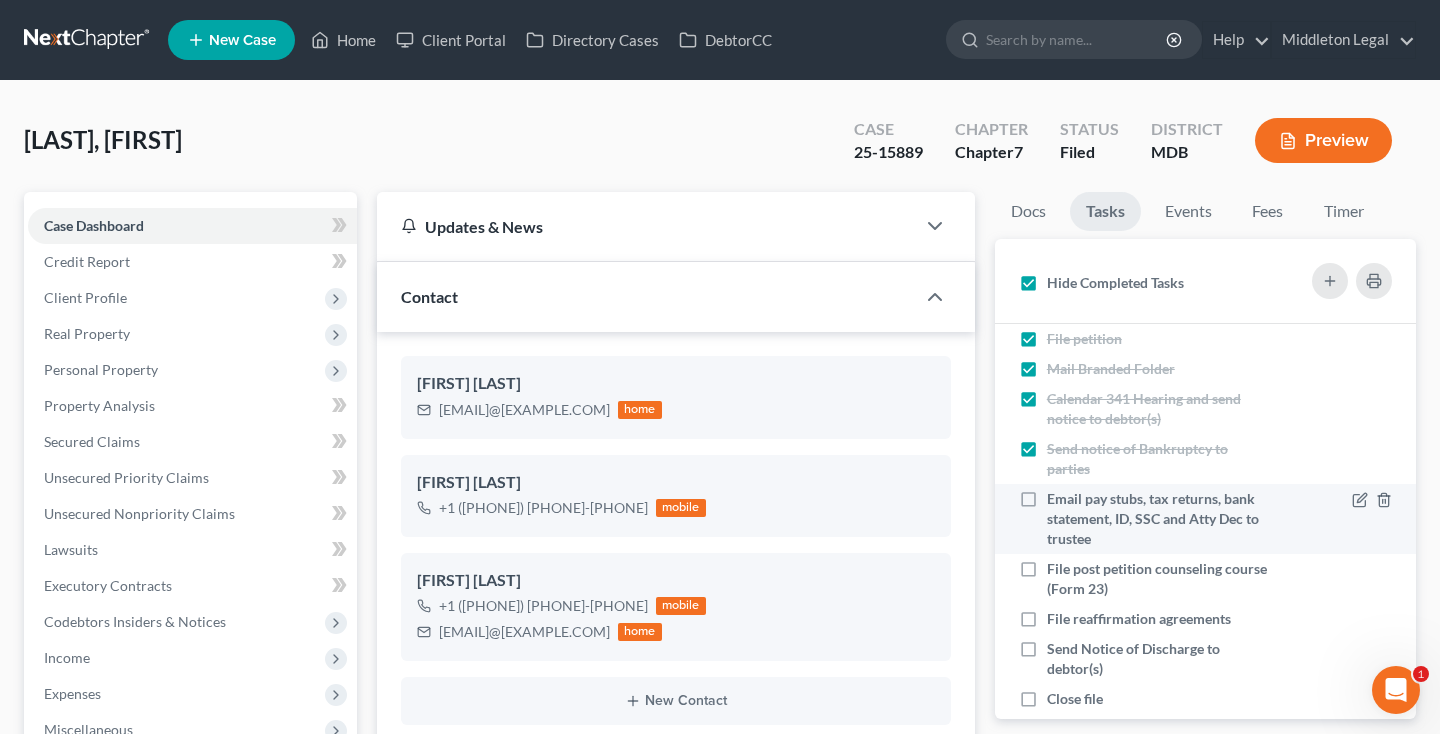 click on "Email pay stubs, tax returns, bank statement, ID, SSC and Atty Dec to trustee" at bounding box center [1158, 519] 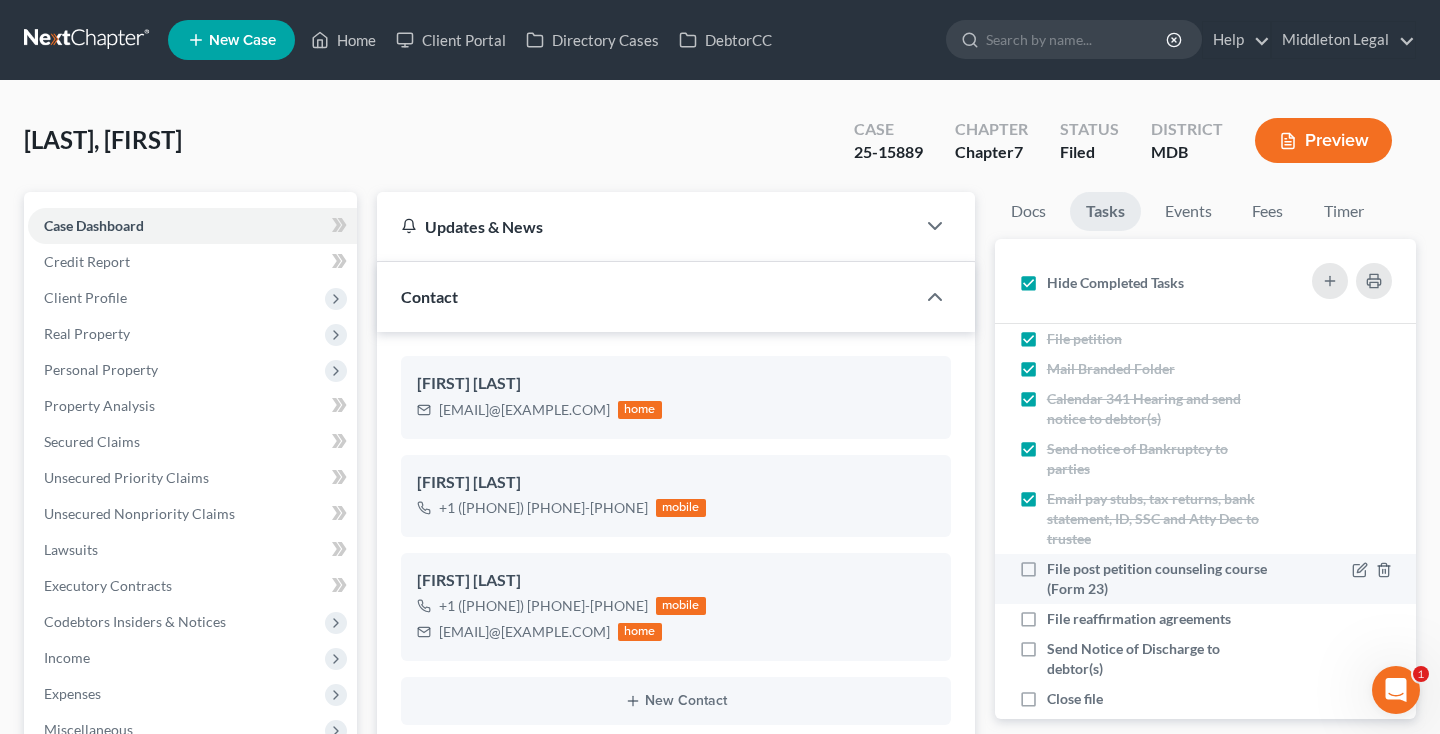 click on "File post petition counseling course (Form 23)" at bounding box center (1158, 579) 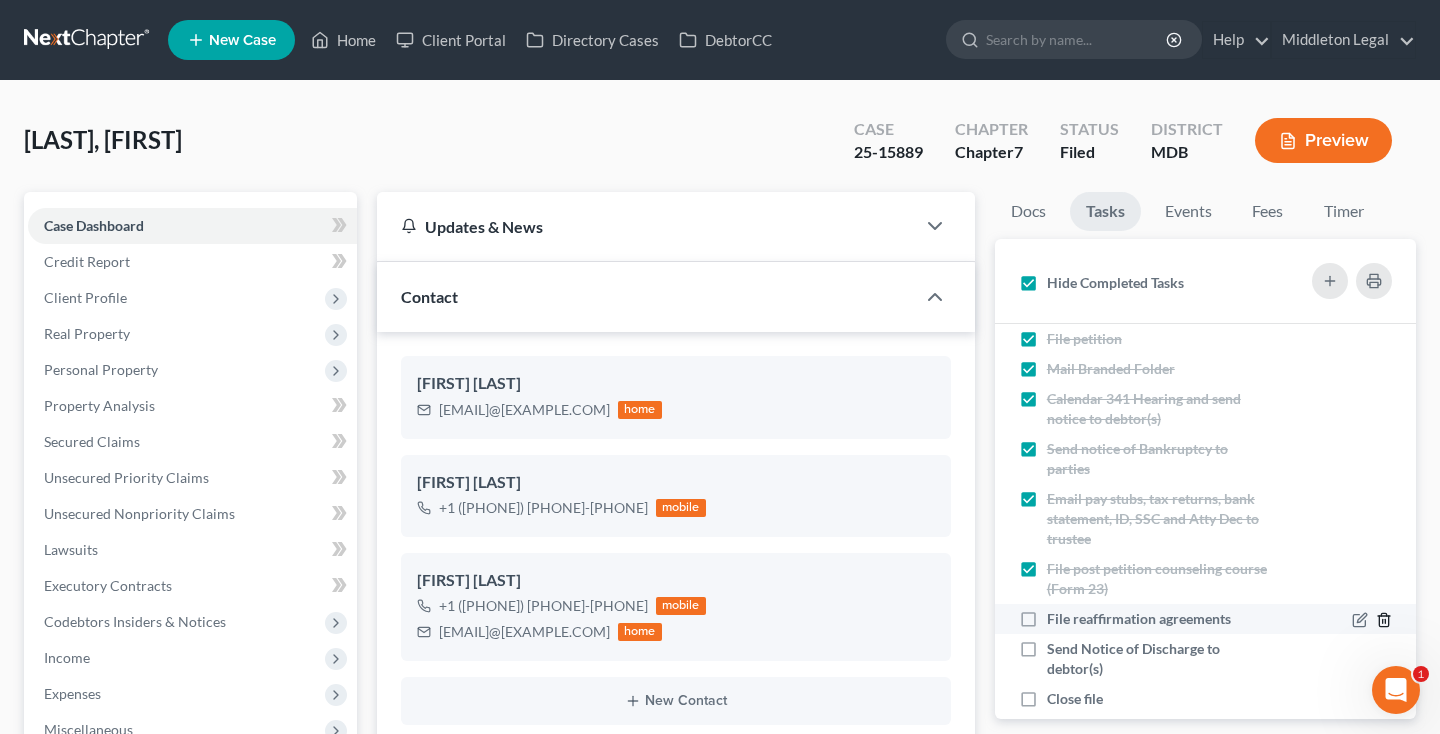 click 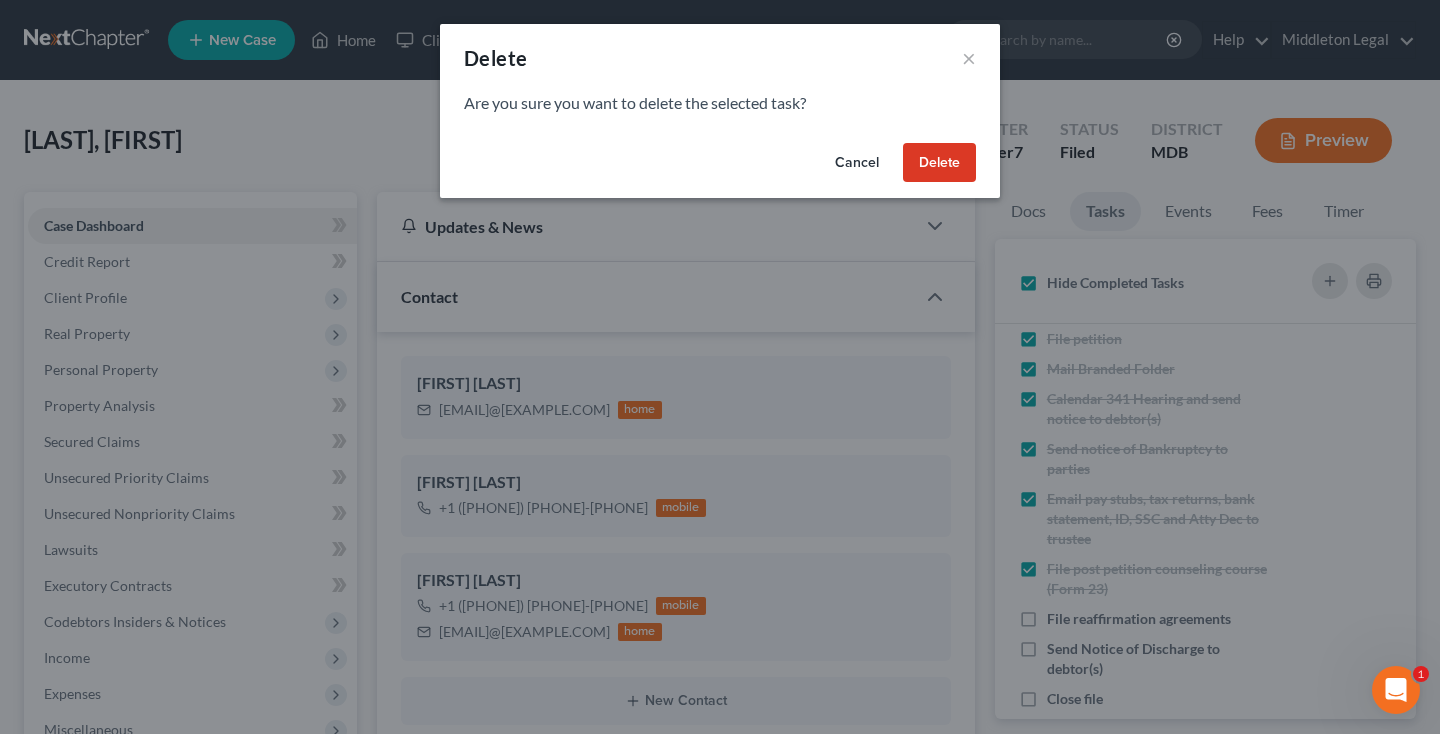 click on "Delete" at bounding box center [939, 163] 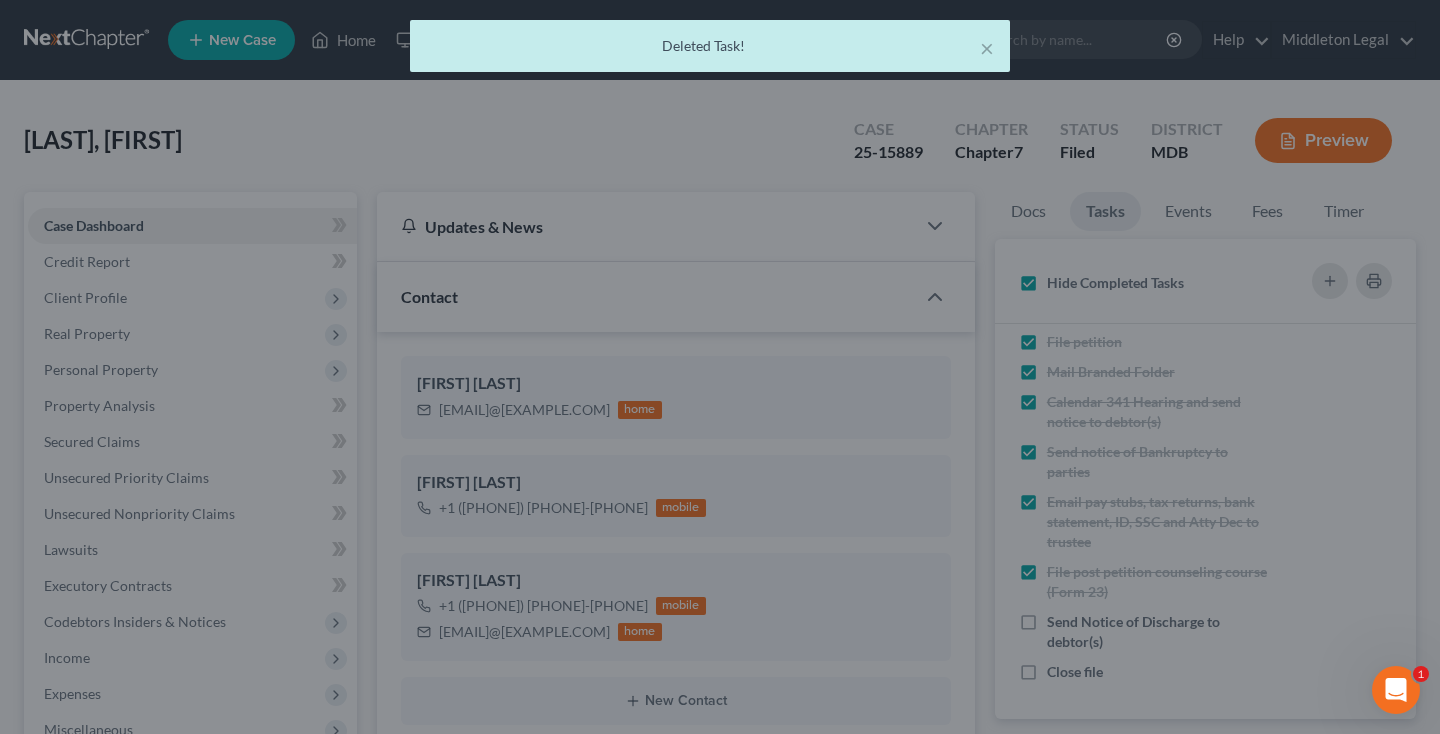 scroll, scrollTop: 163, scrollLeft: 0, axis: vertical 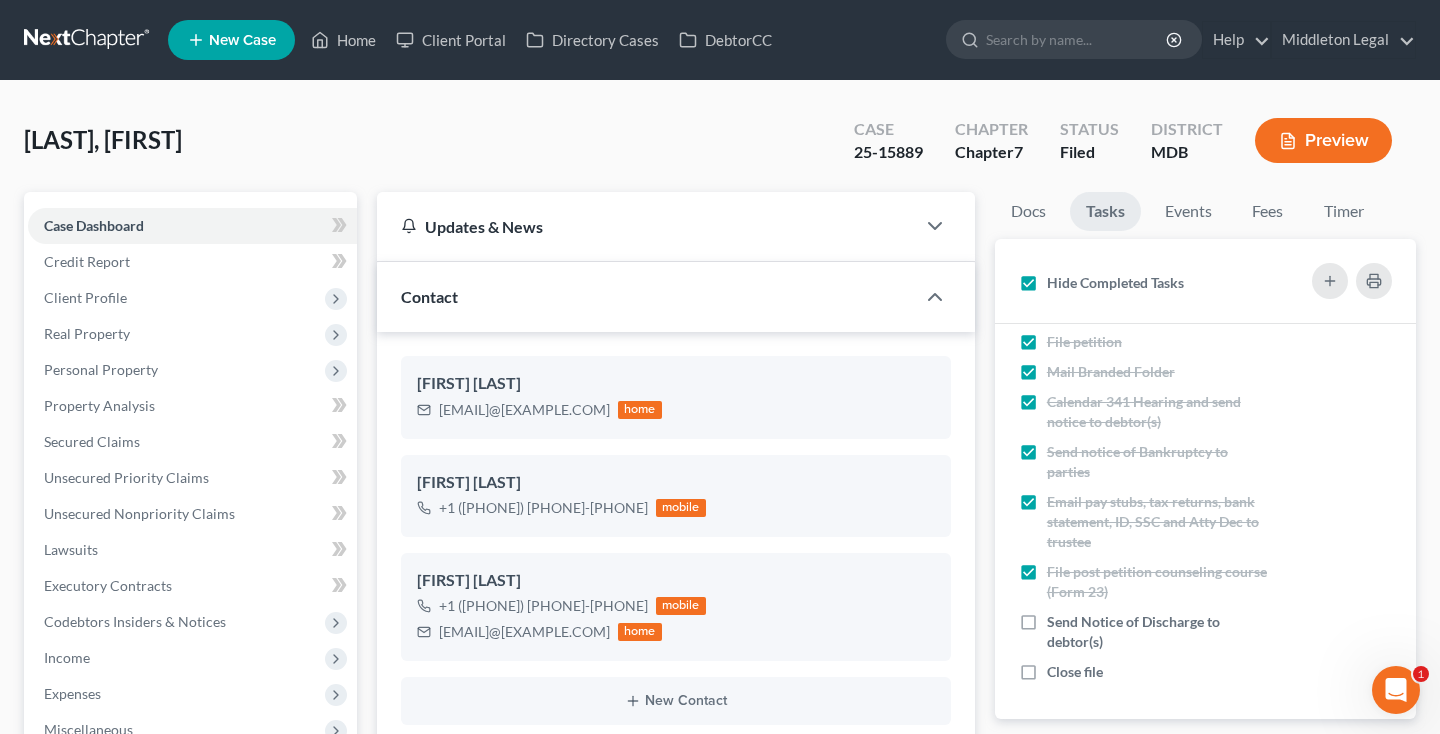 click at bounding box center [88, 40] 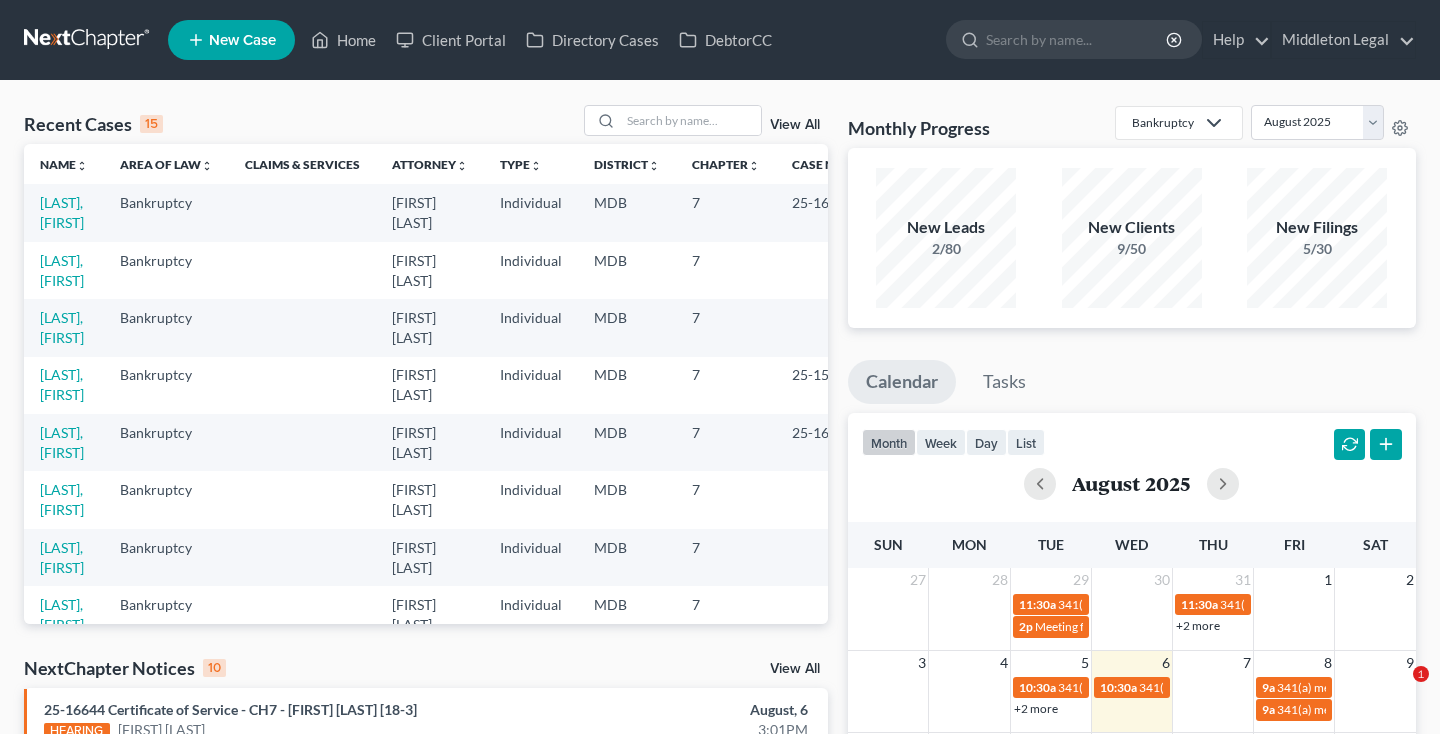 scroll, scrollTop: 0, scrollLeft: 0, axis: both 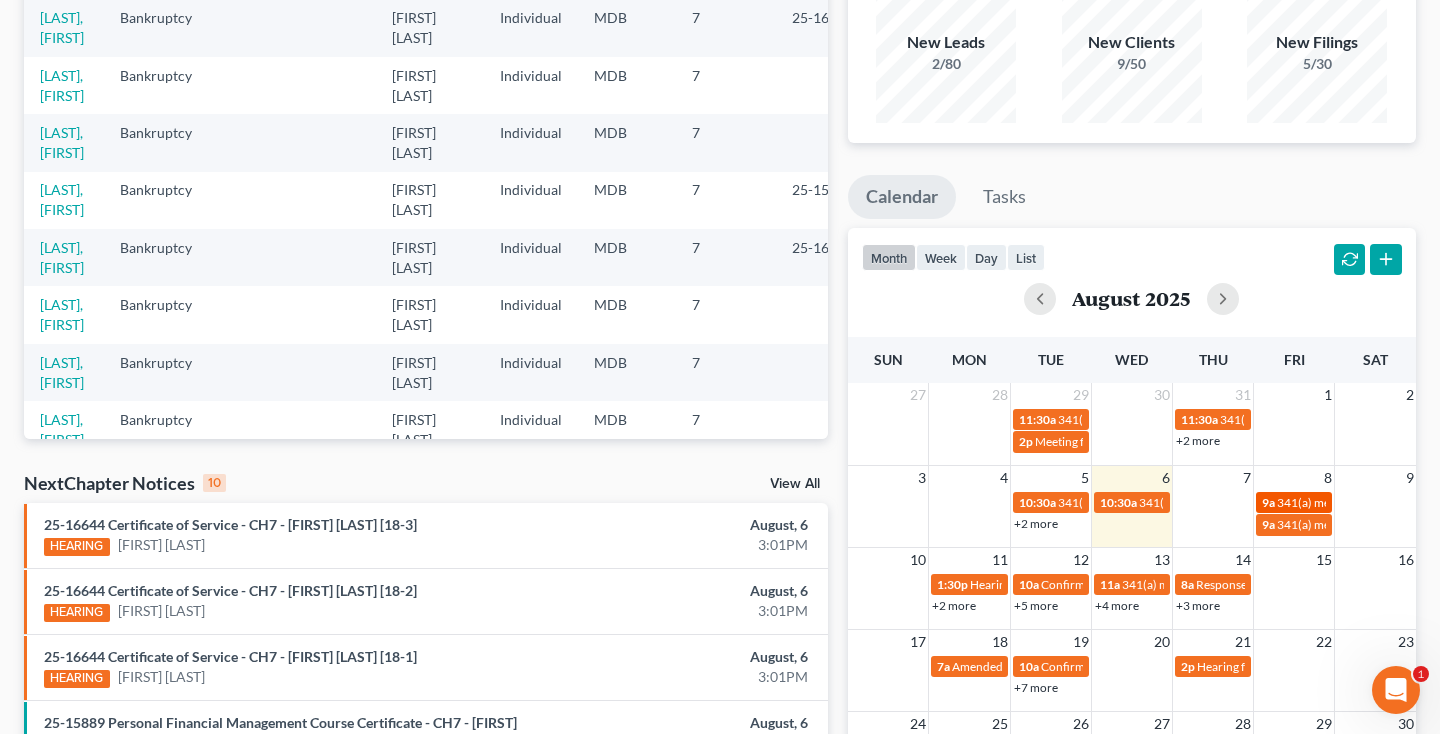 click on "341(a) meeting for [FIRST] [LAST]" at bounding box center (1365, 502) 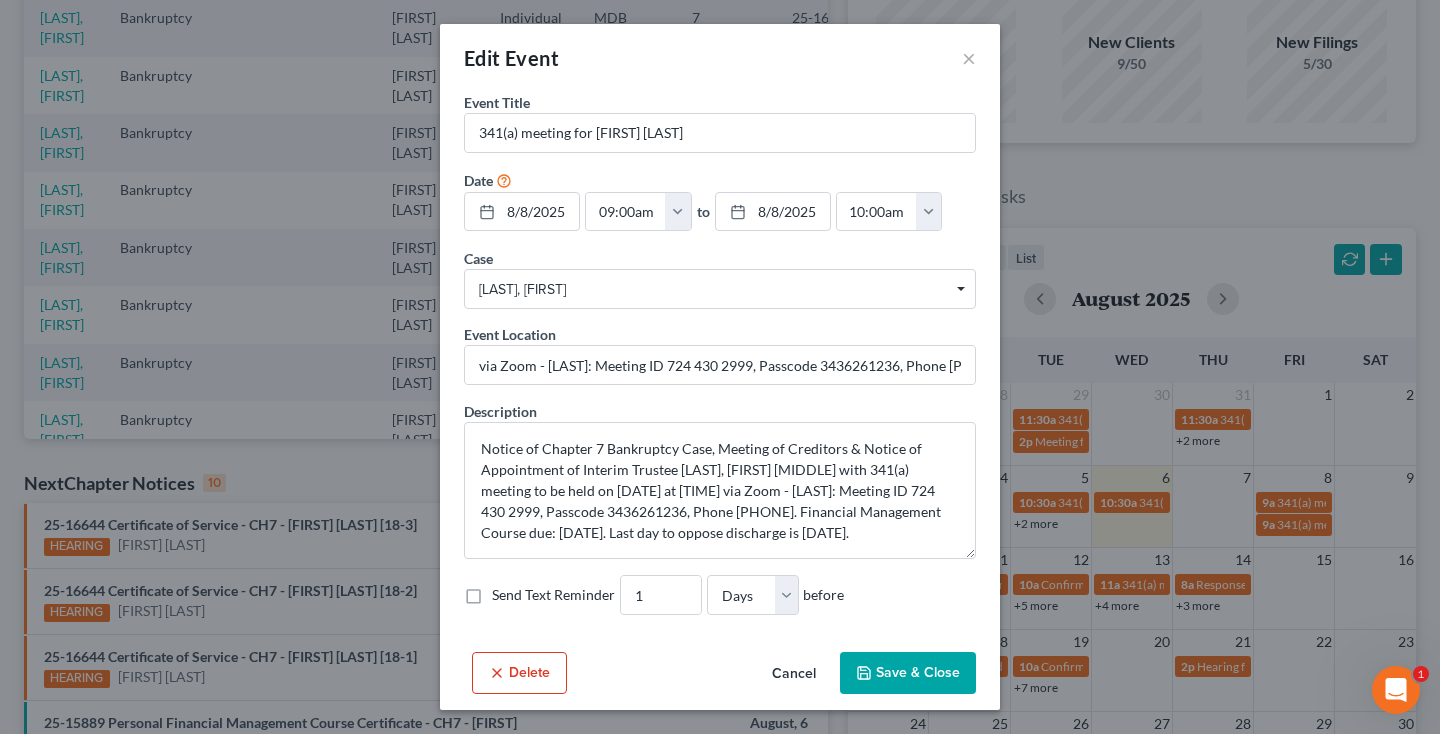 click on "Cancel" at bounding box center [794, 674] 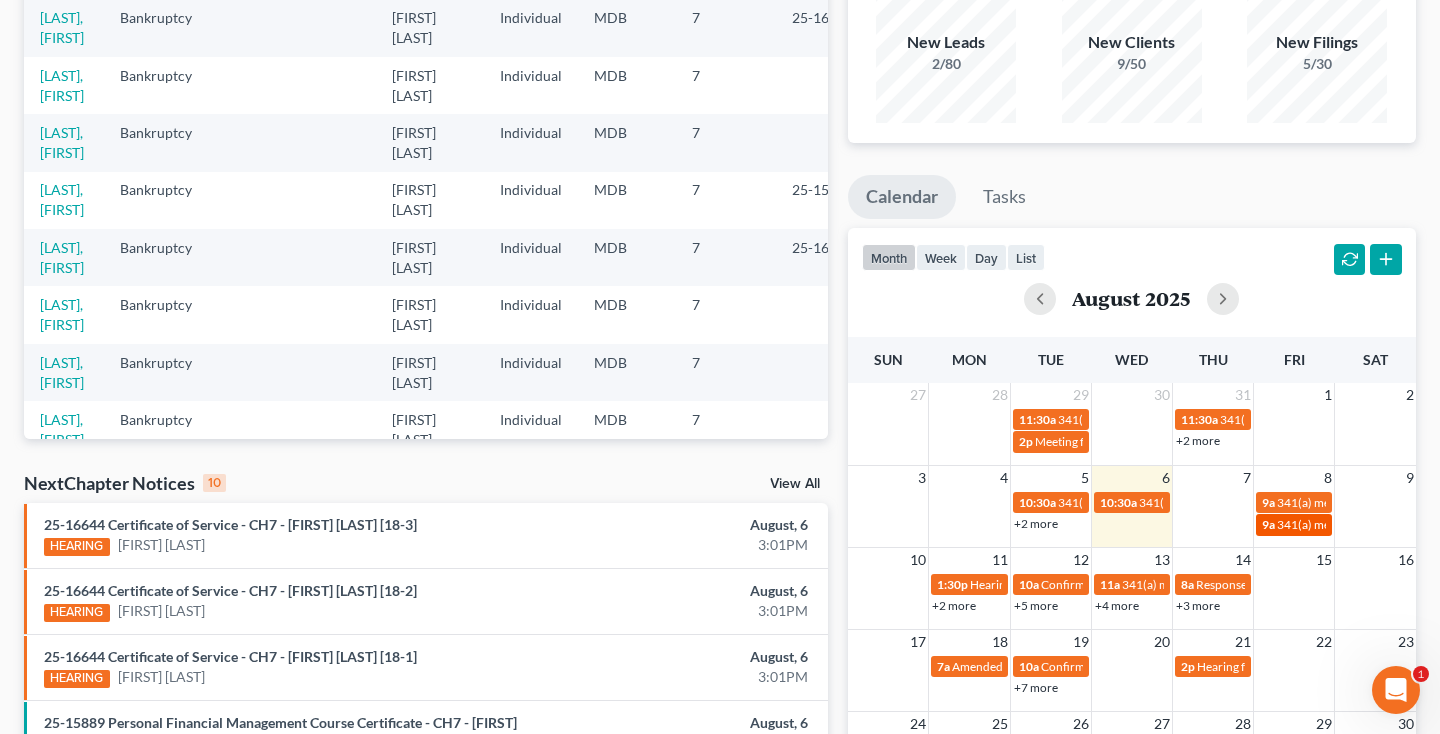 click on "341(a) meeting for Danielle Rogers" at bounding box center (1367, 524) 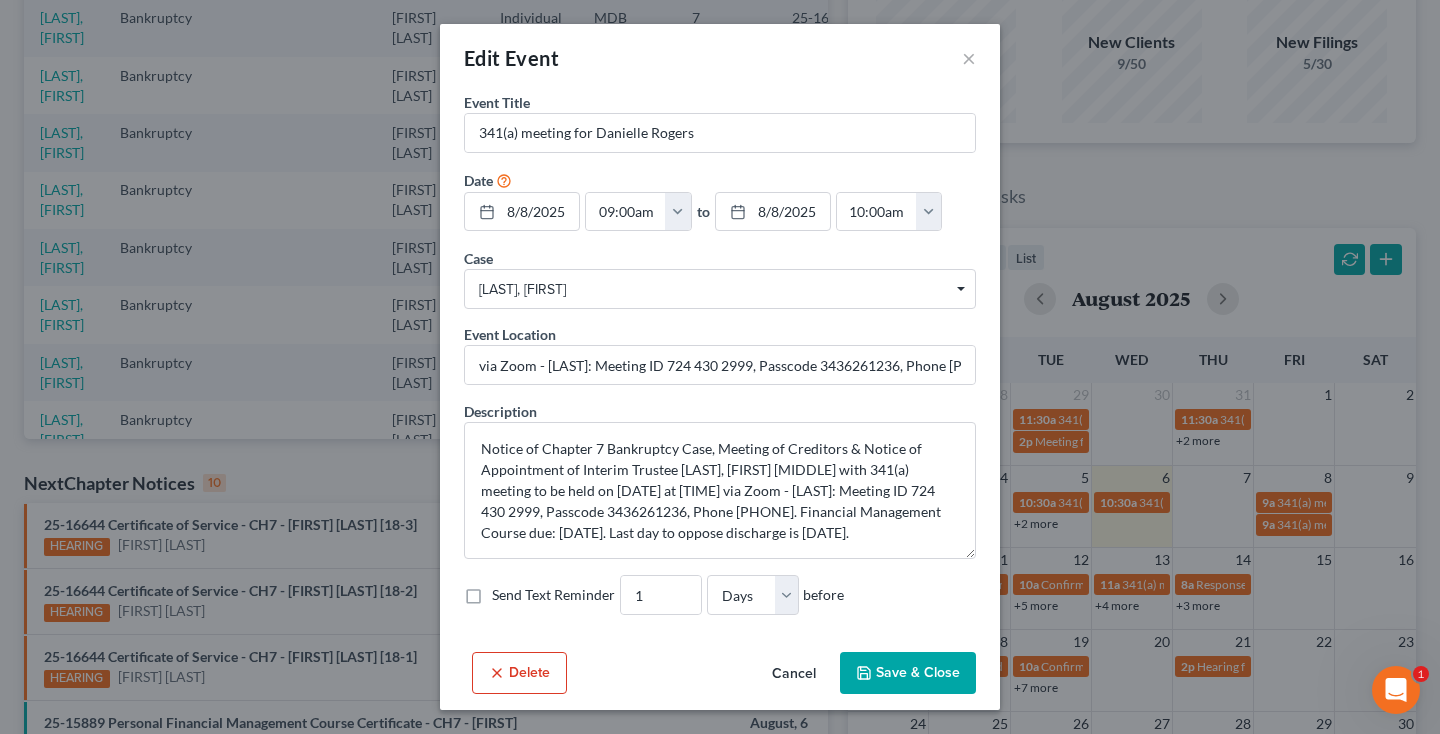 click on "Cancel" at bounding box center (794, 674) 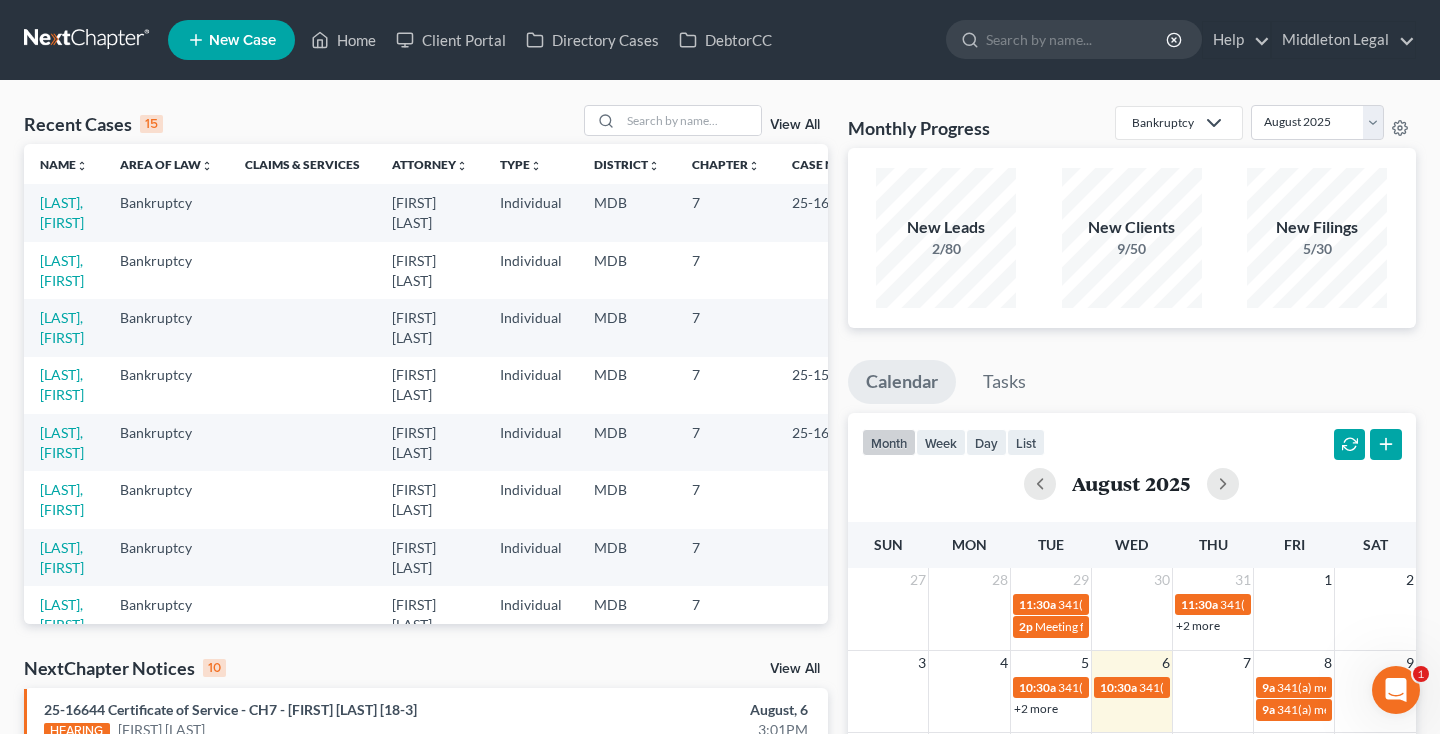 scroll, scrollTop: 0, scrollLeft: 0, axis: both 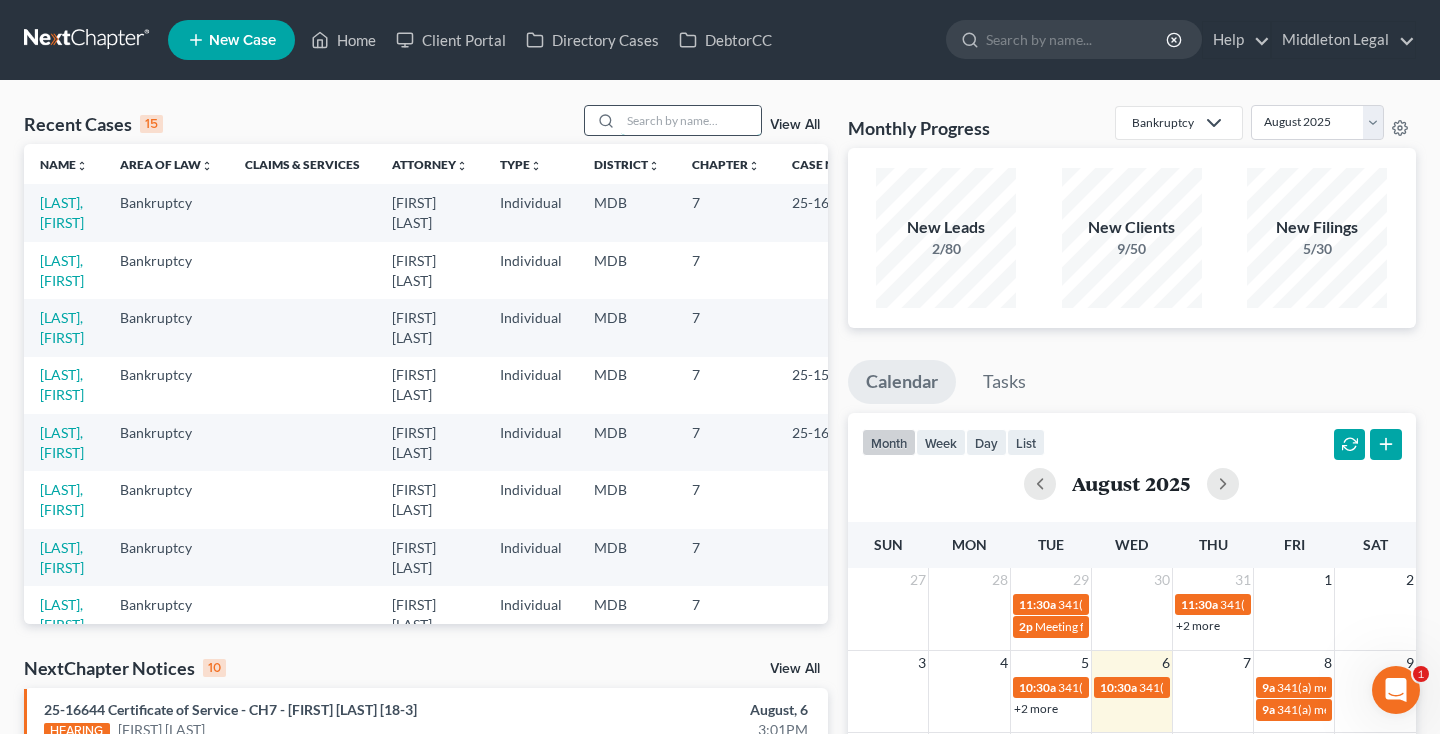click at bounding box center (691, 120) 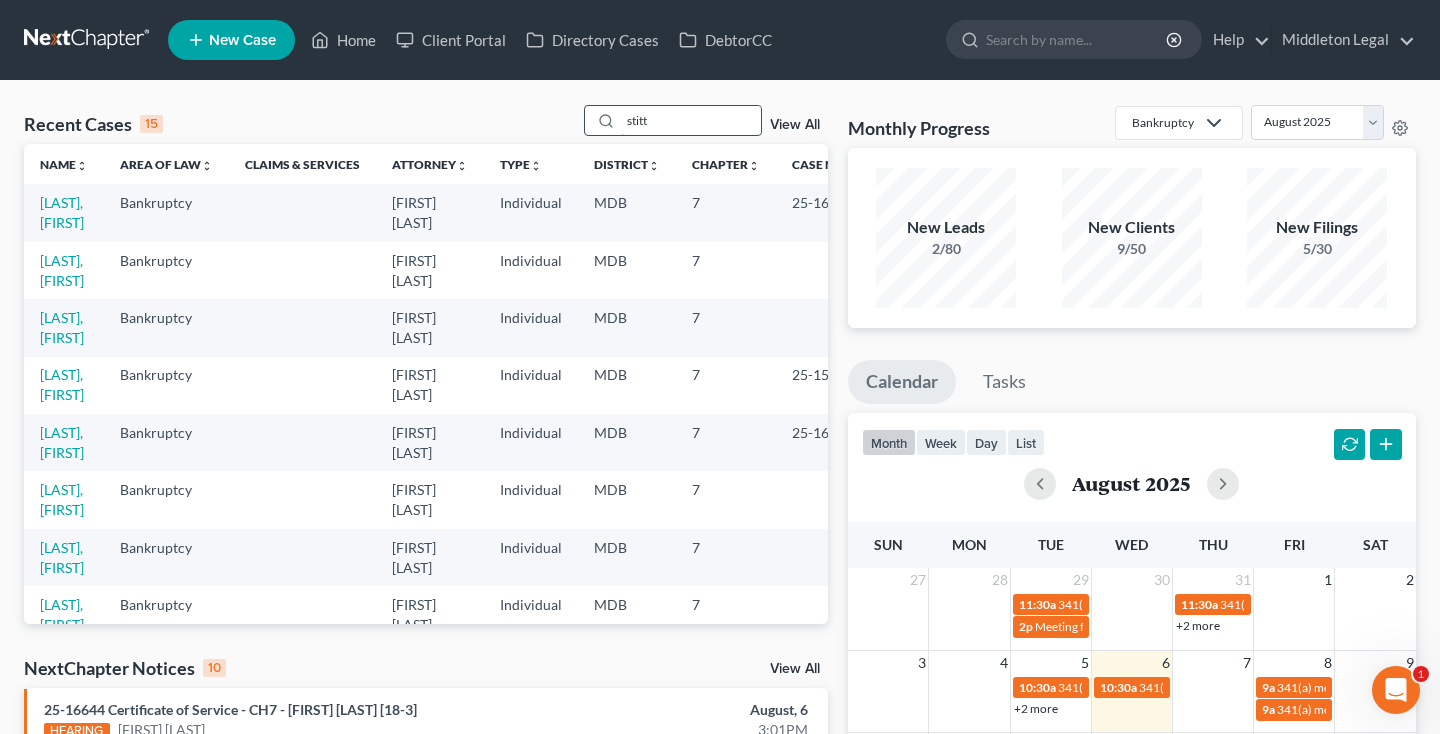 type on "stitt" 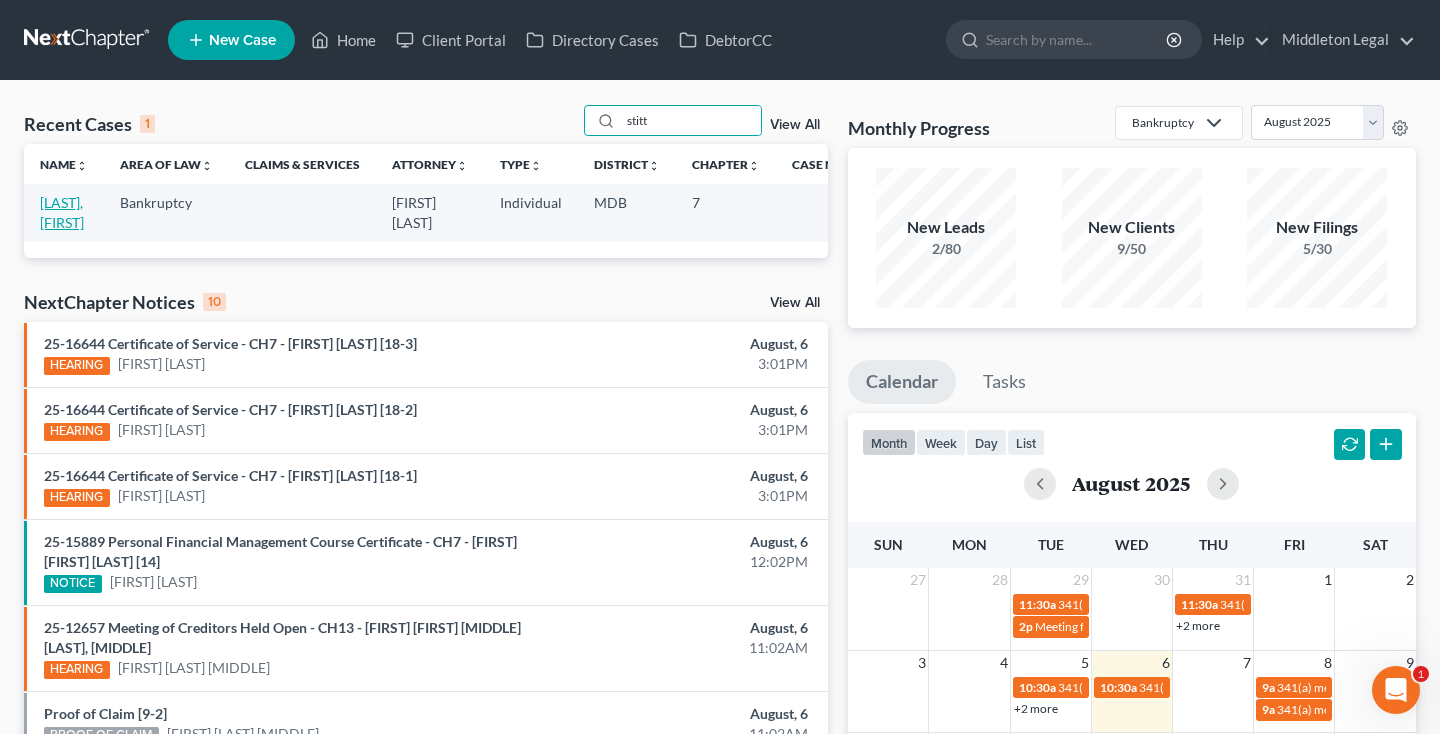 click on "[LAST], [FIRST]" at bounding box center (62, 212) 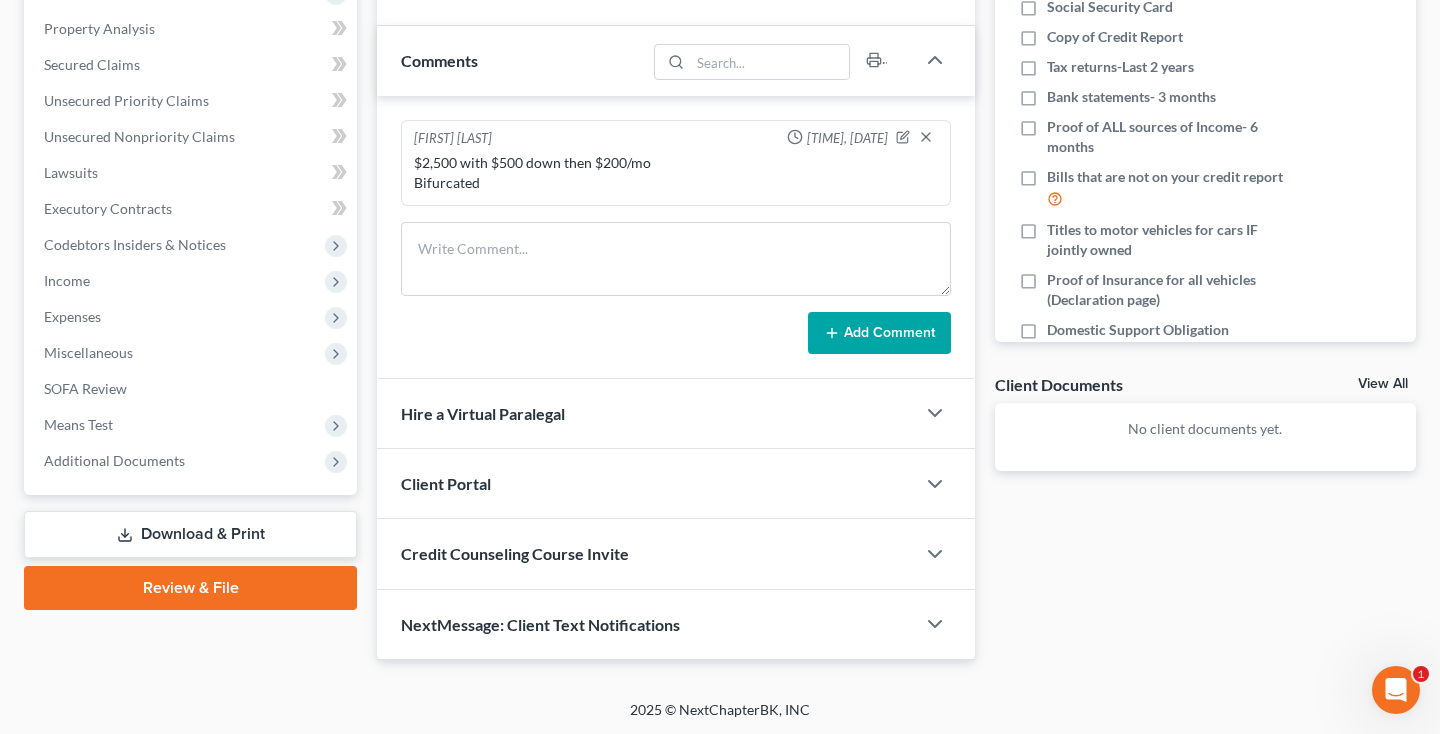 scroll, scrollTop: 376, scrollLeft: 0, axis: vertical 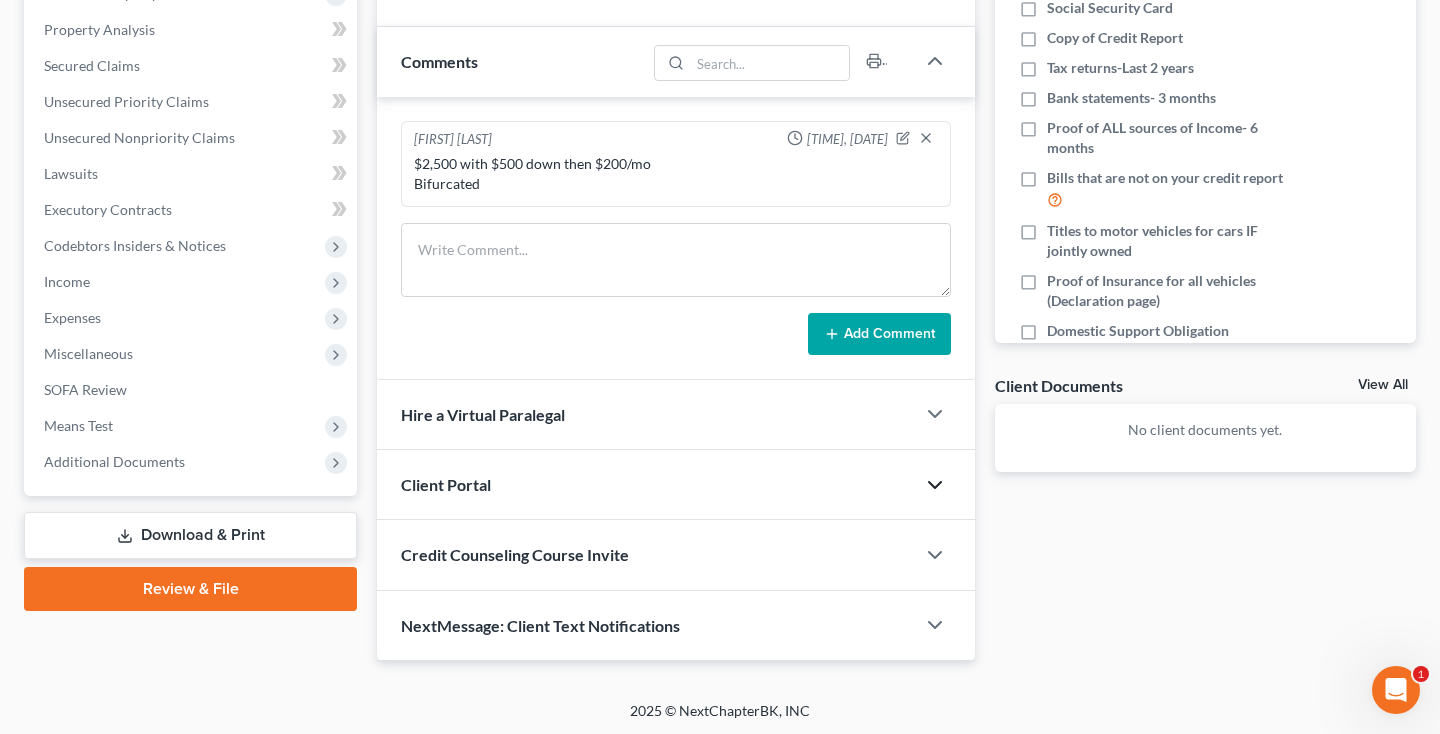 click 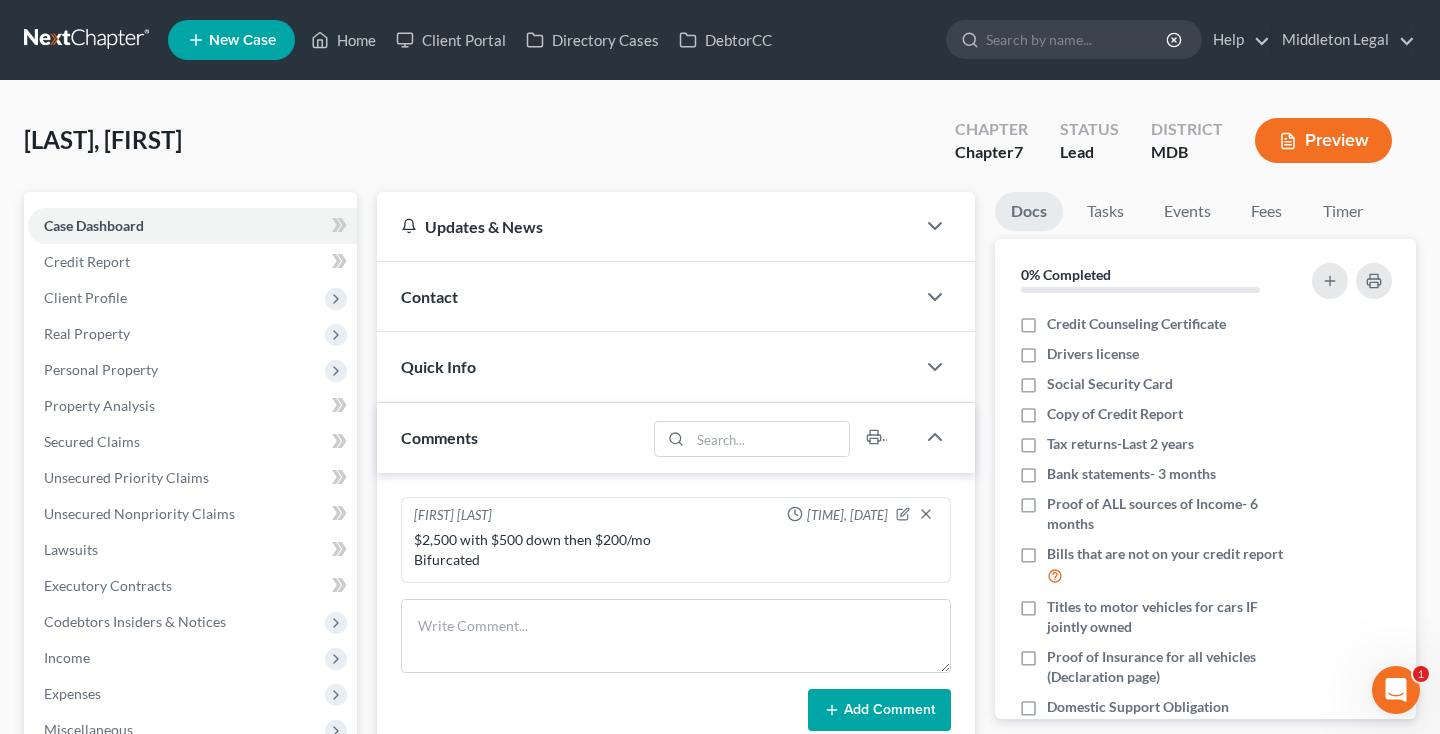 scroll, scrollTop: 0, scrollLeft: 0, axis: both 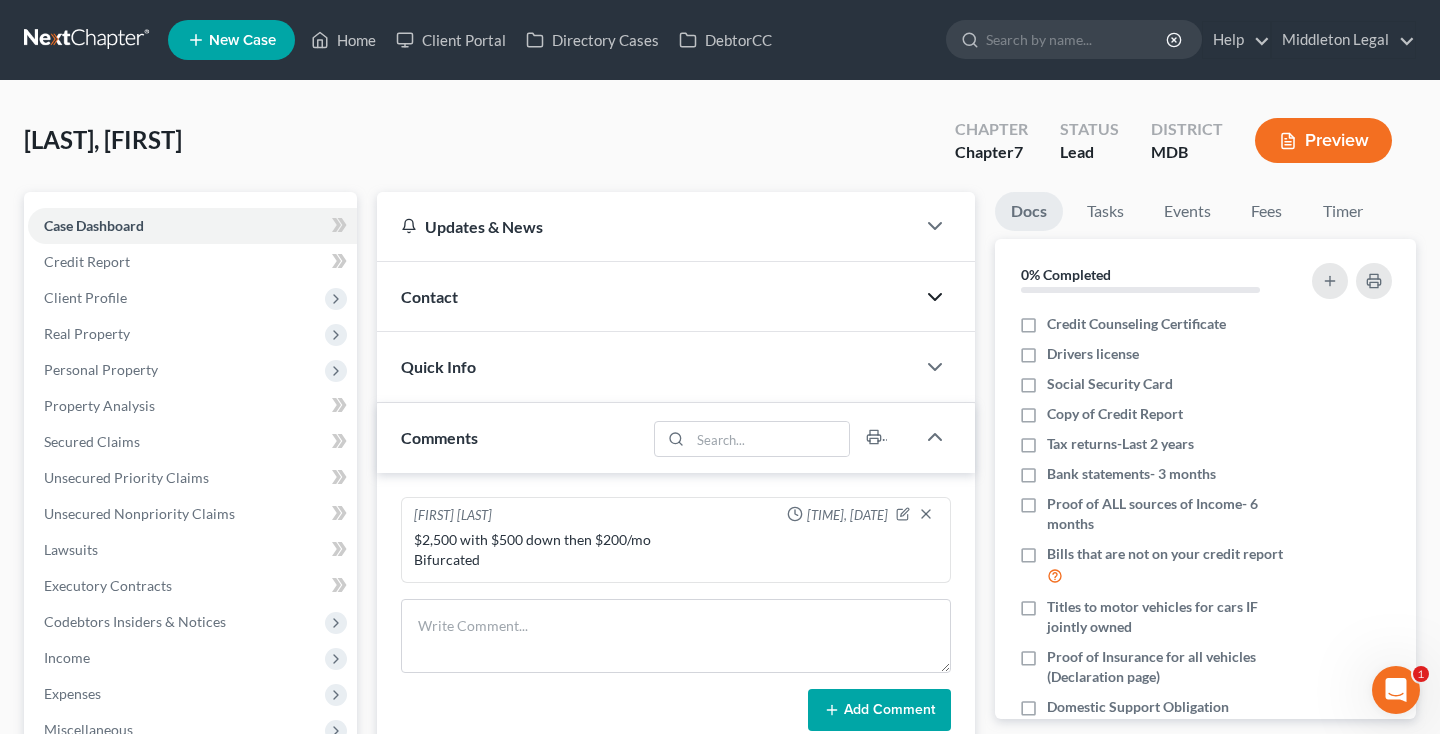 click 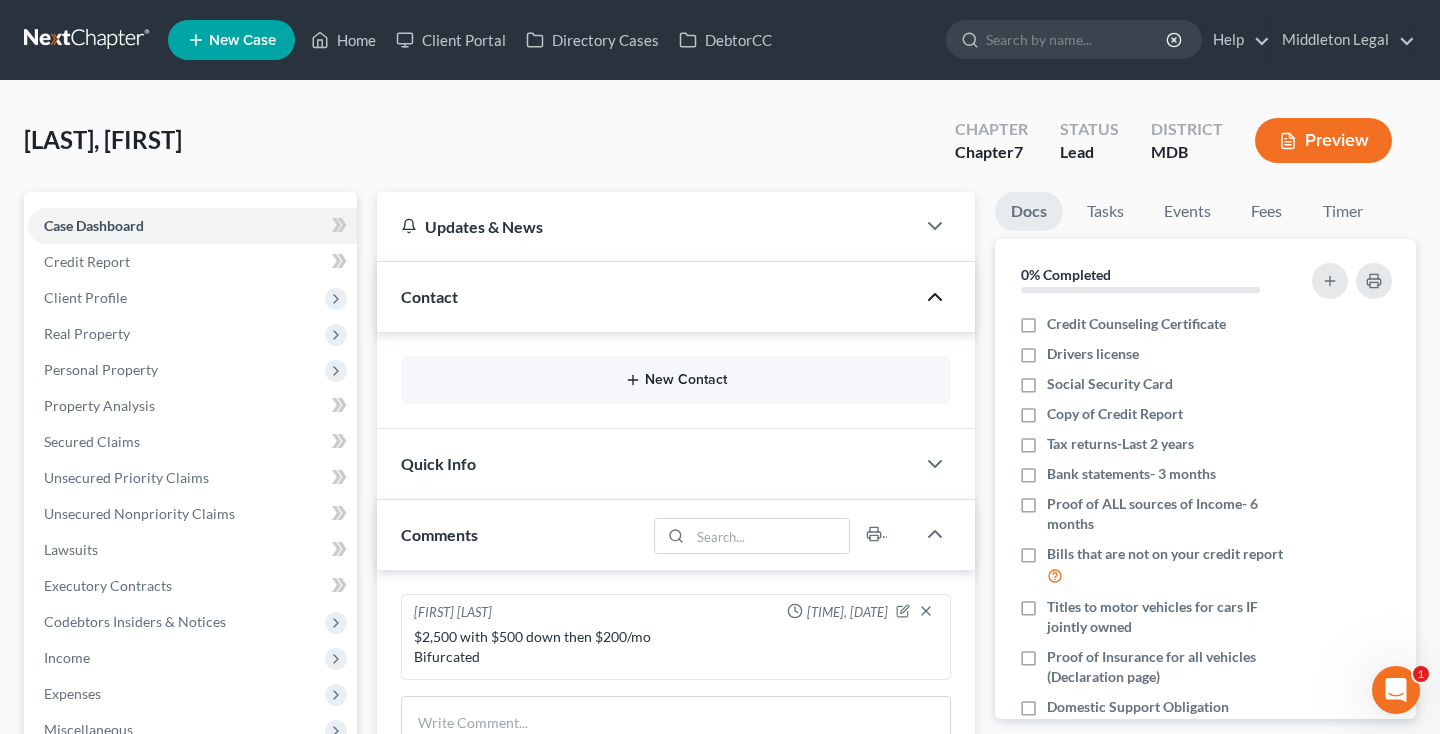 click on "New Contact" at bounding box center (676, 380) 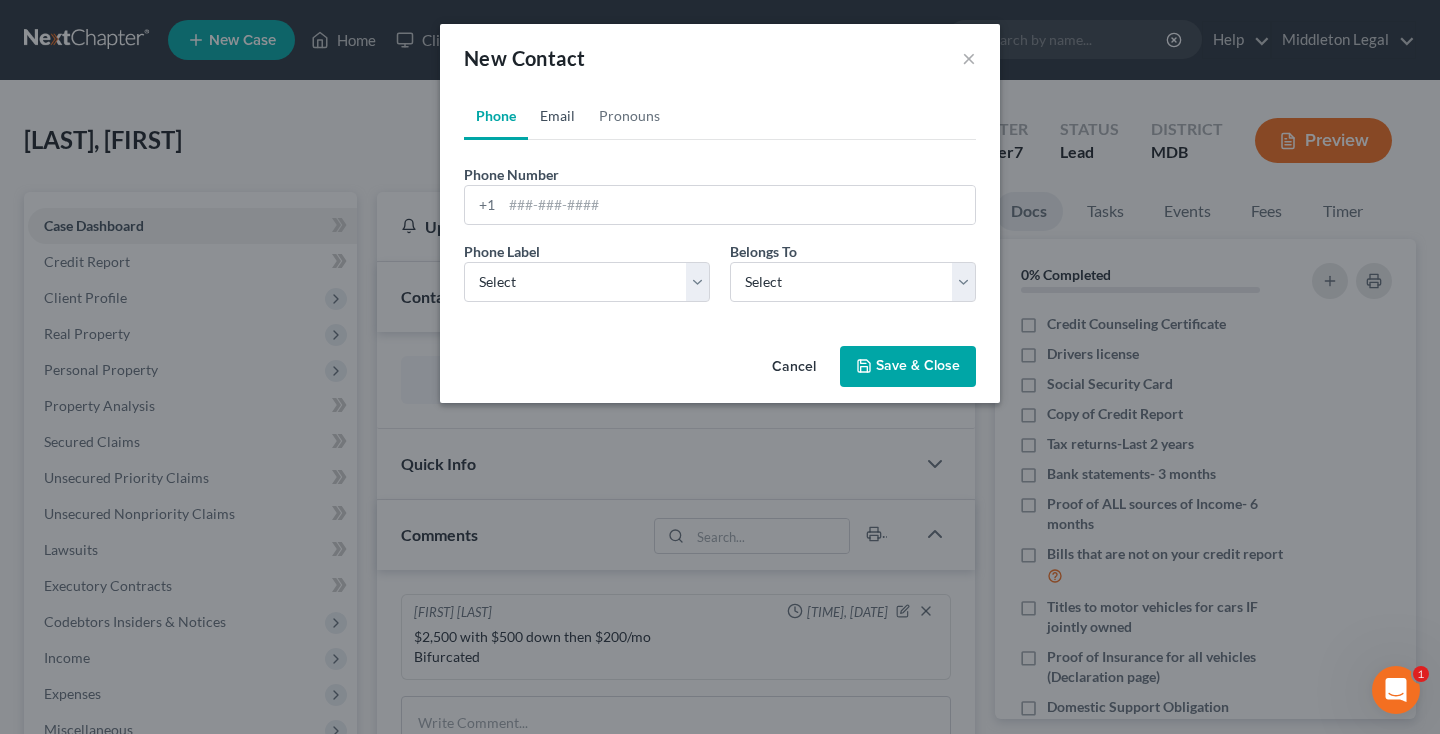 click on "Email" at bounding box center [557, 116] 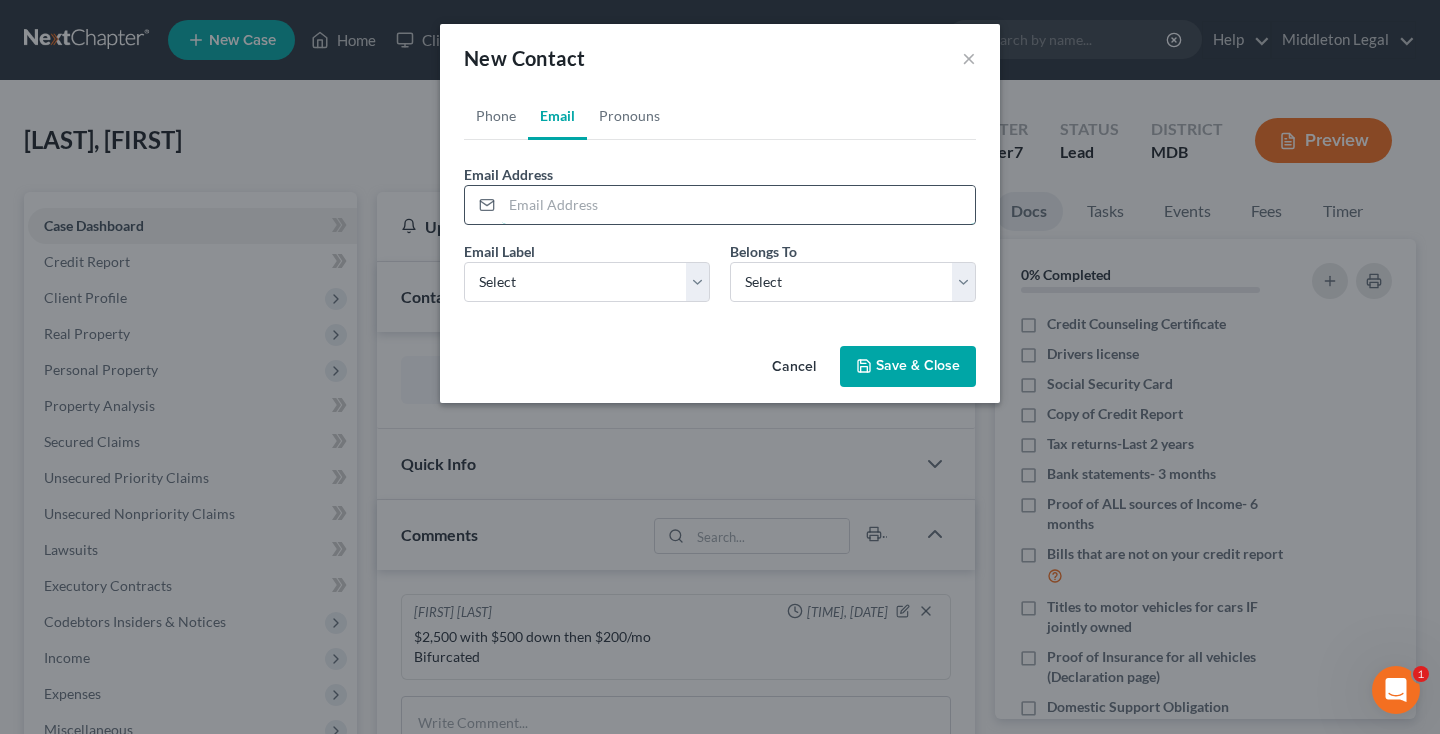 paste on "[EMAIL]" 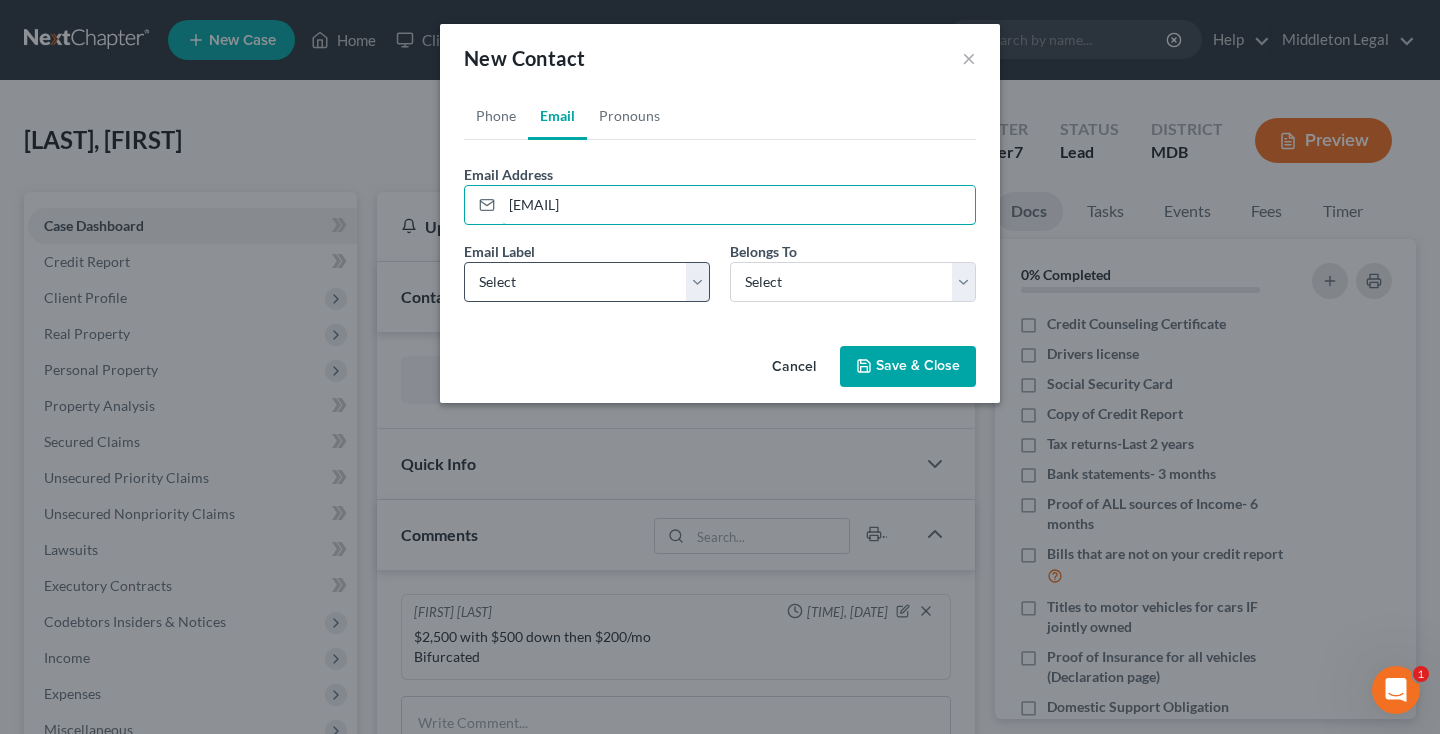 type on "[EMAIL]" 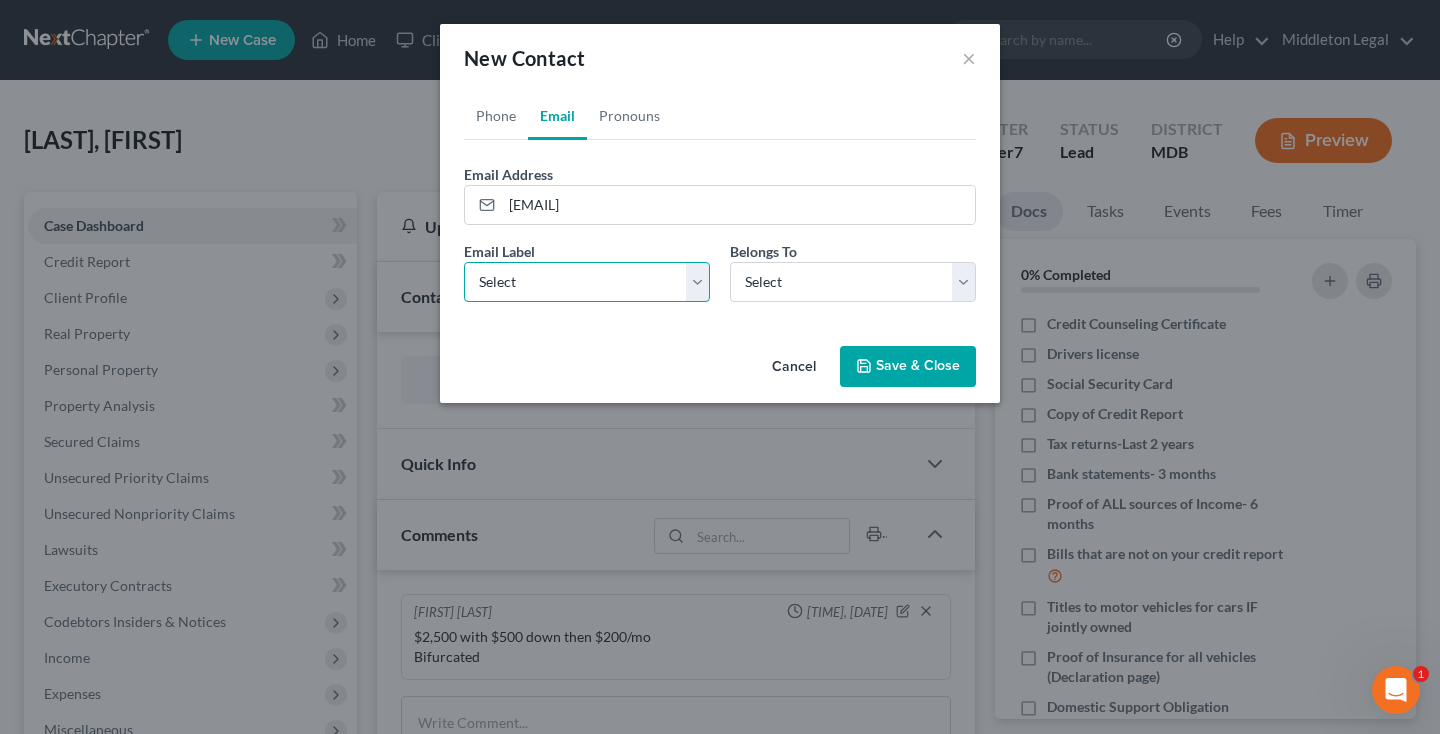 select on "0" 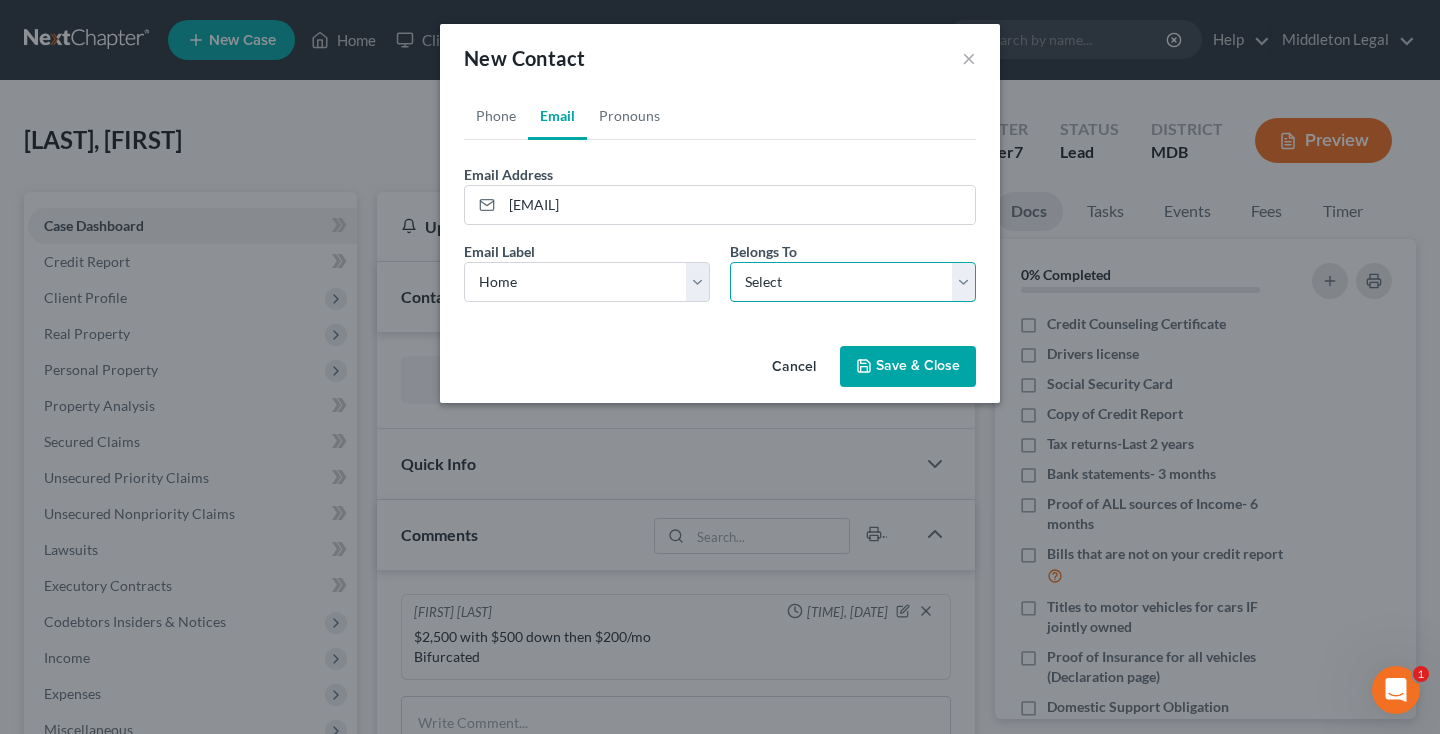 select on "0" 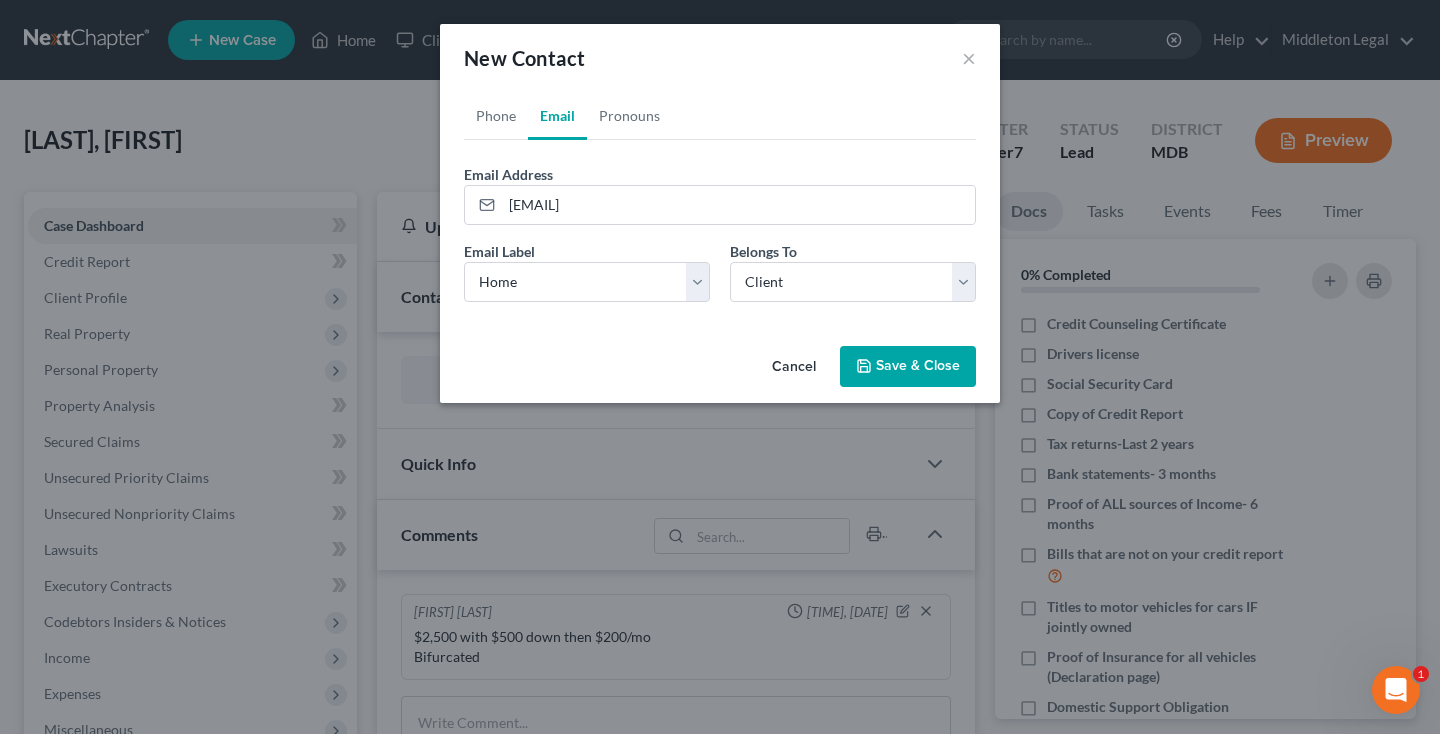 click on "Save & Close" at bounding box center (908, 367) 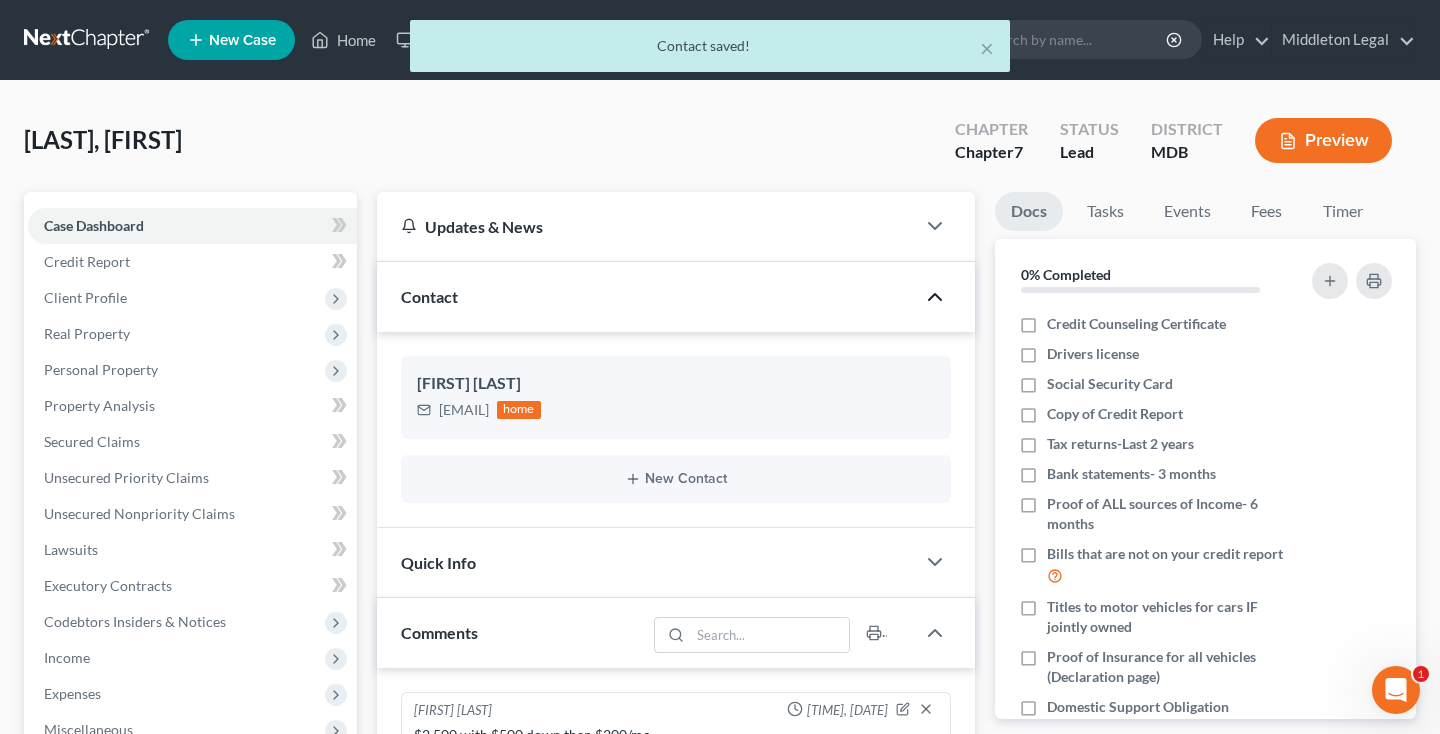 scroll, scrollTop: 0, scrollLeft: 0, axis: both 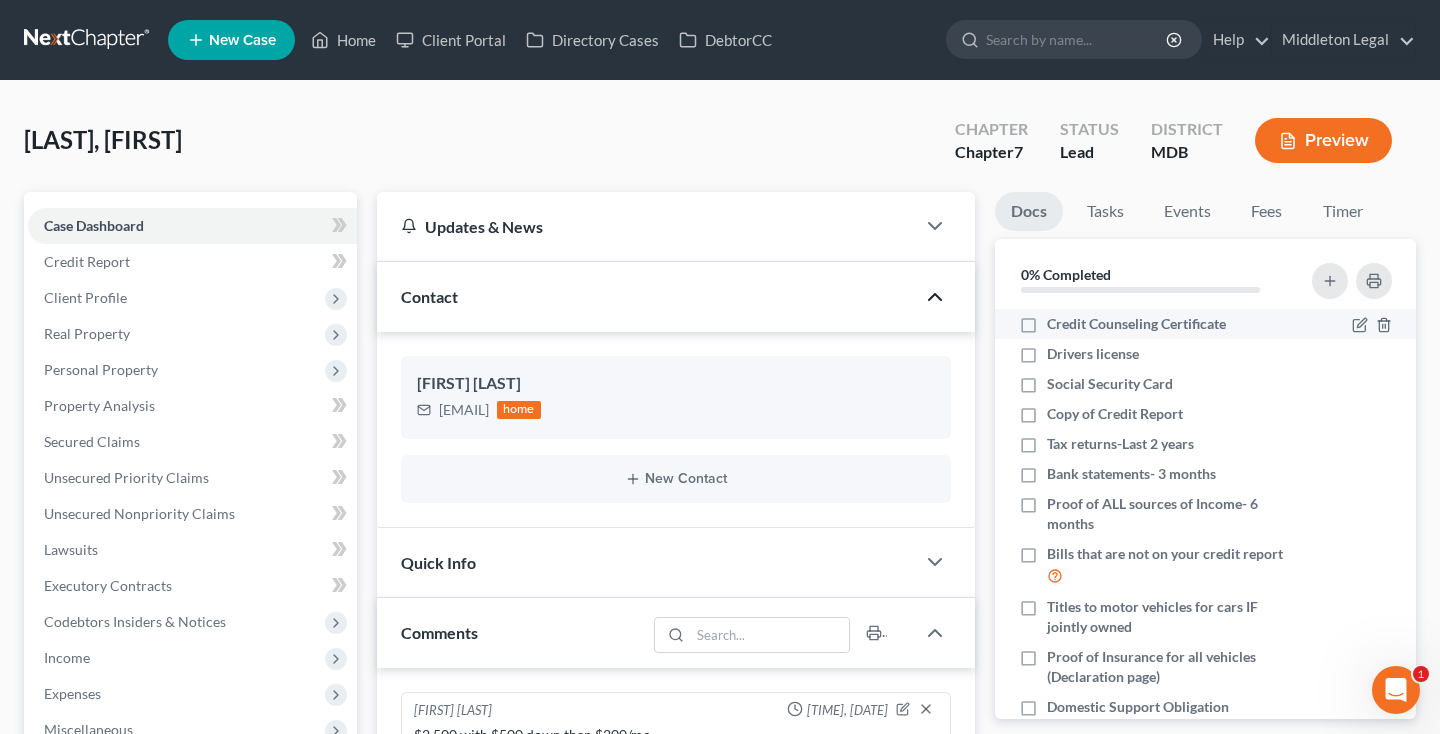 click on "Credit Counseling Certificate" at bounding box center (1136, 324) 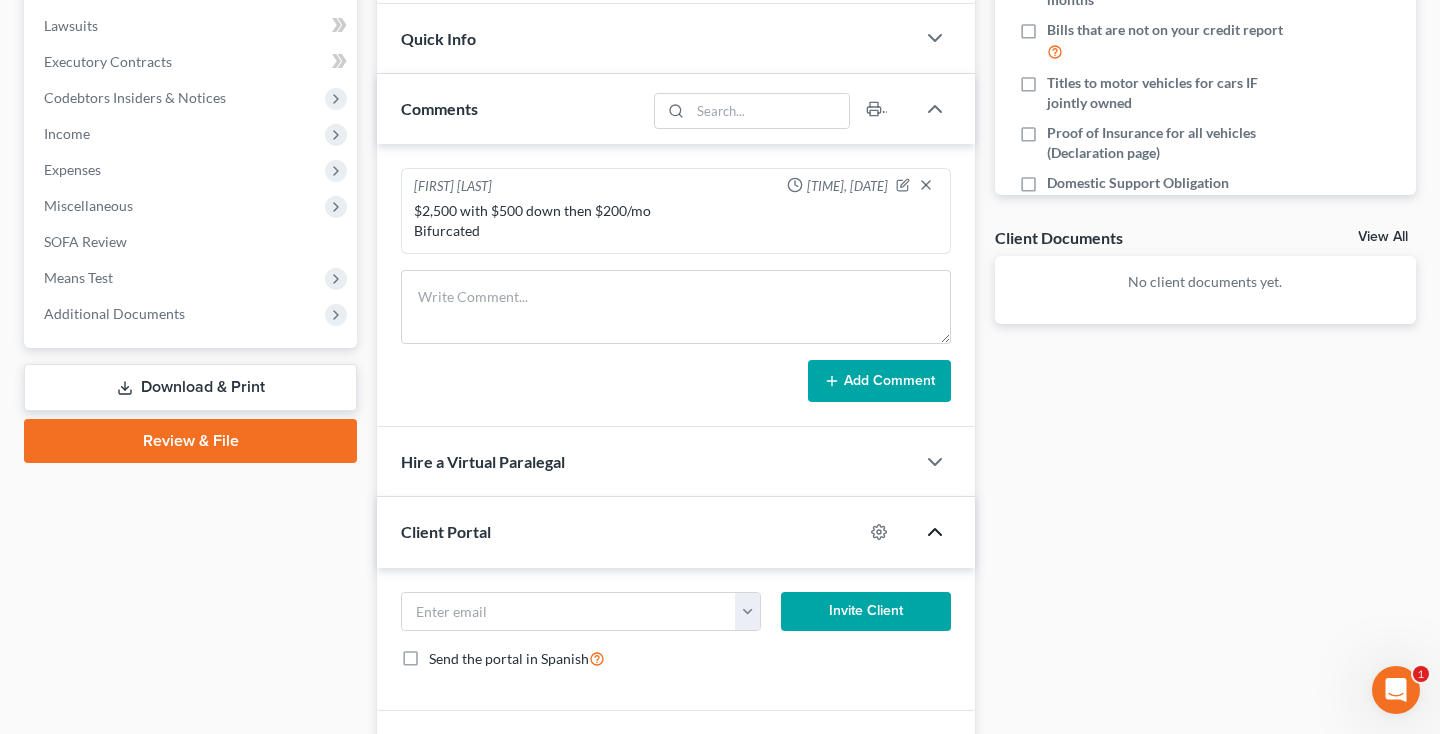 scroll, scrollTop: 542, scrollLeft: 0, axis: vertical 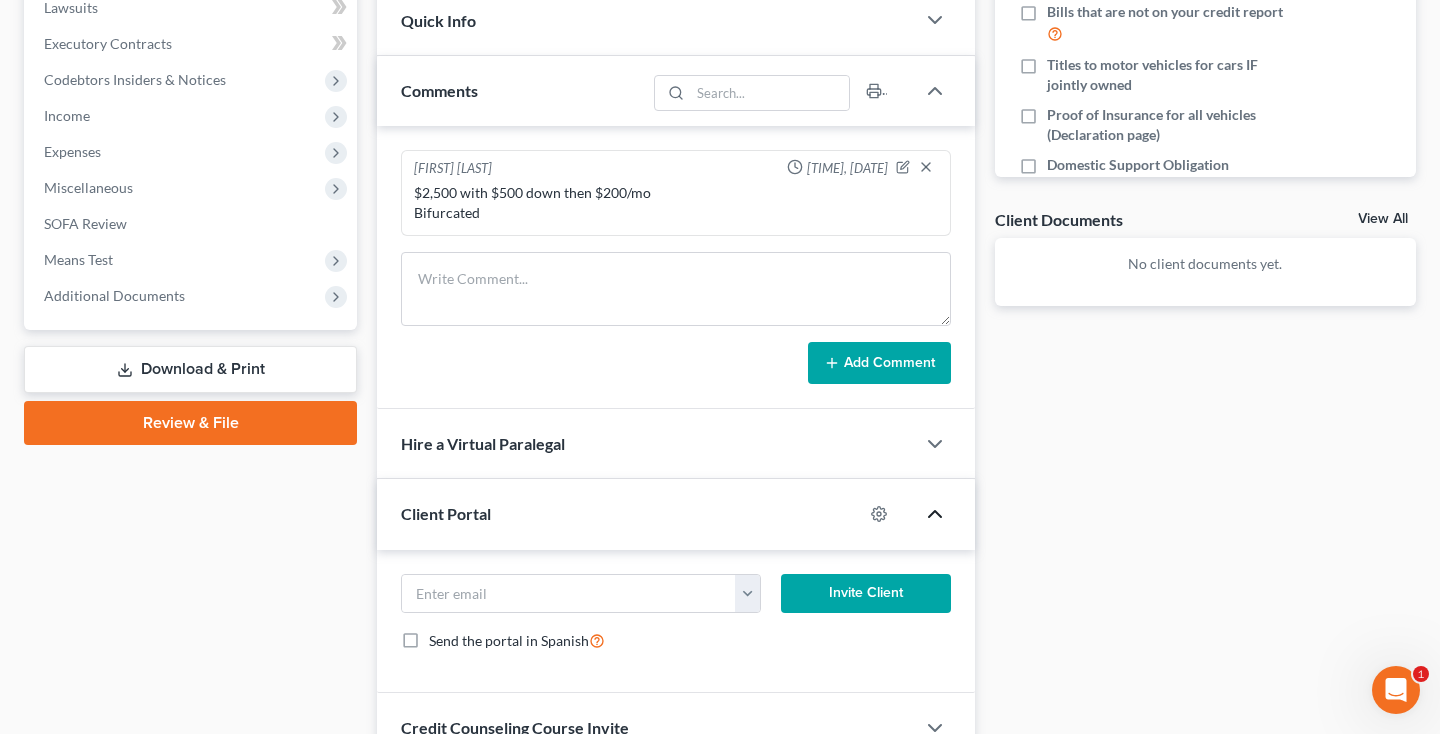 click on "View All" at bounding box center (1383, 219) 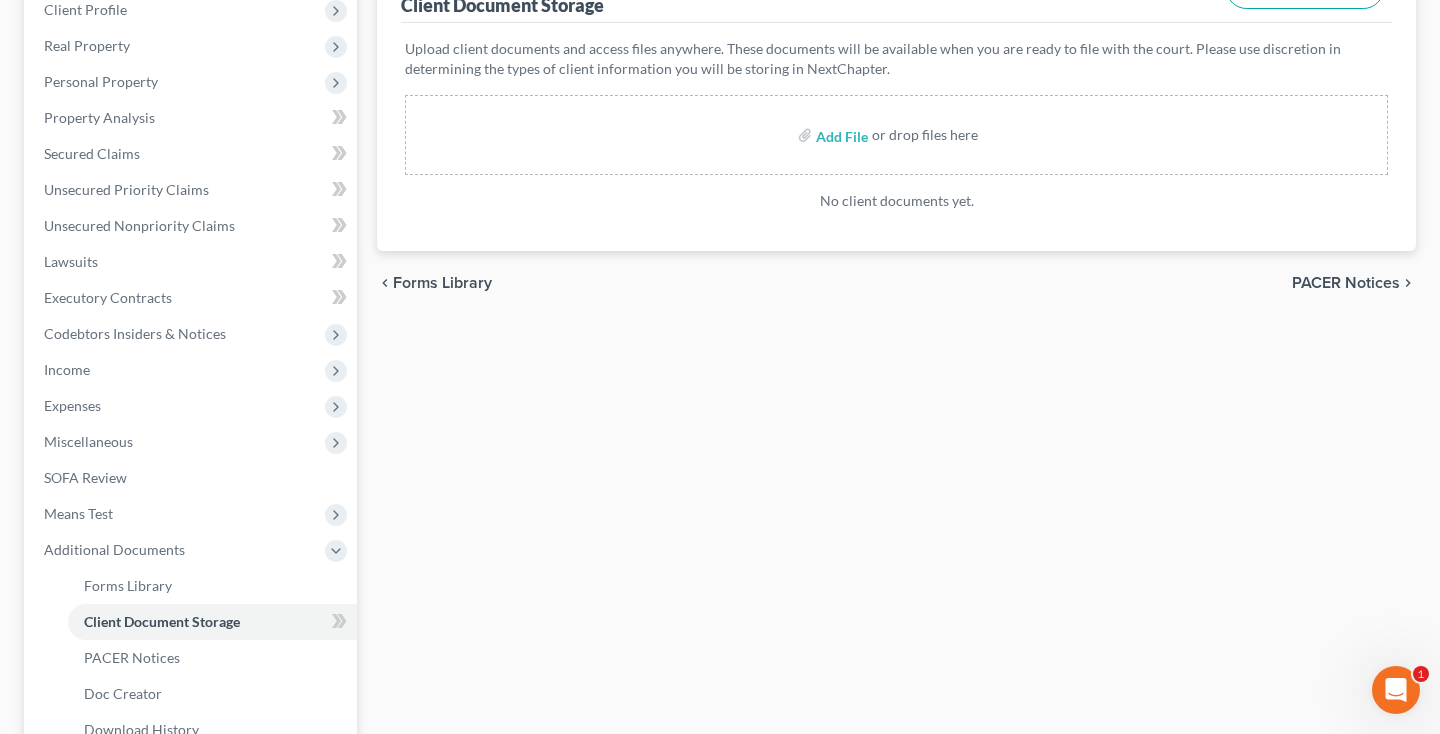 scroll, scrollTop: 0, scrollLeft: 0, axis: both 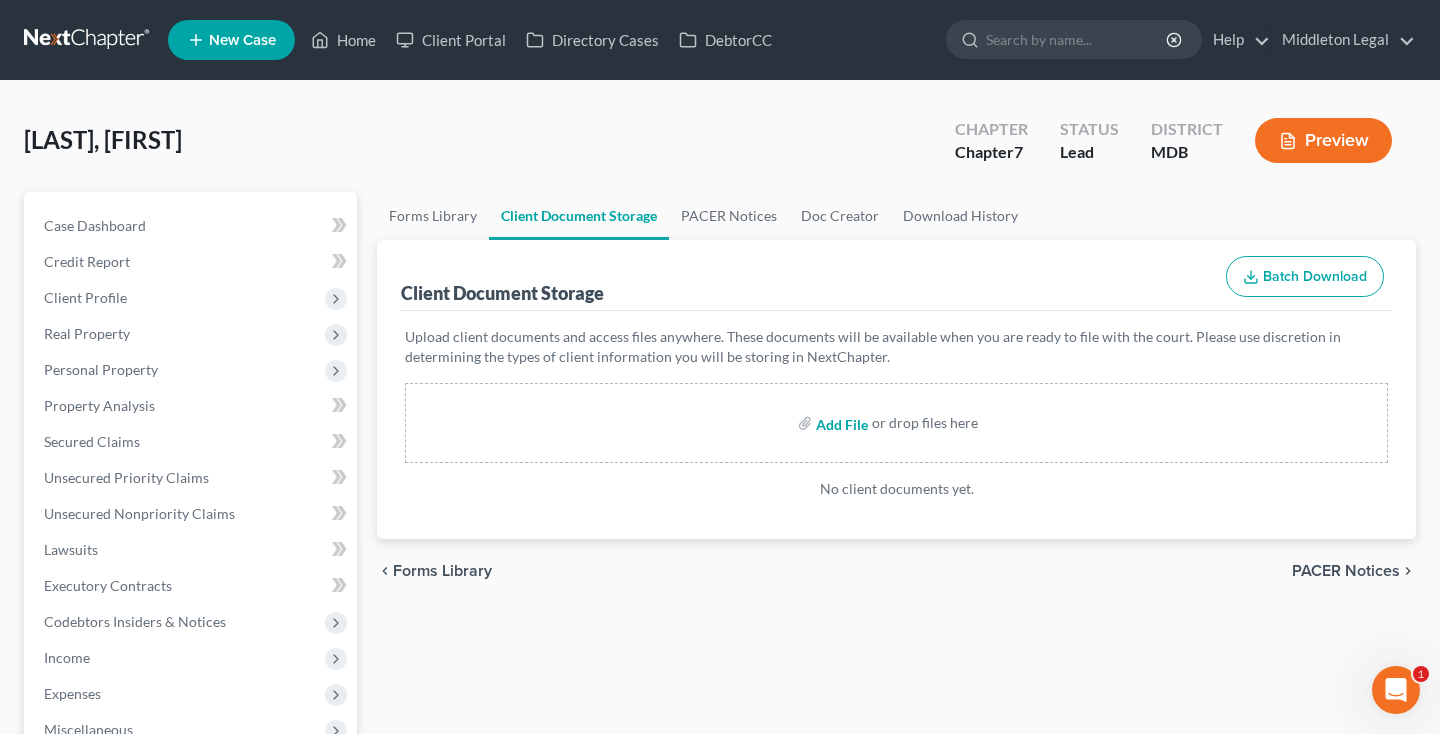click at bounding box center [840, 423] 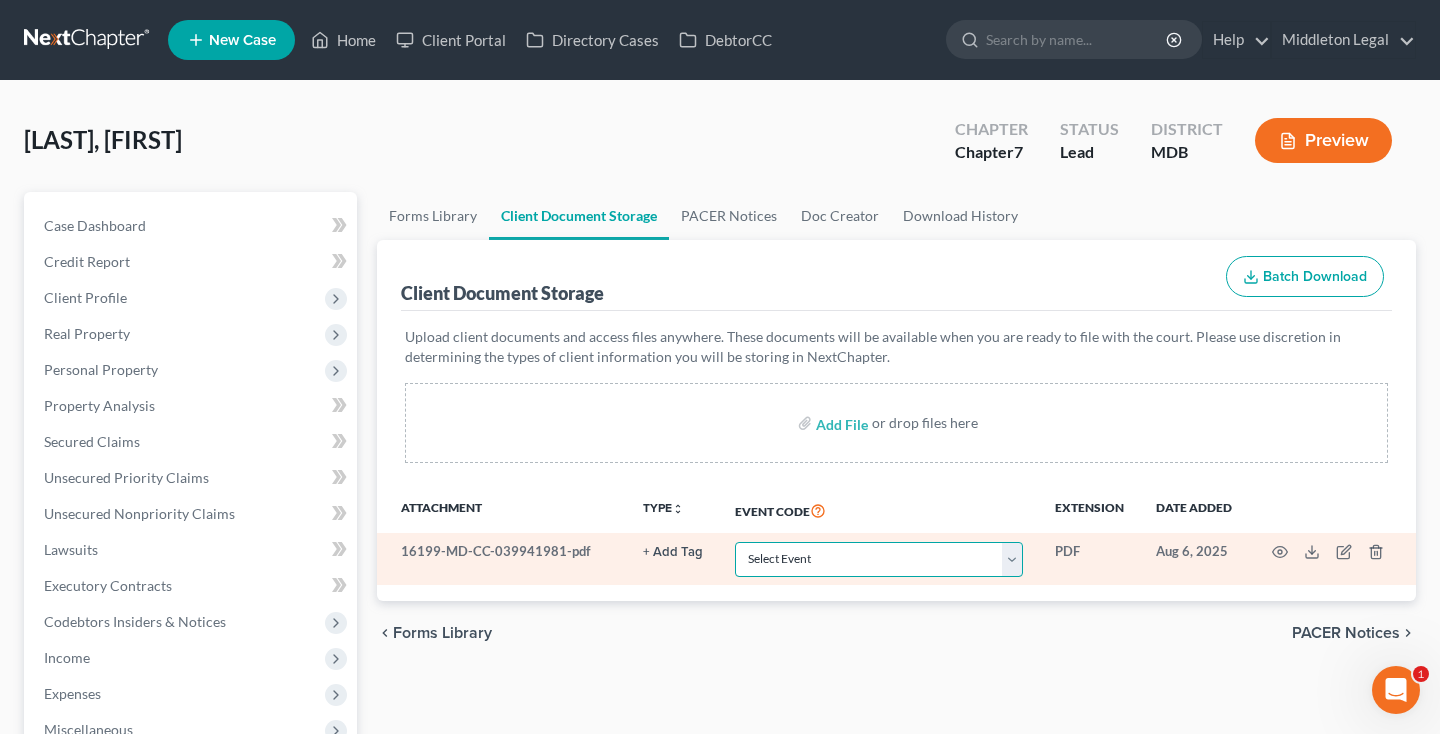 select on "14" 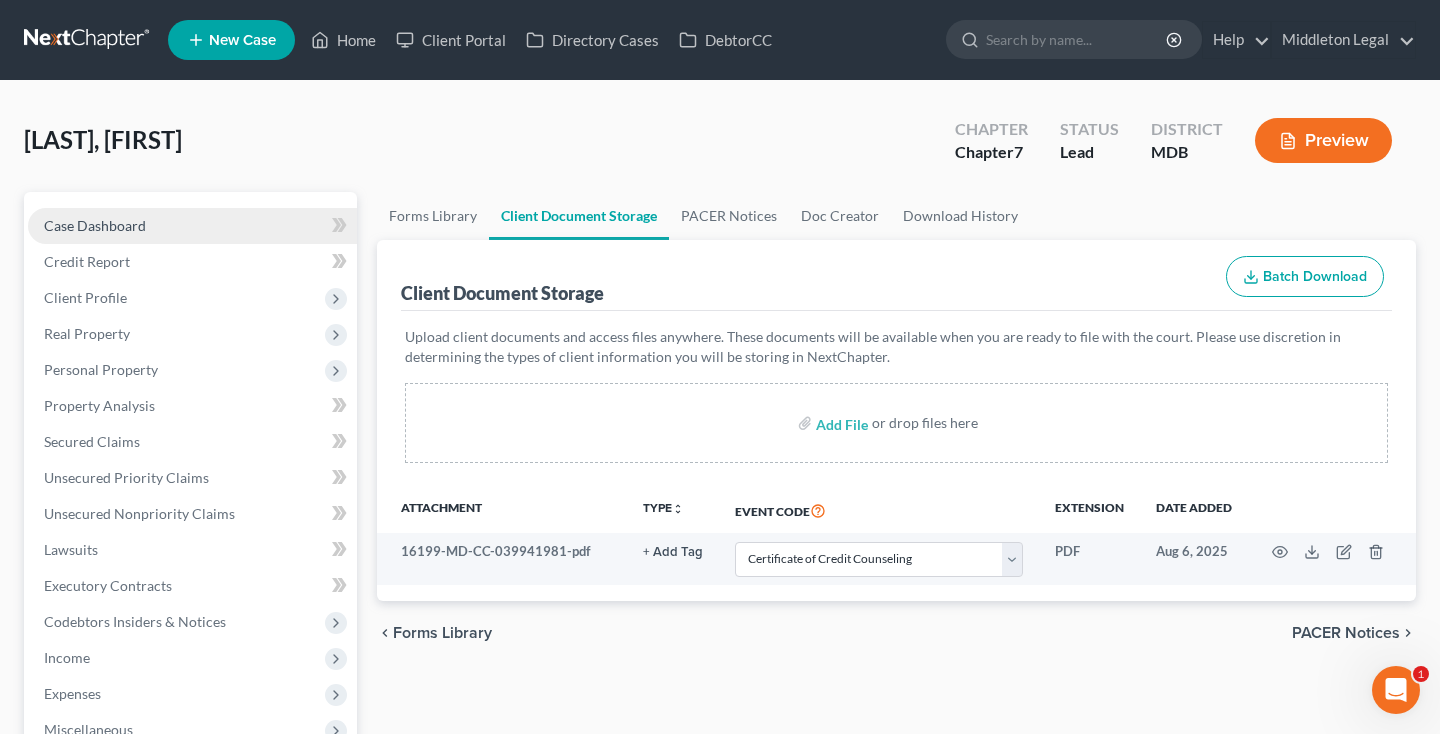 click on "Case Dashboard" at bounding box center (95, 225) 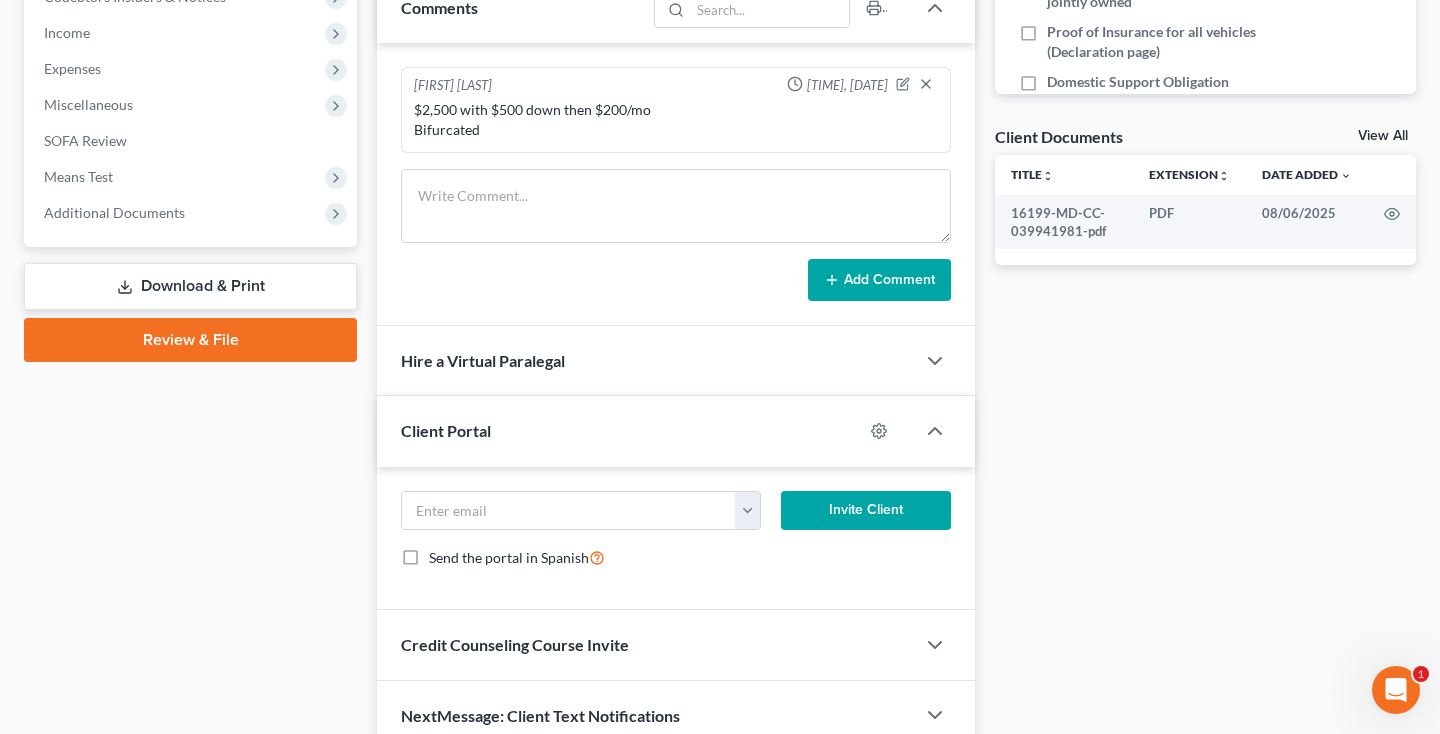 scroll, scrollTop: 646, scrollLeft: 0, axis: vertical 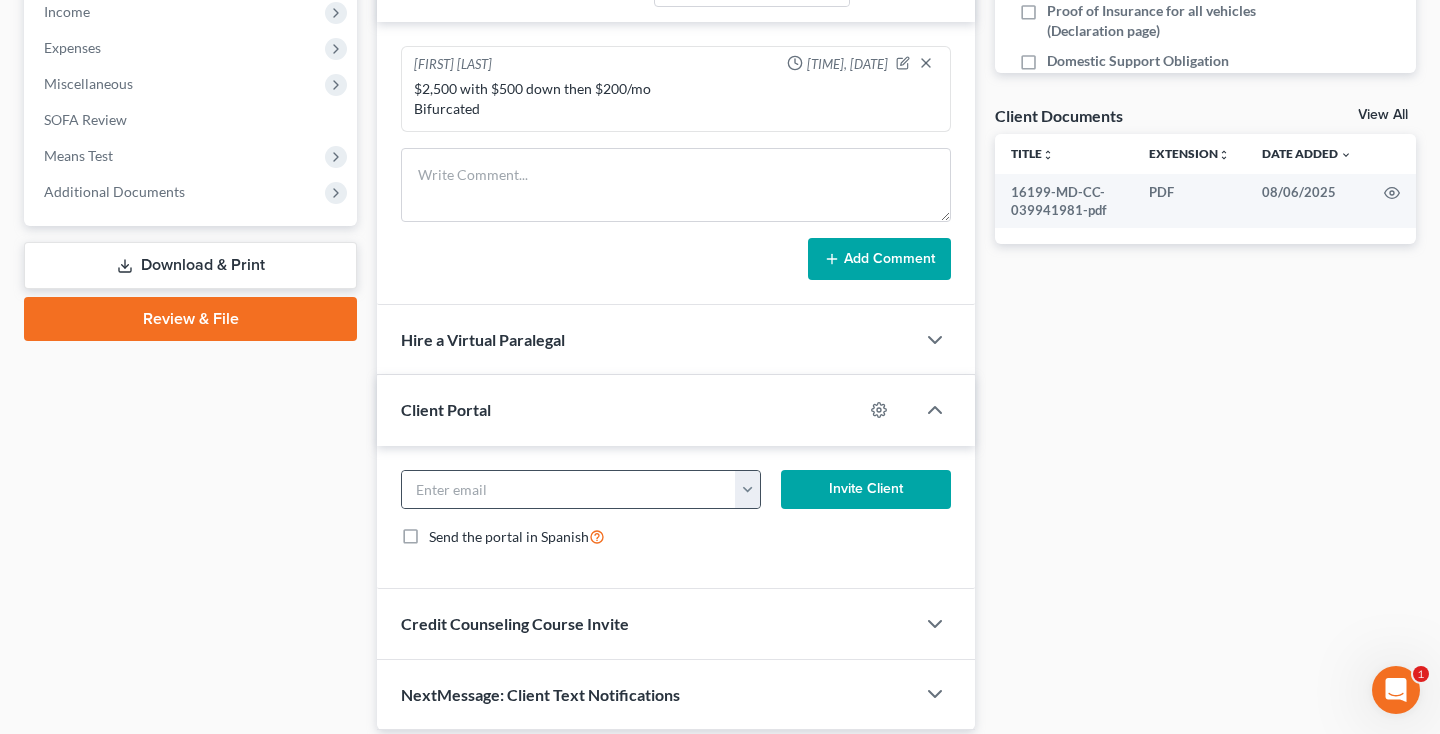 click at bounding box center (747, 490) 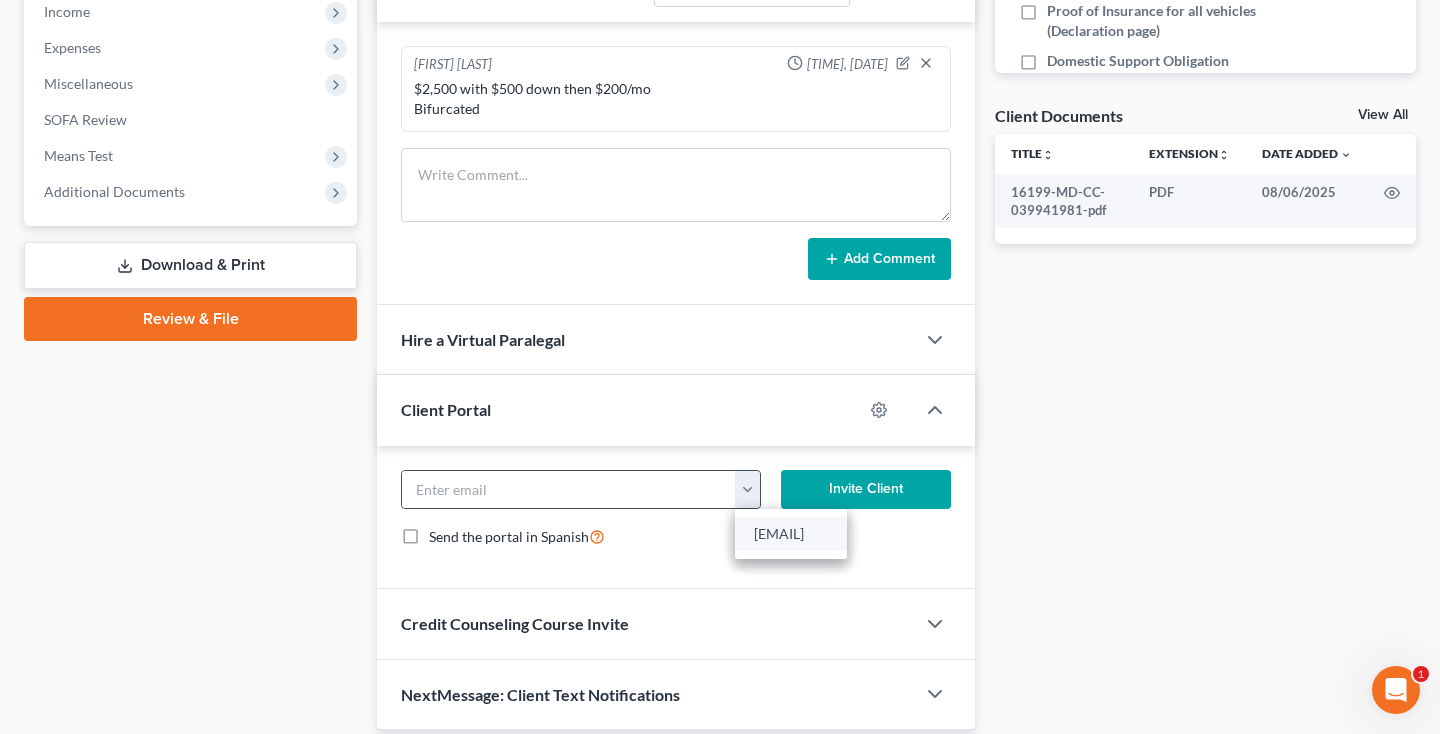 click on "[EMAIL]" at bounding box center [791, 534] 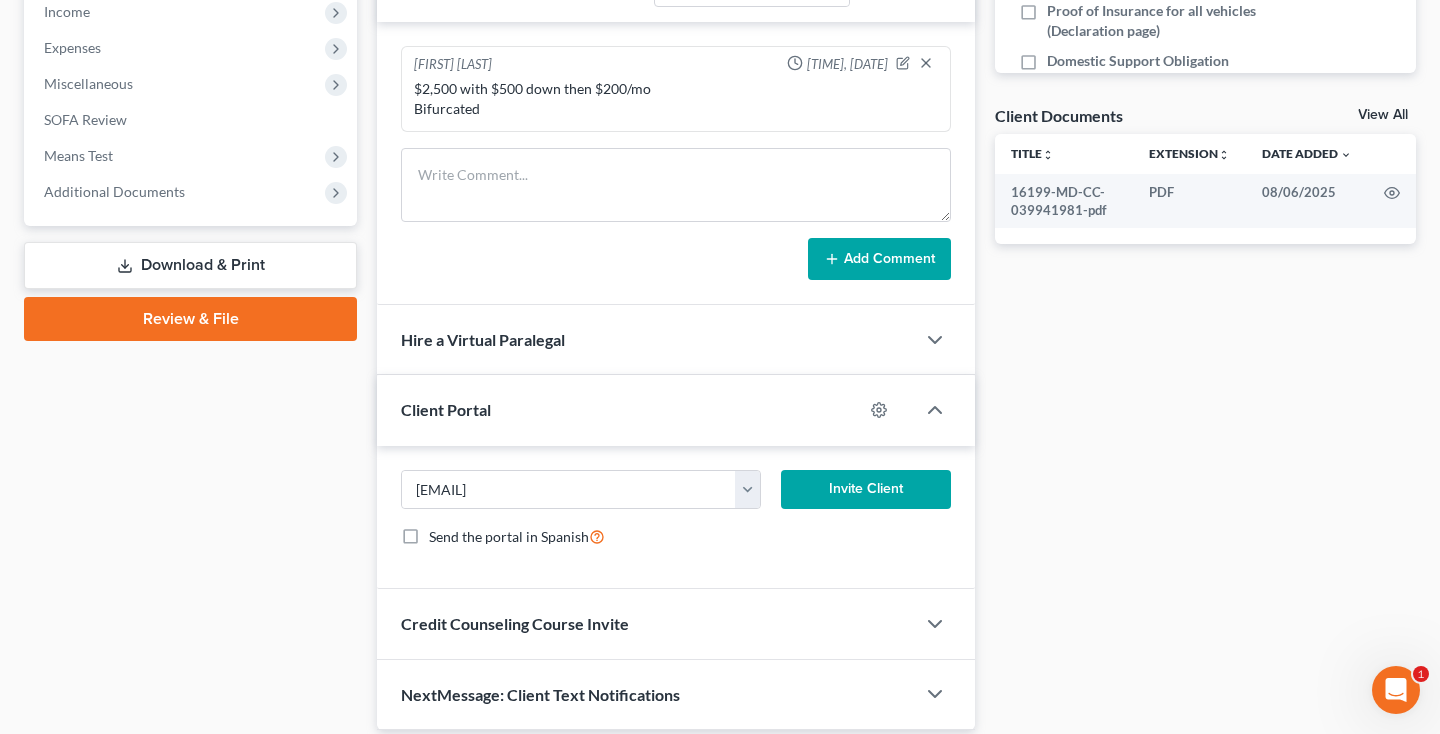 click on "Invite Client" at bounding box center [866, 490] 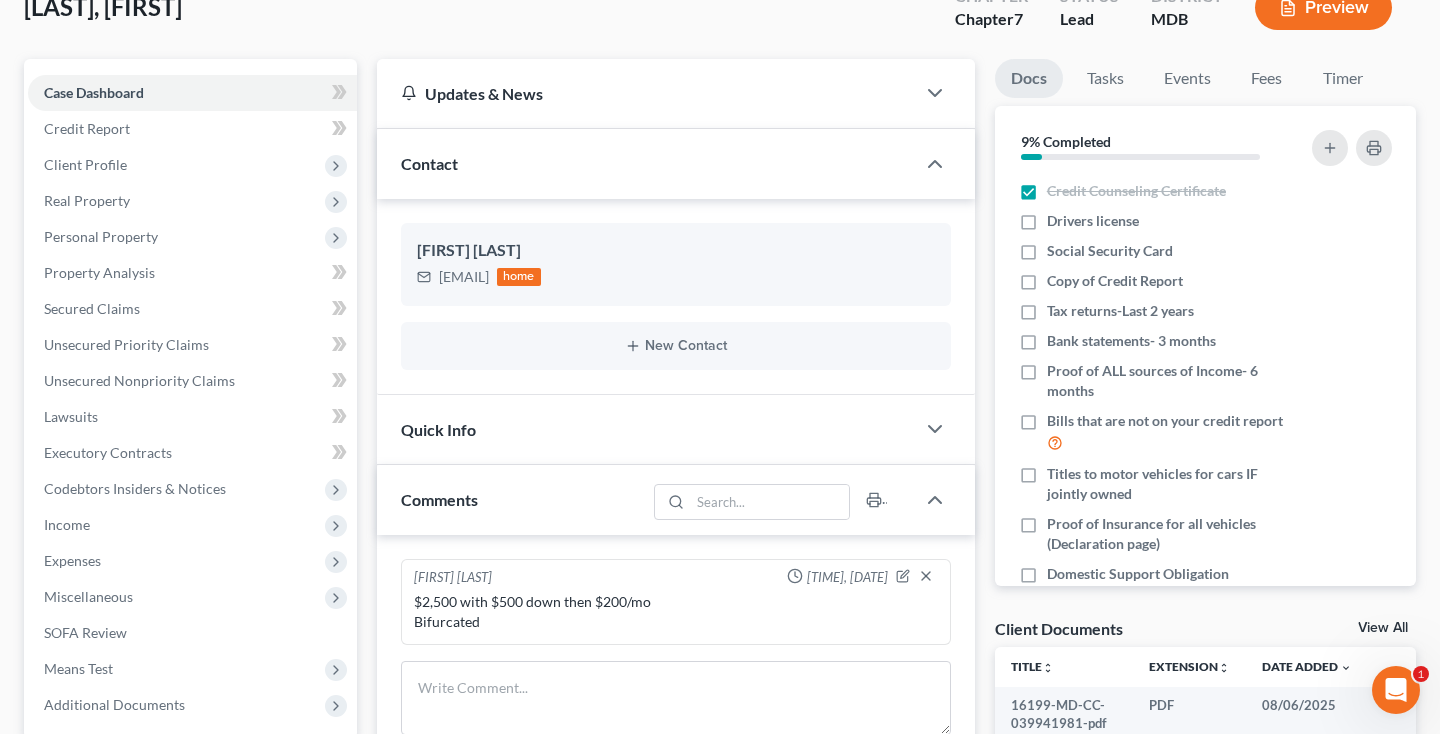 scroll, scrollTop: 130, scrollLeft: 0, axis: vertical 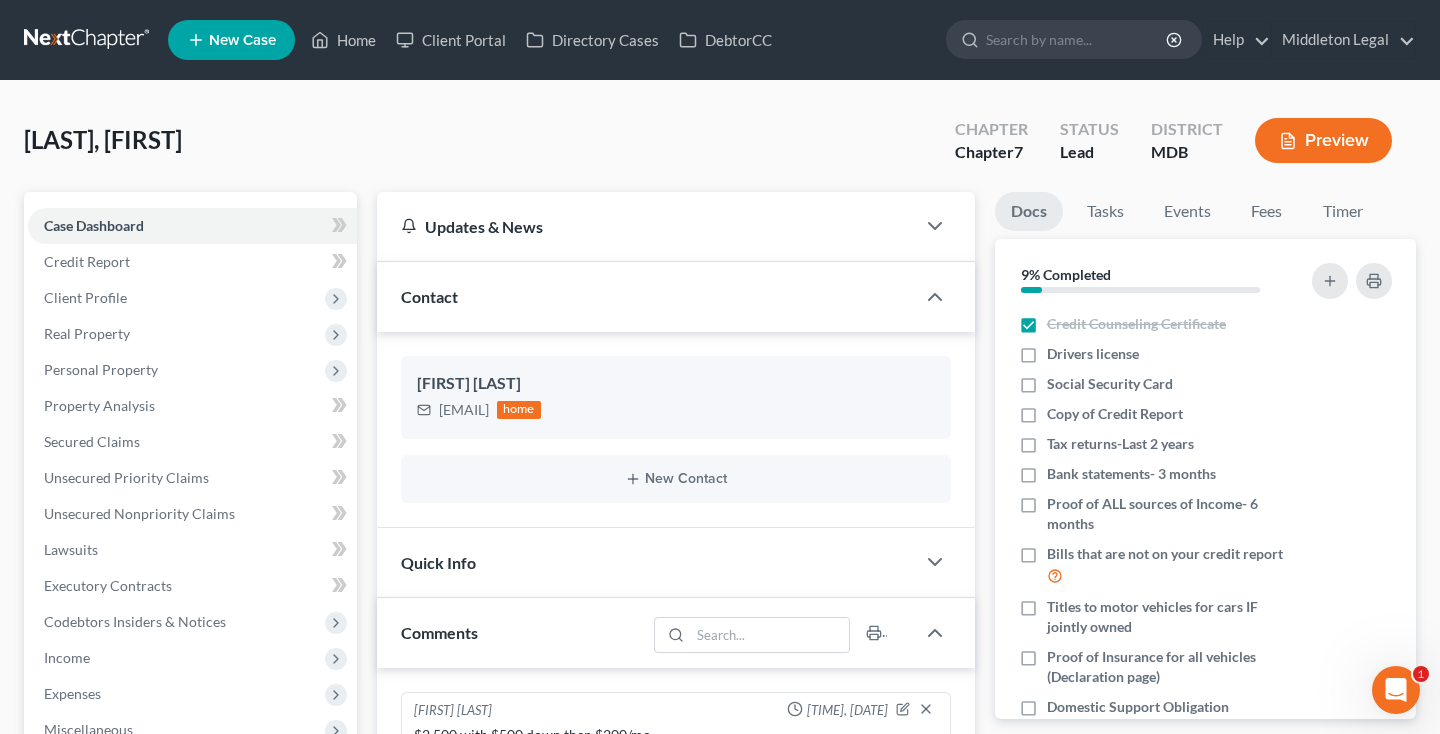 click on "New Case" at bounding box center [231, 40] 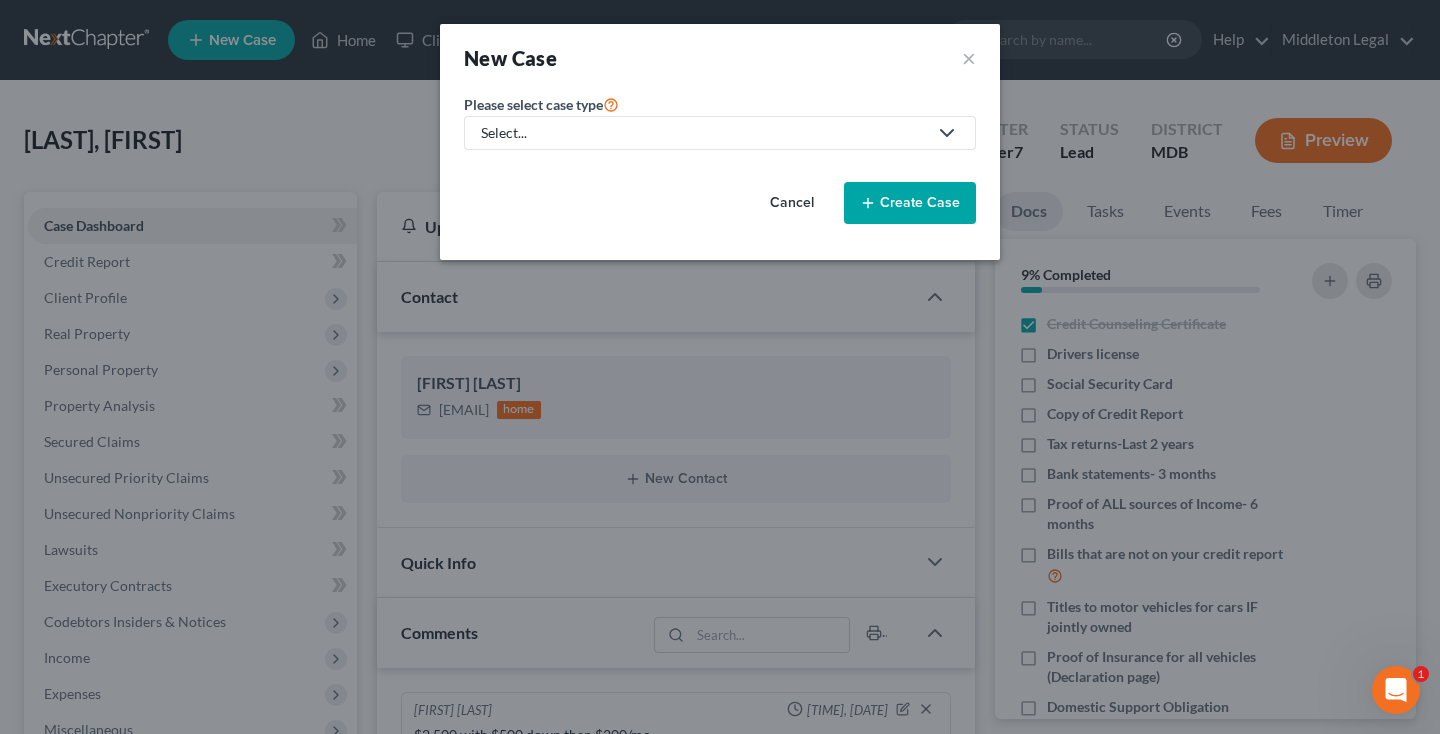 click on "Select..." at bounding box center [704, 133] 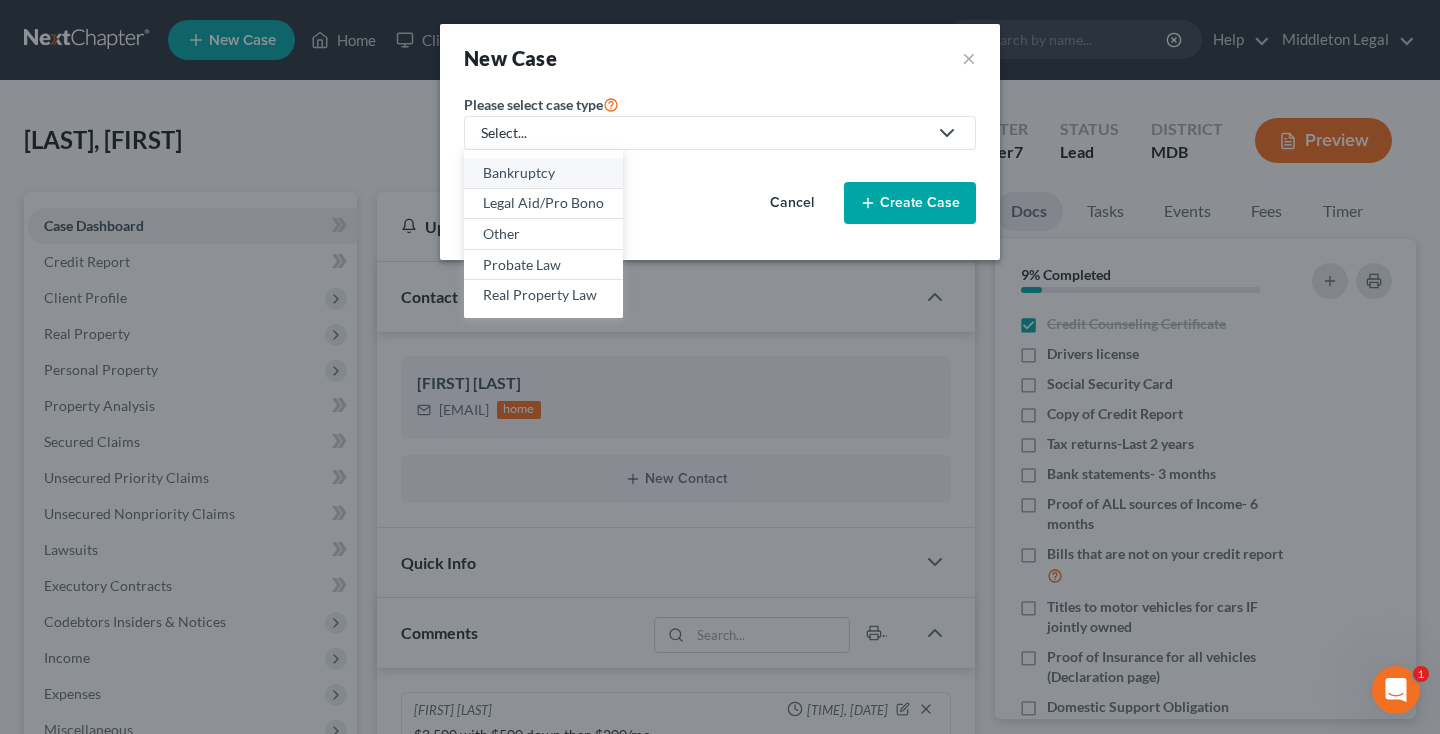 click on "Bankruptcy" at bounding box center [543, 173] 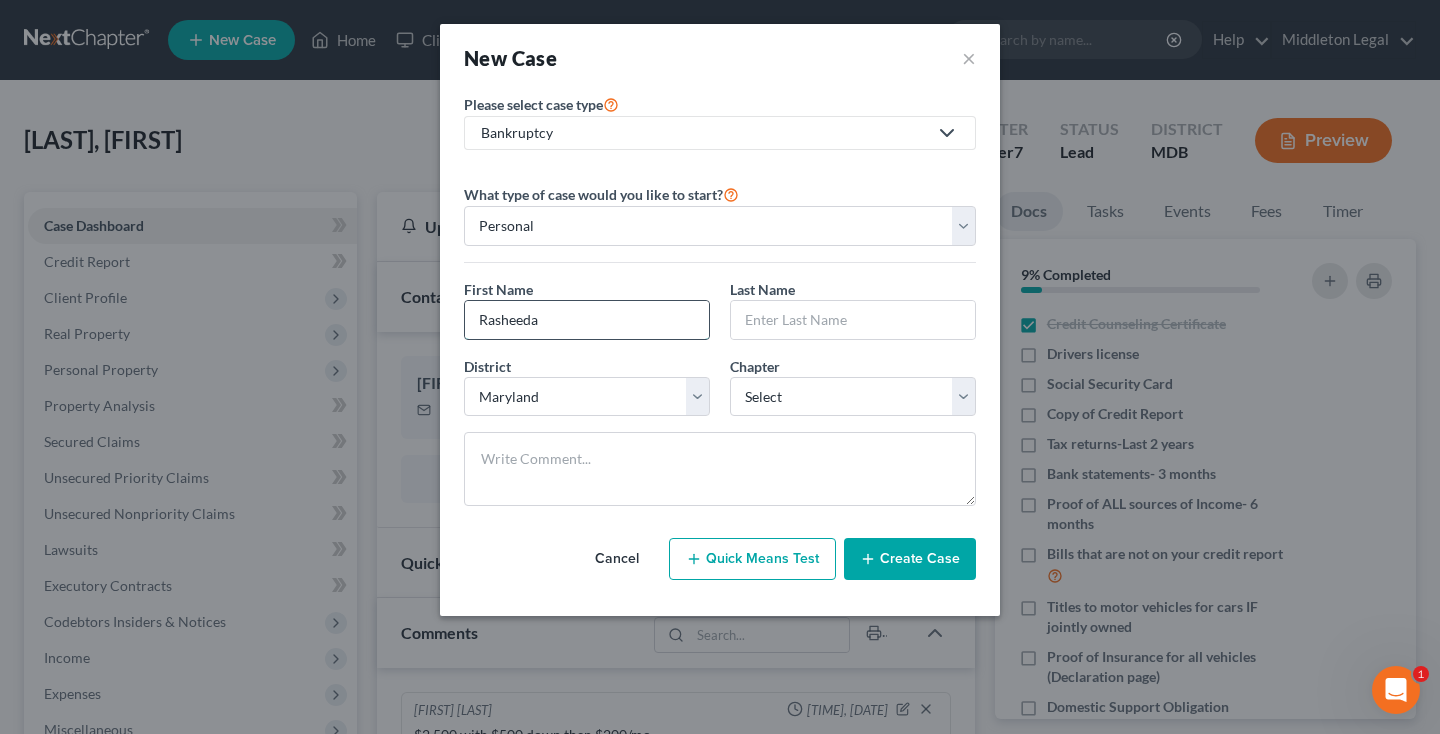 type on "Rasheeda" 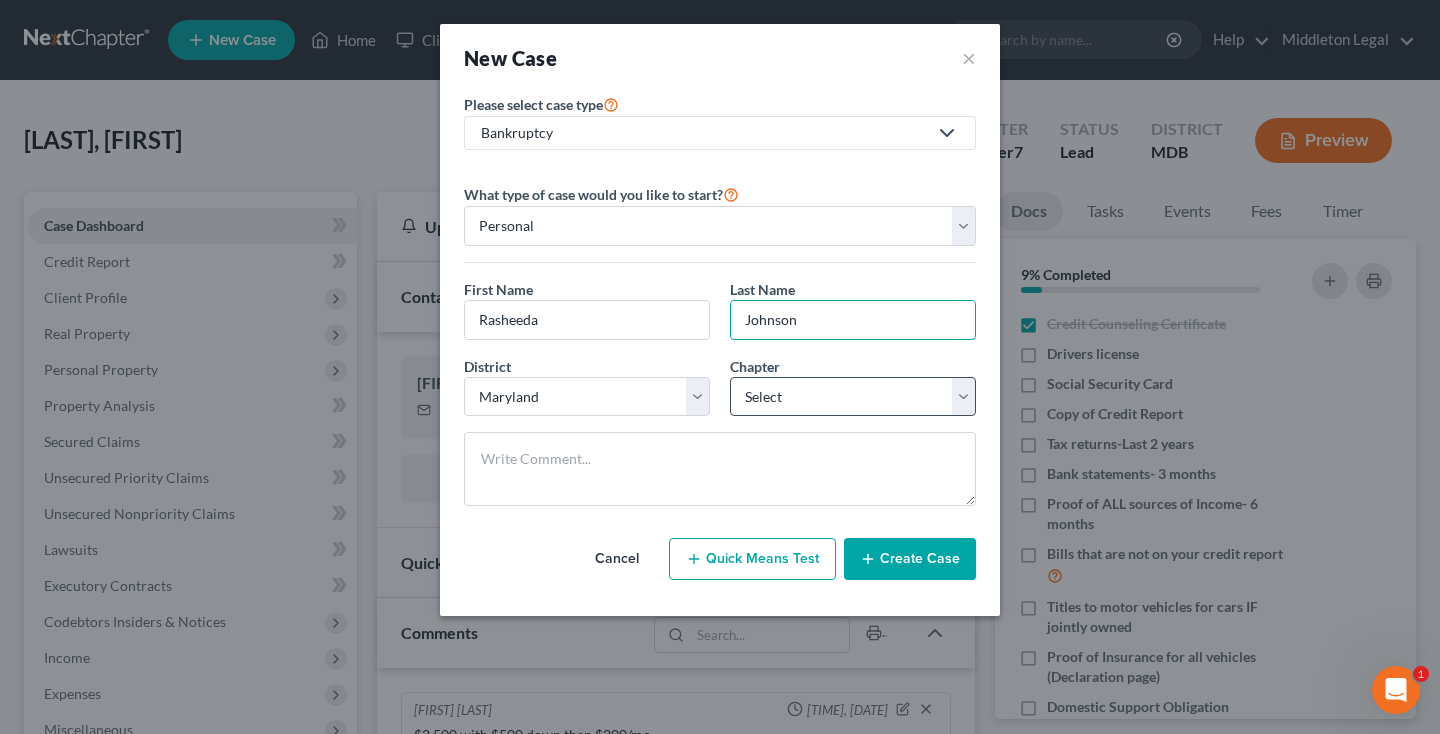 type on "Johnson" 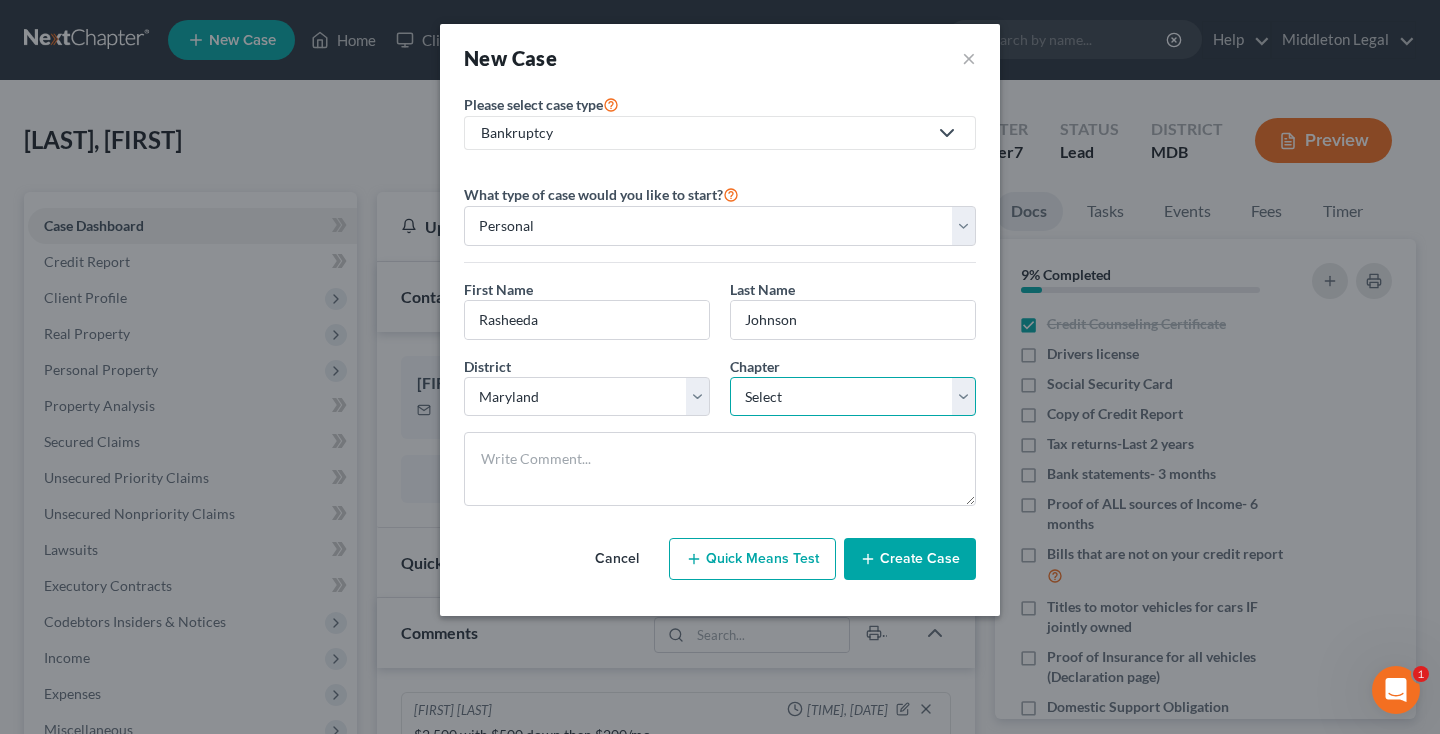 select on "0" 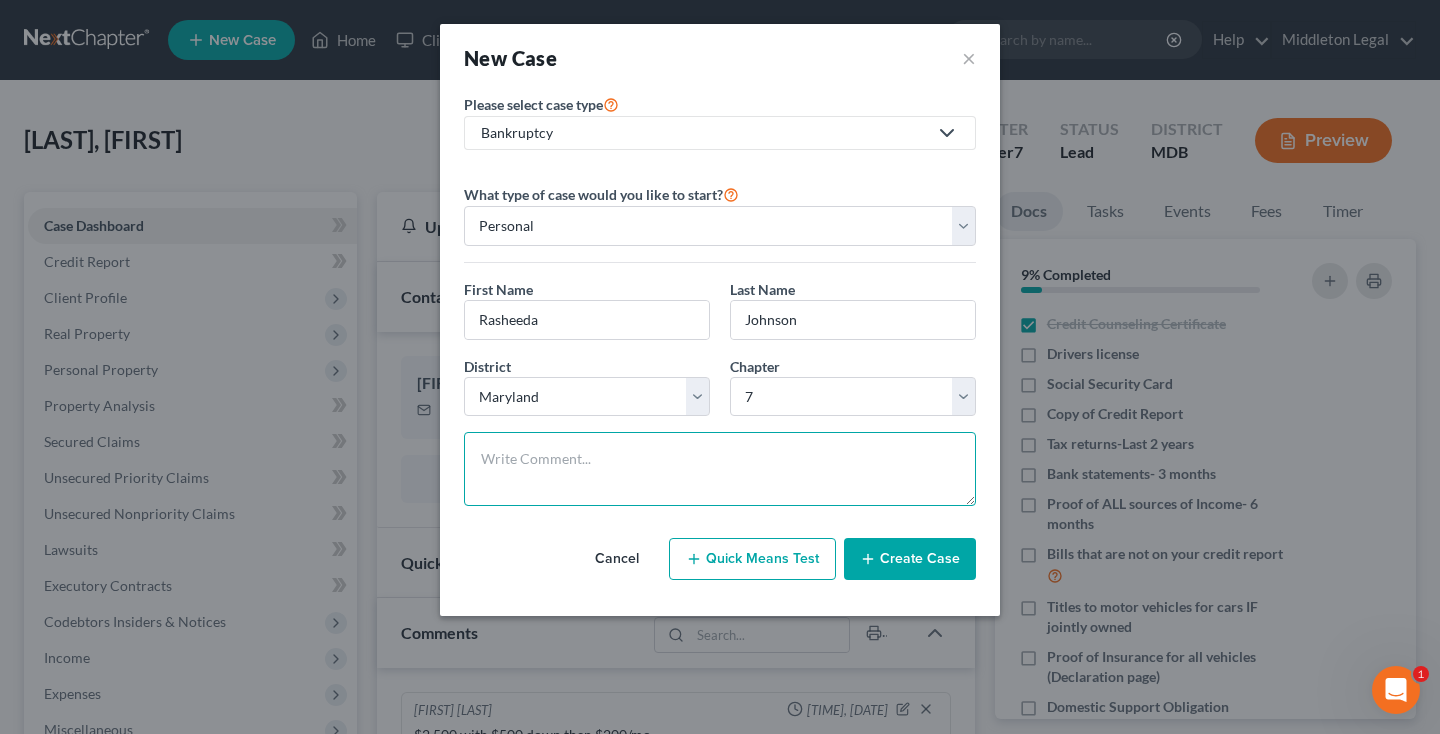 click at bounding box center [720, 469] 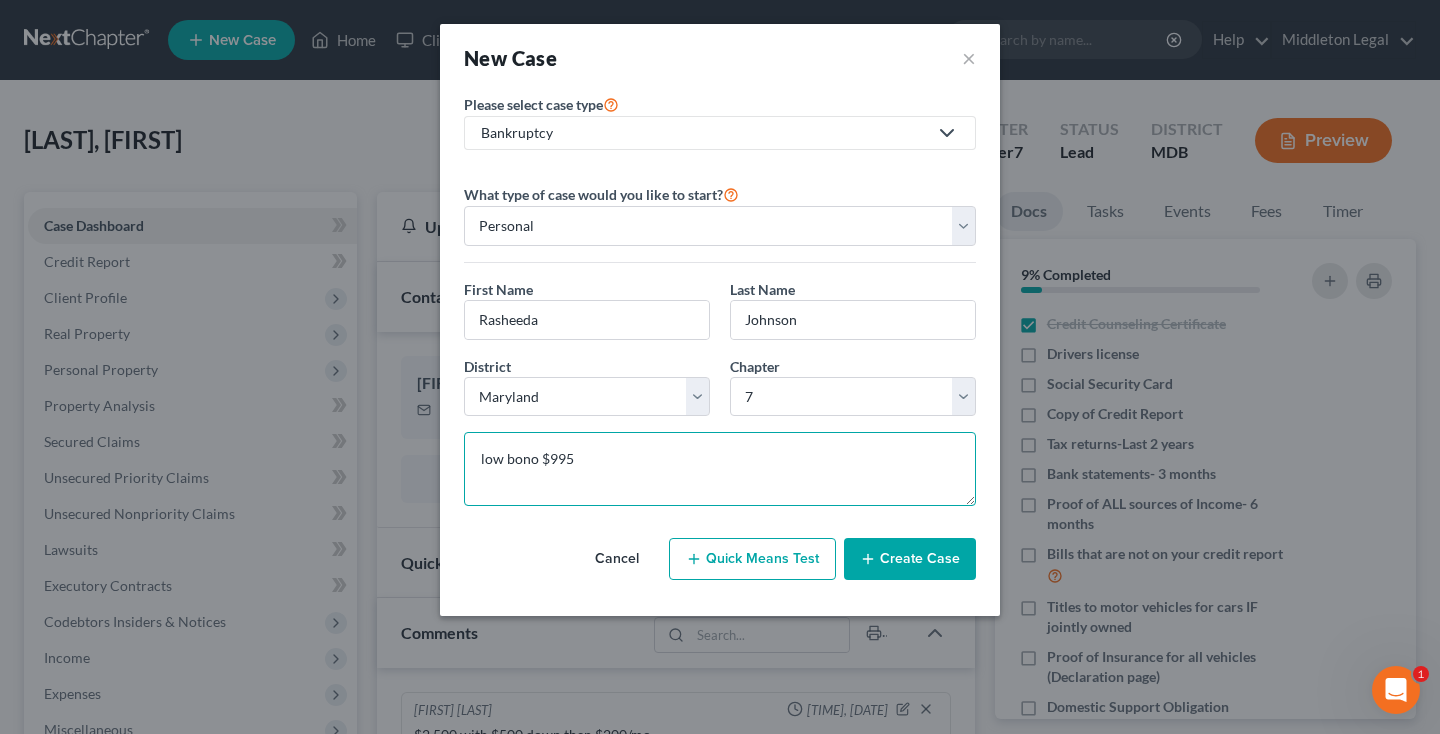 type on "low bono $995" 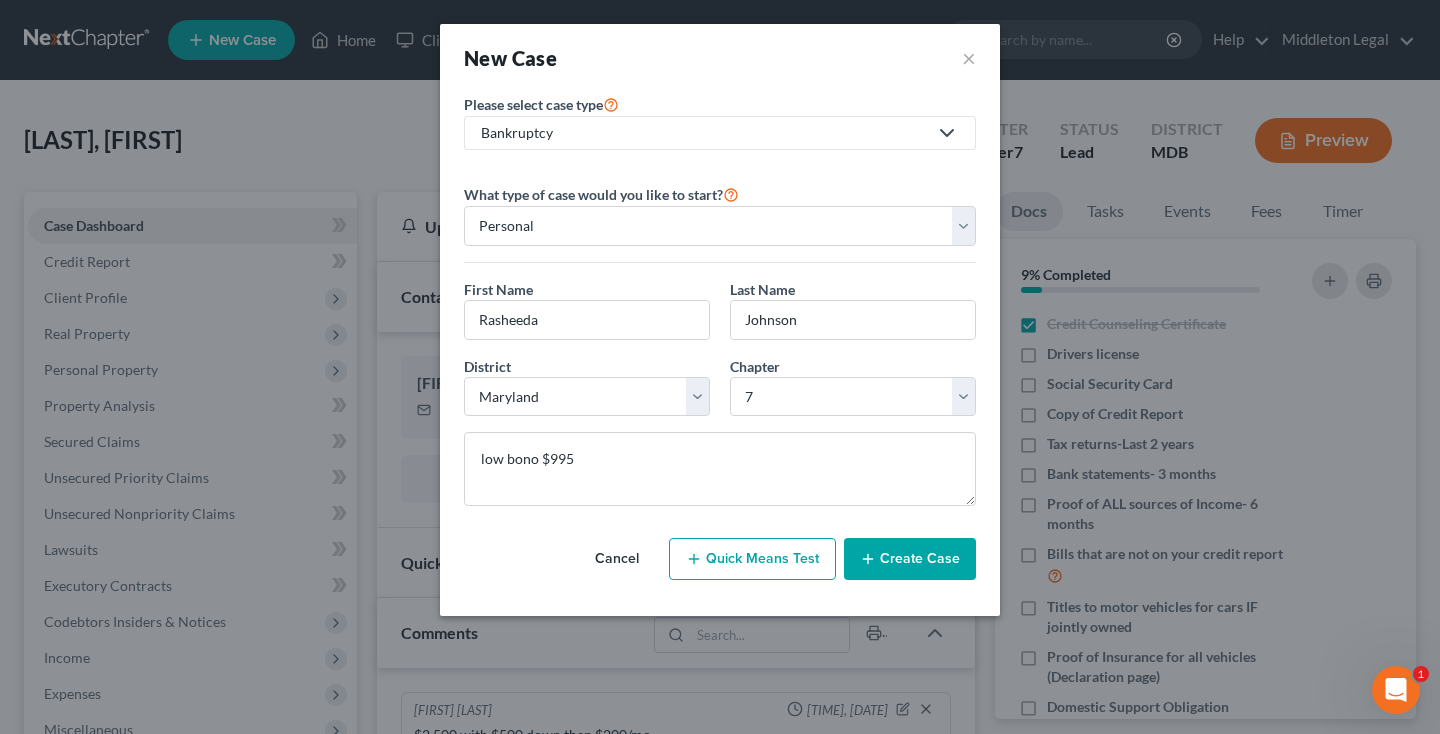 click on "Create Case" at bounding box center [910, 559] 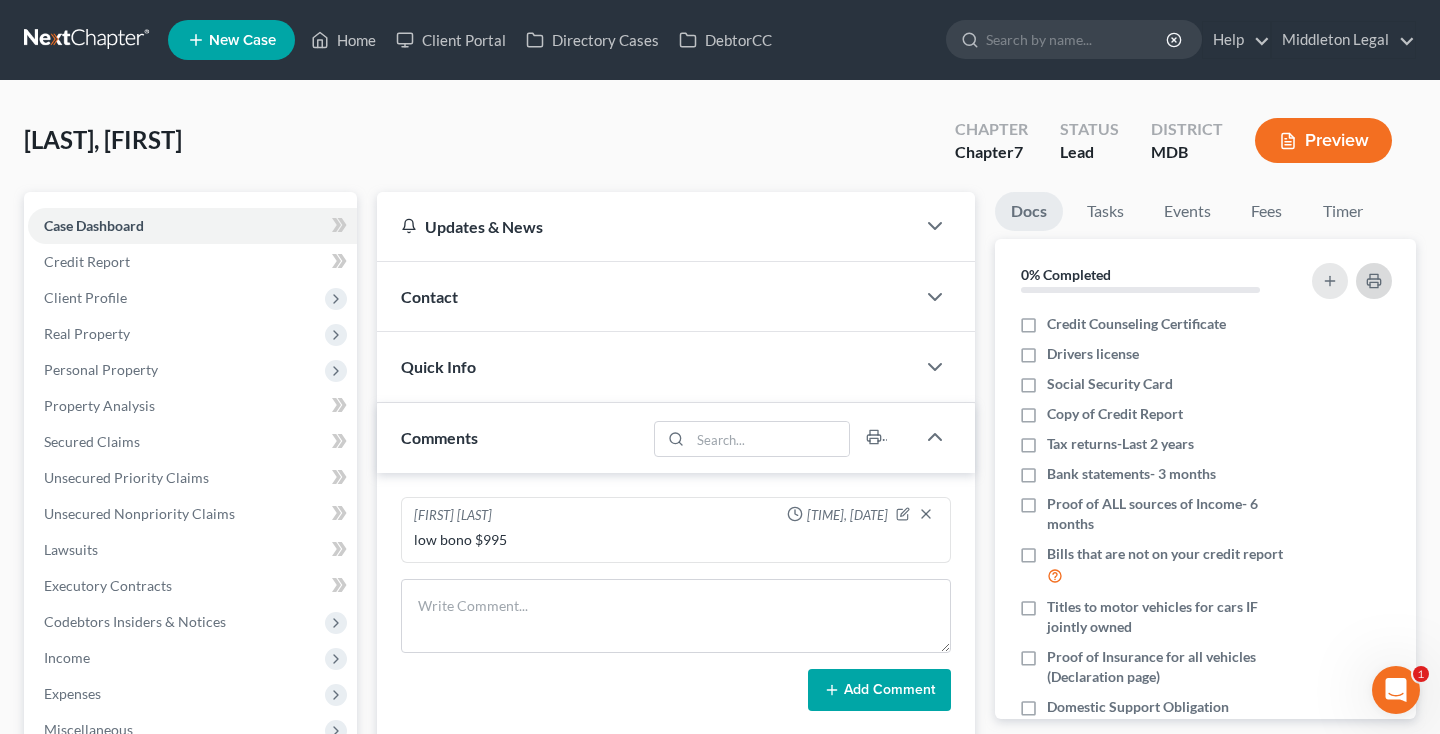 click 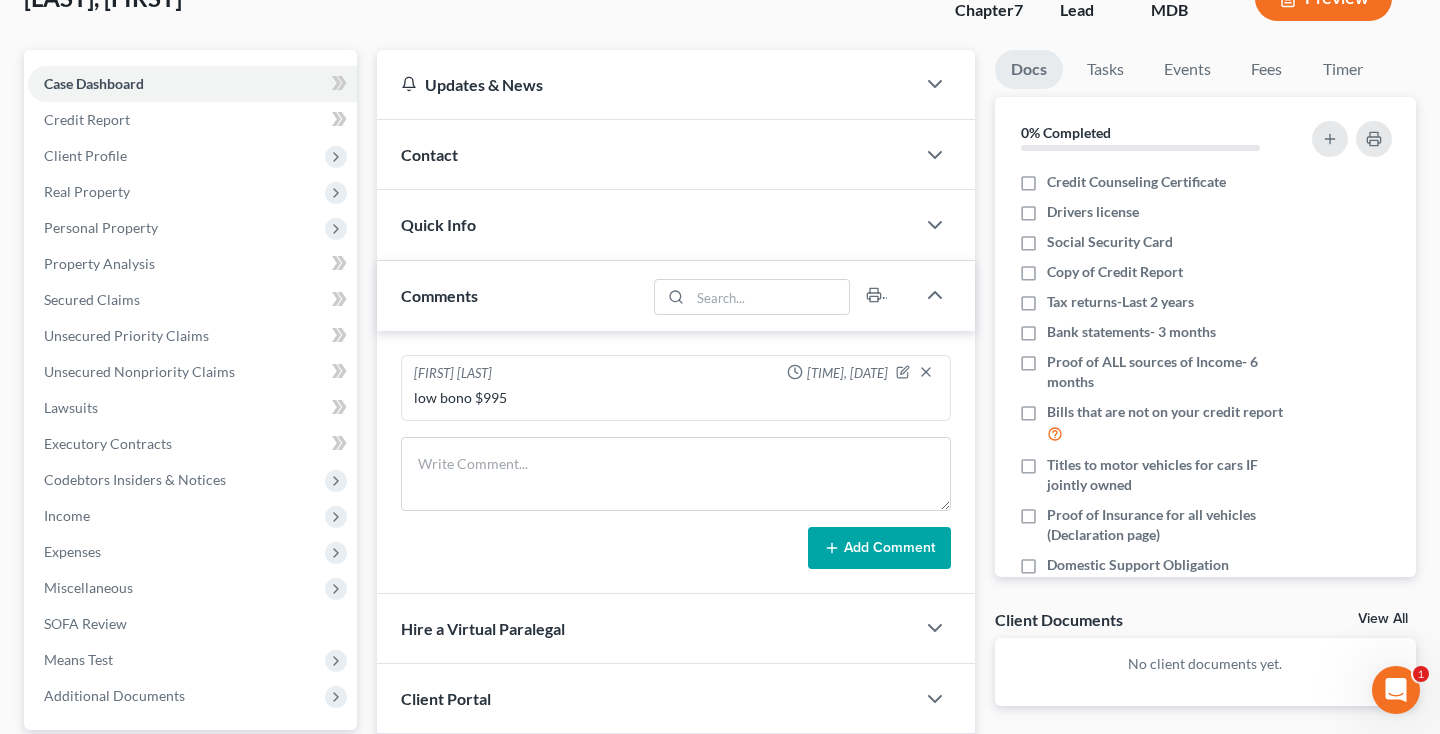 scroll, scrollTop: 103, scrollLeft: 0, axis: vertical 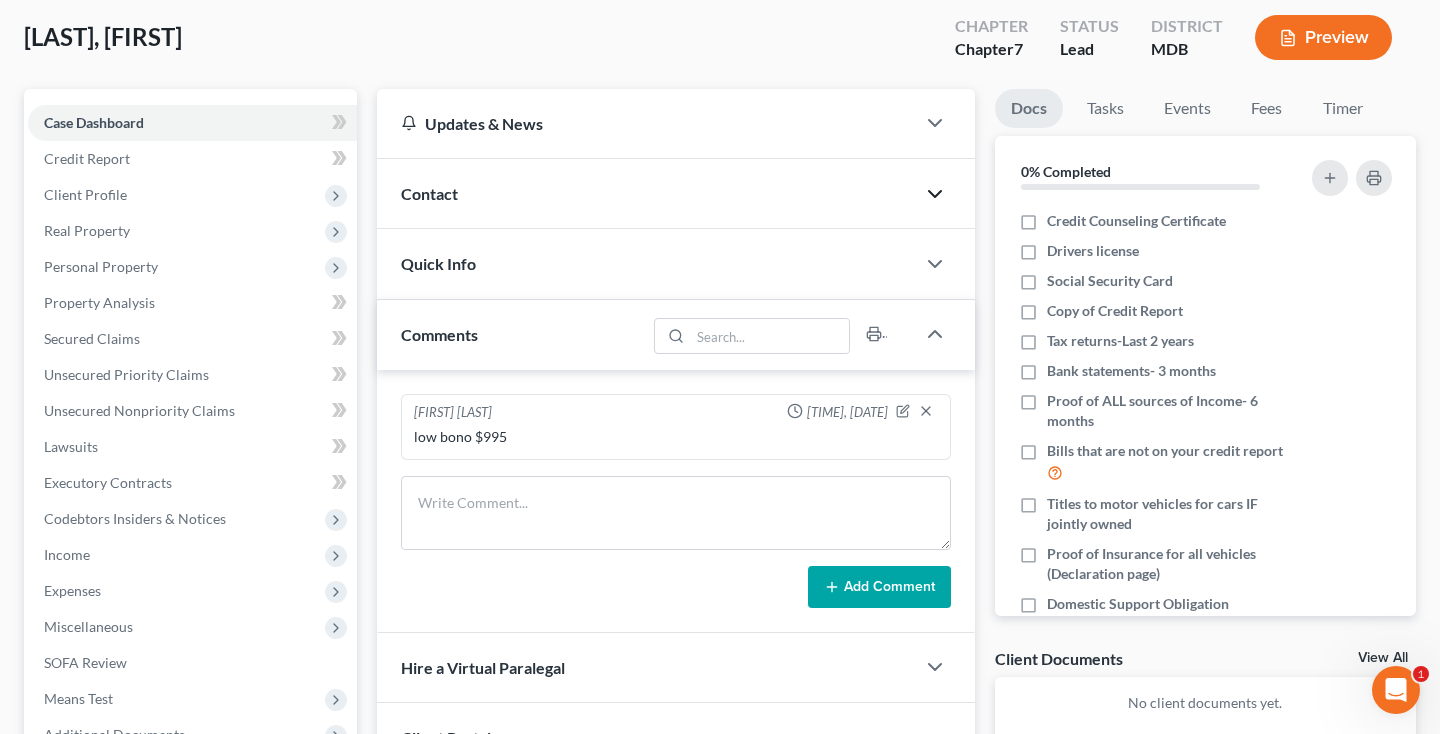 click 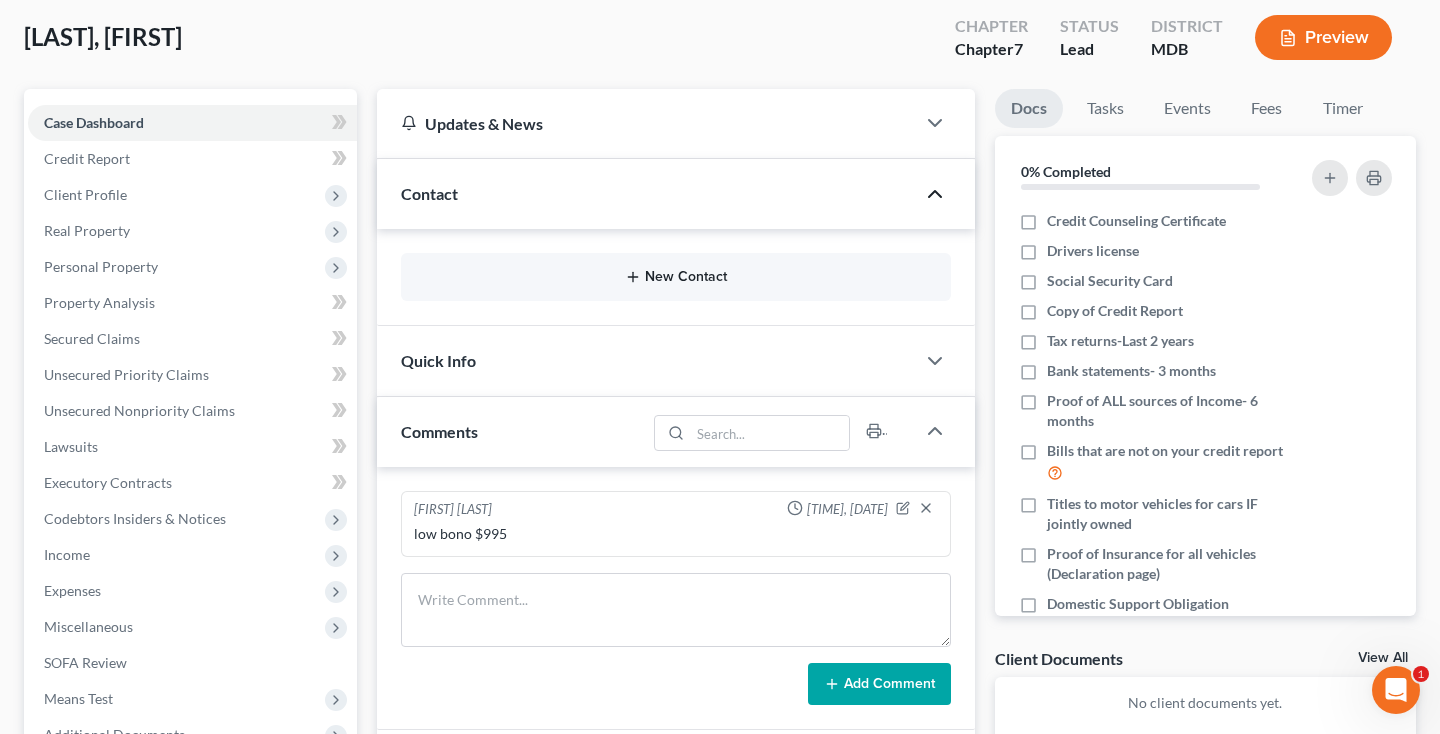 click on "New Contact" at bounding box center [676, 277] 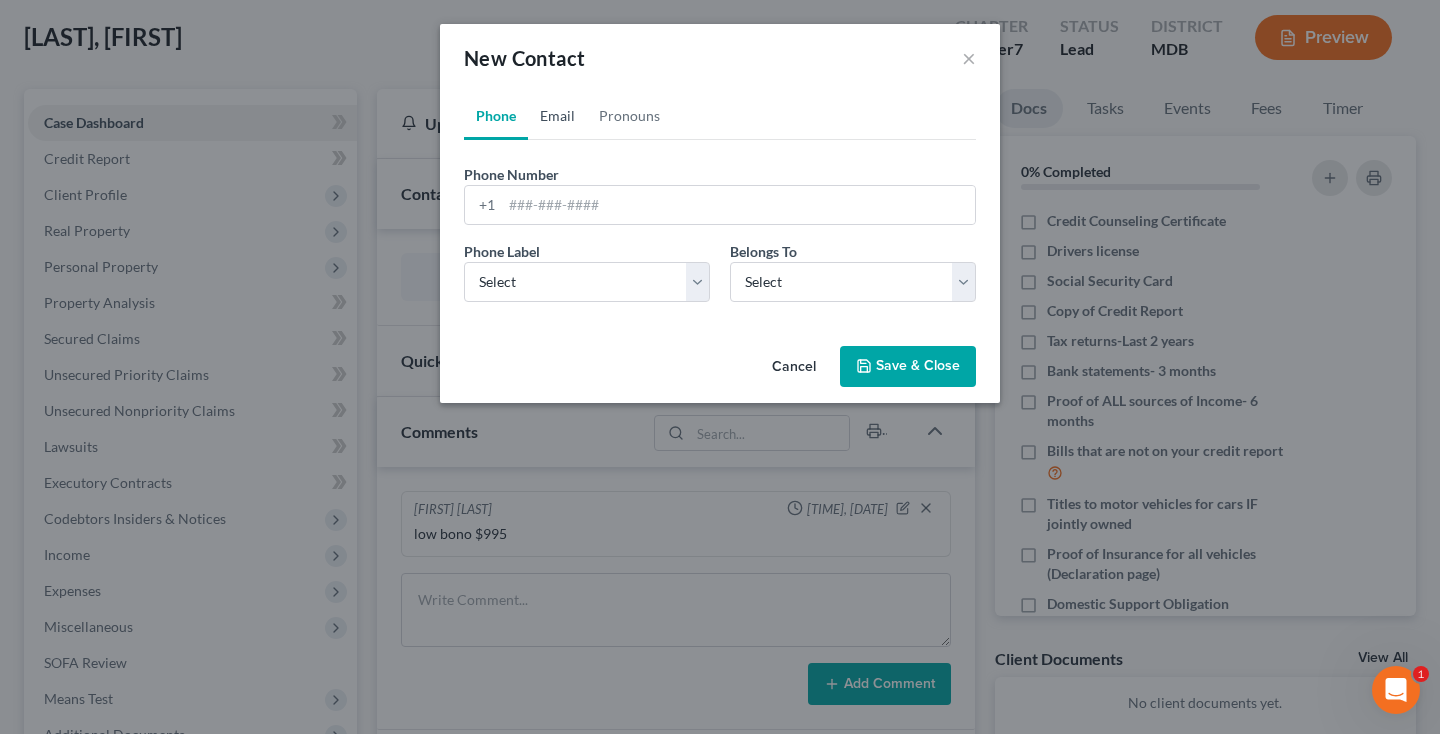 click on "Email" at bounding box center (557, 116) 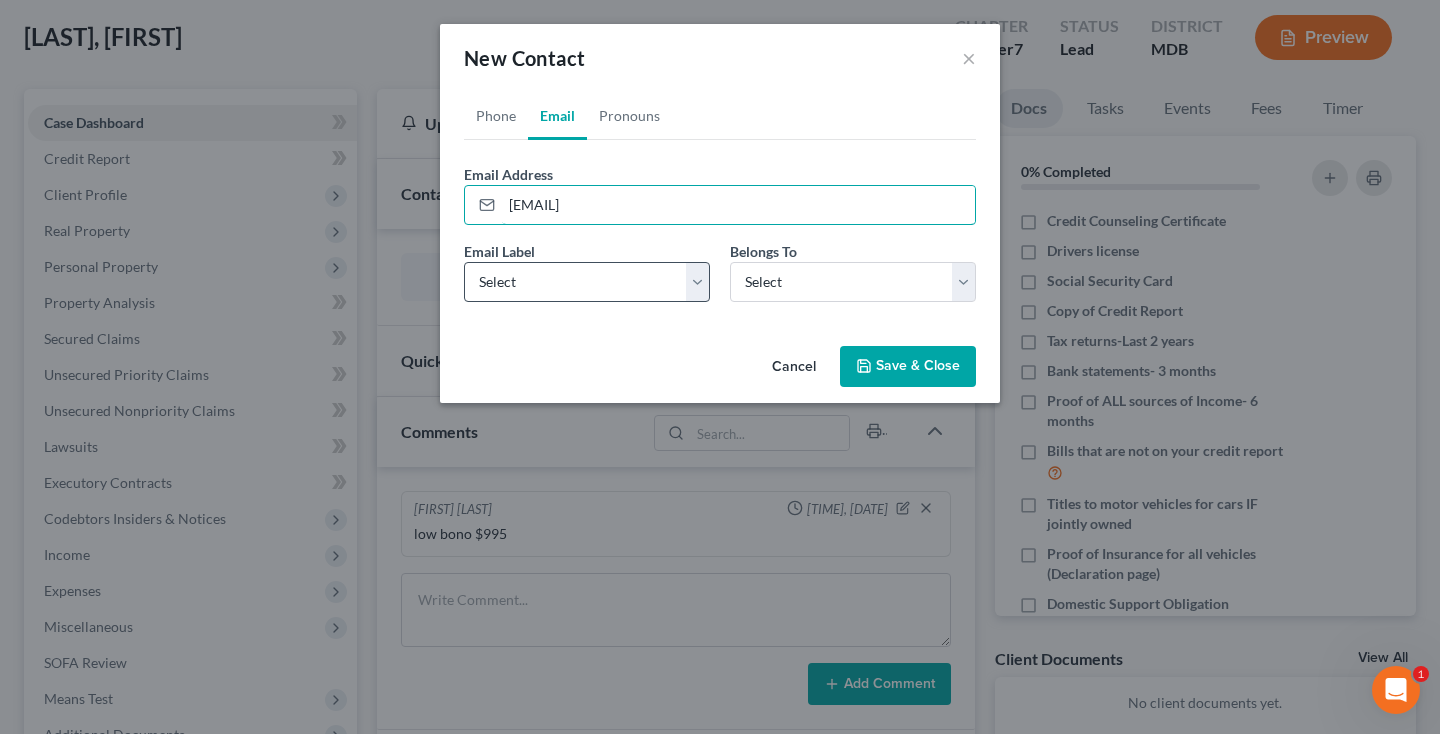 type on "rcharmainej@gmail.com" 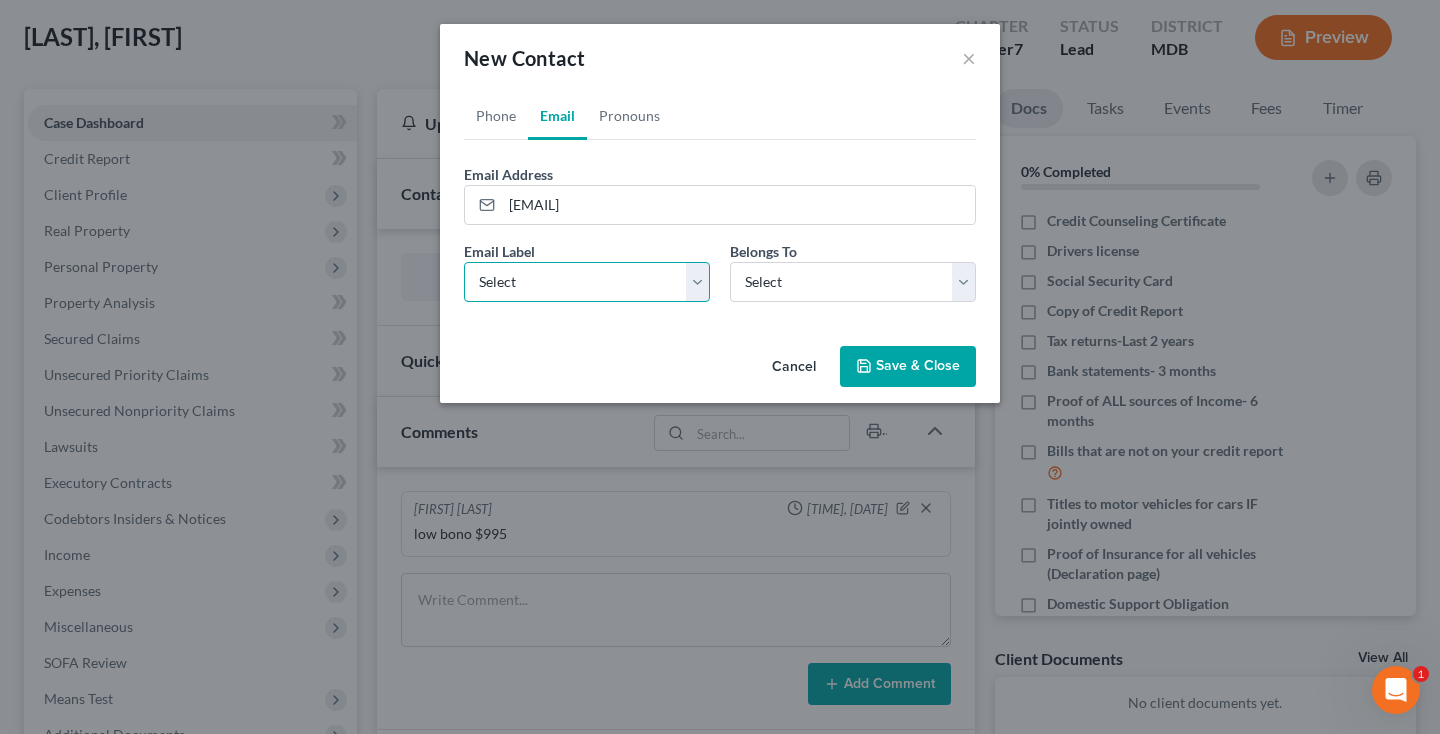 select on "0" 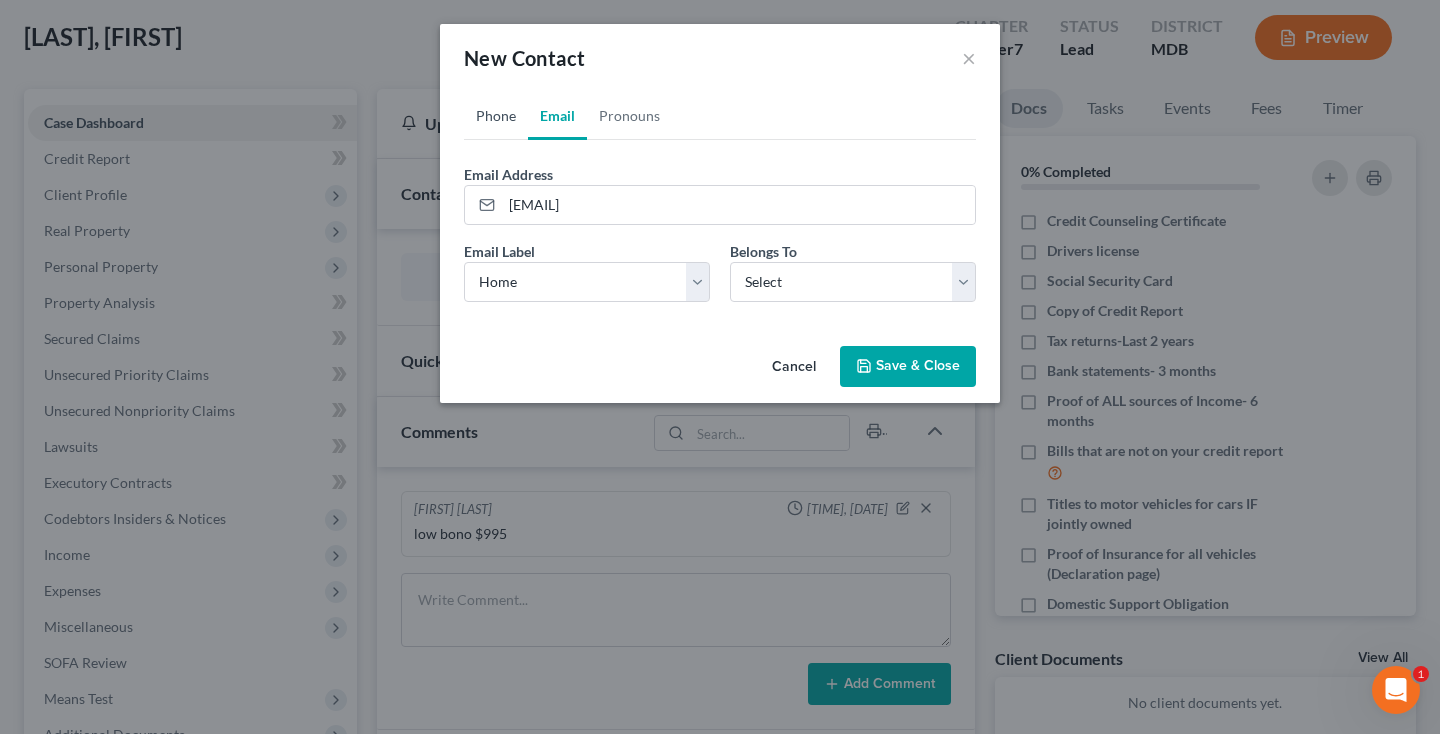 click on "Phone" at bounding box center [496, 116] 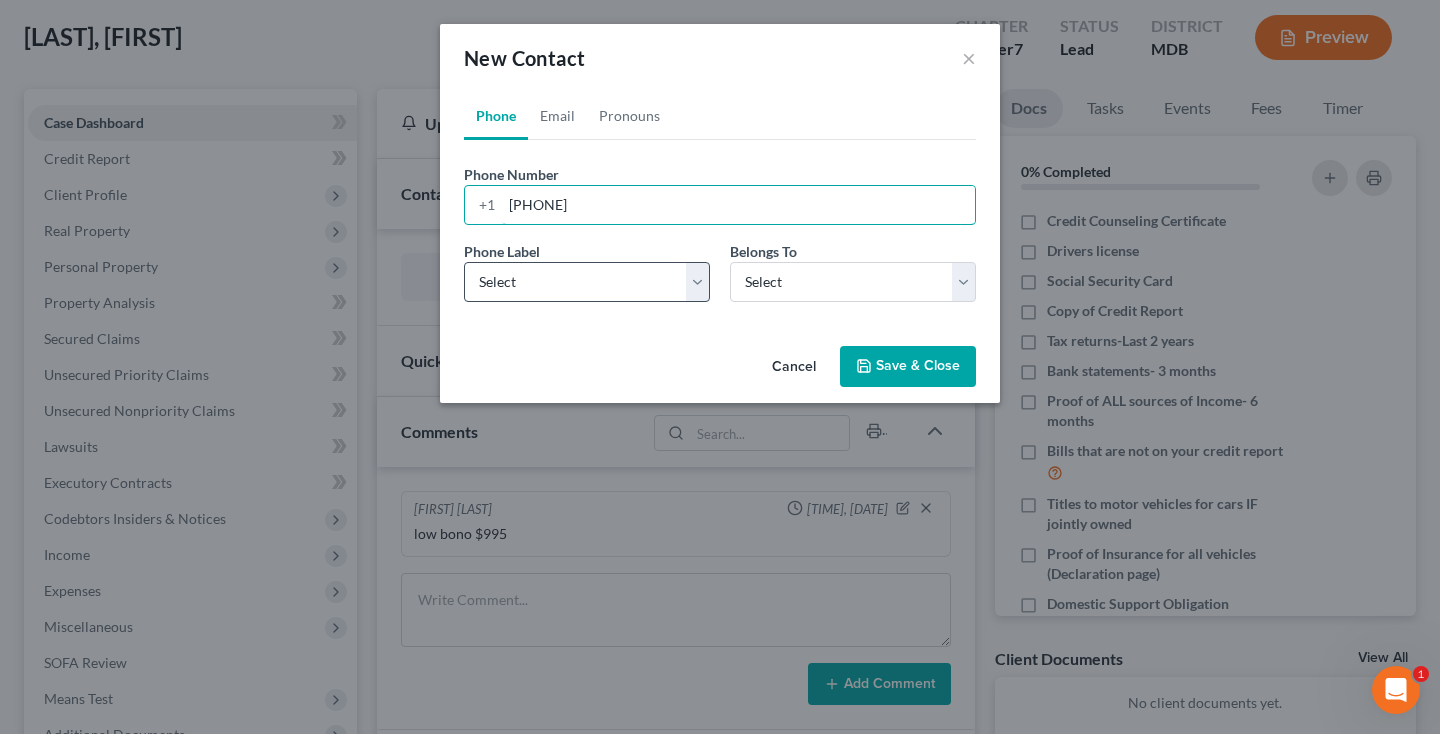 type on "4102582108" 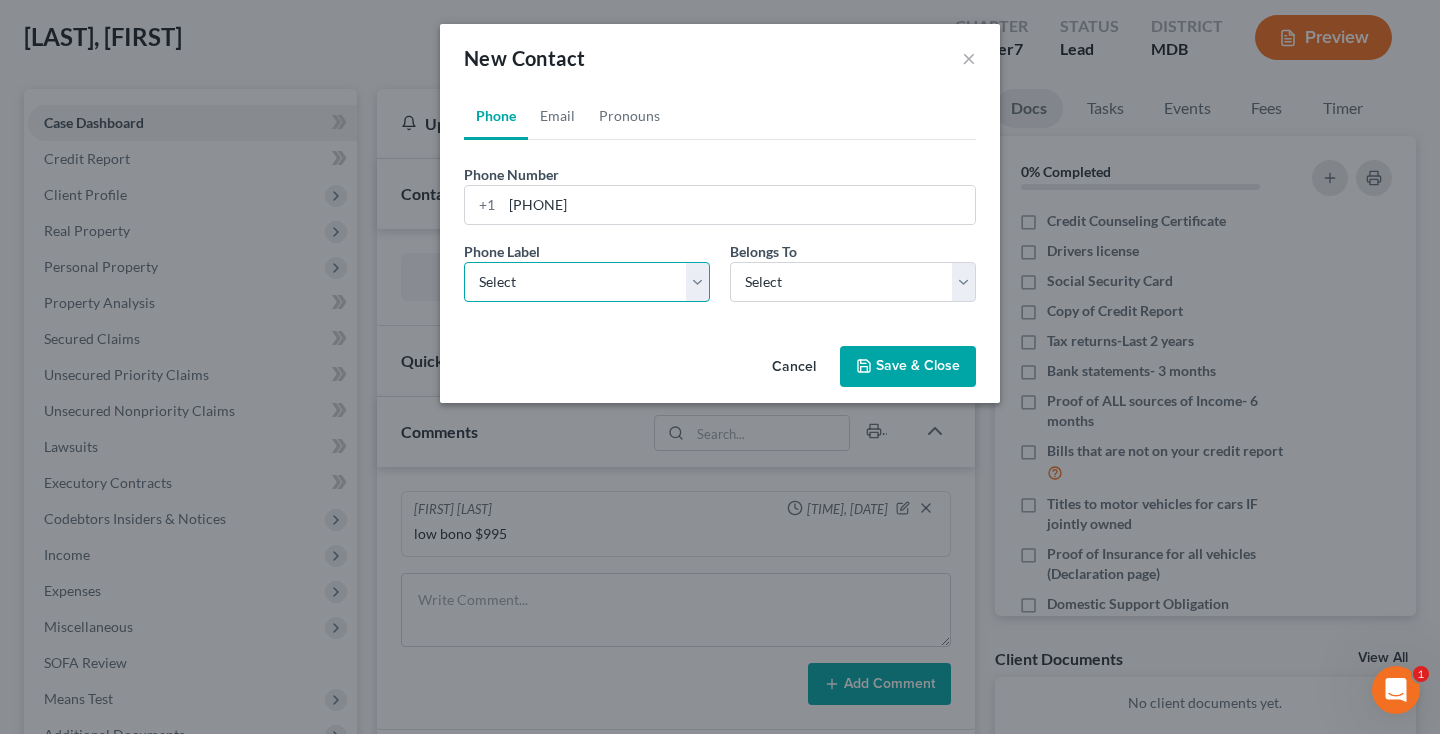 select on "0" 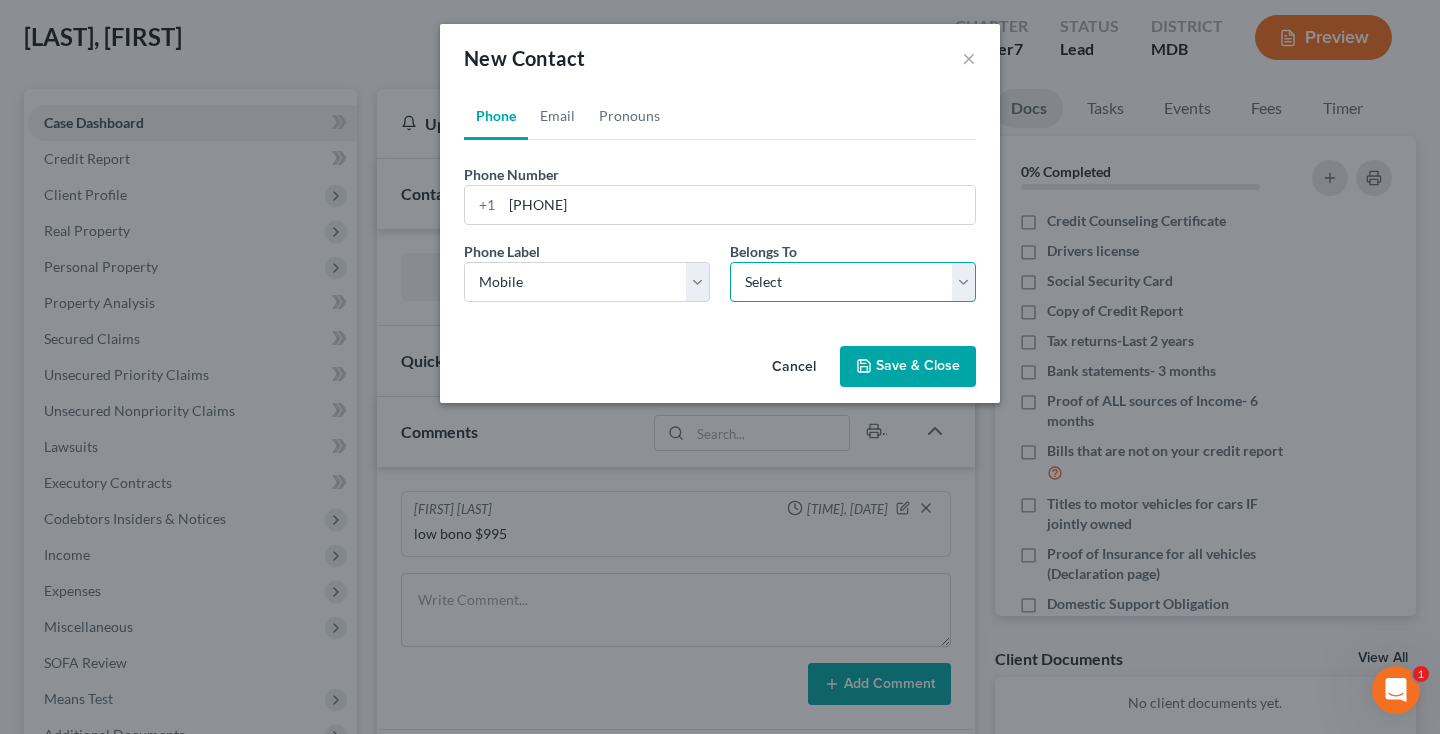 select on "0" 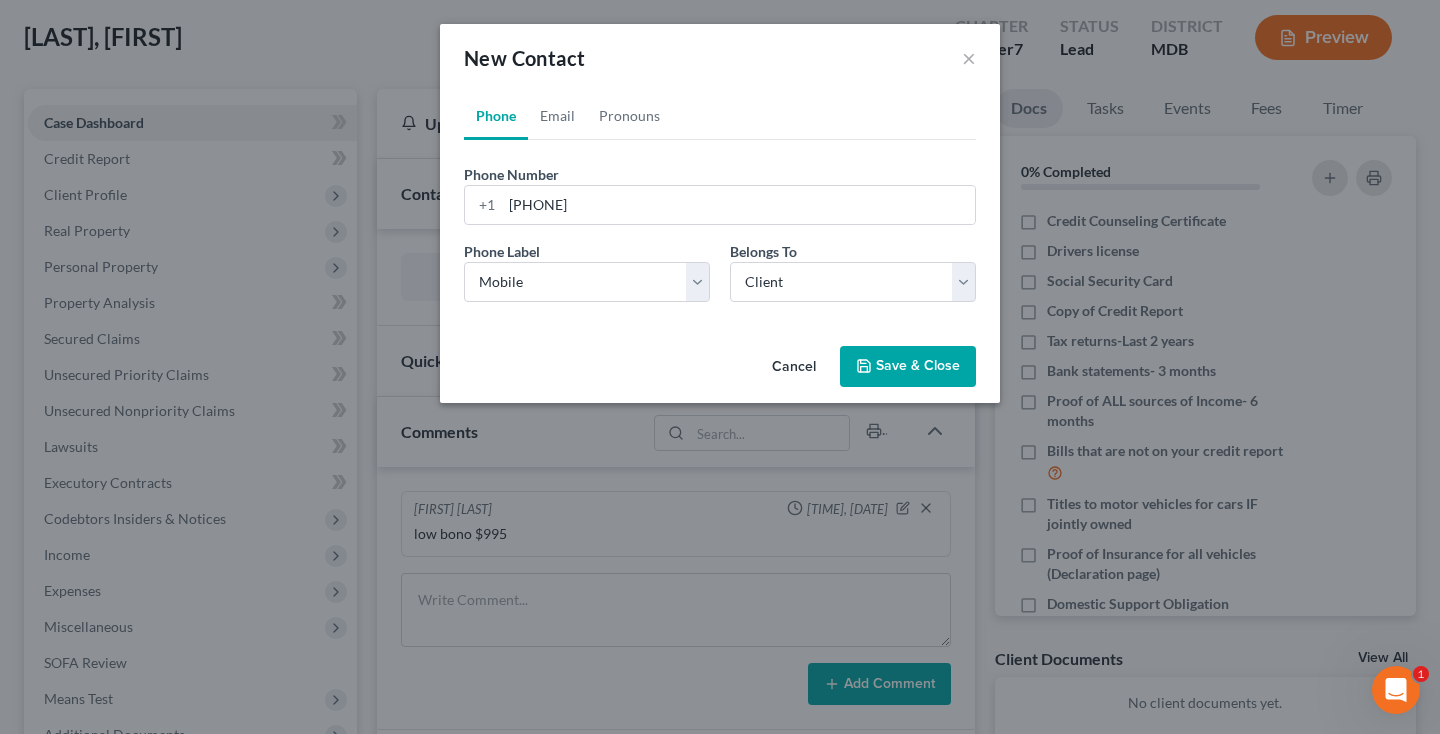 click on "Save & Close" at bounding box center (908, 367) 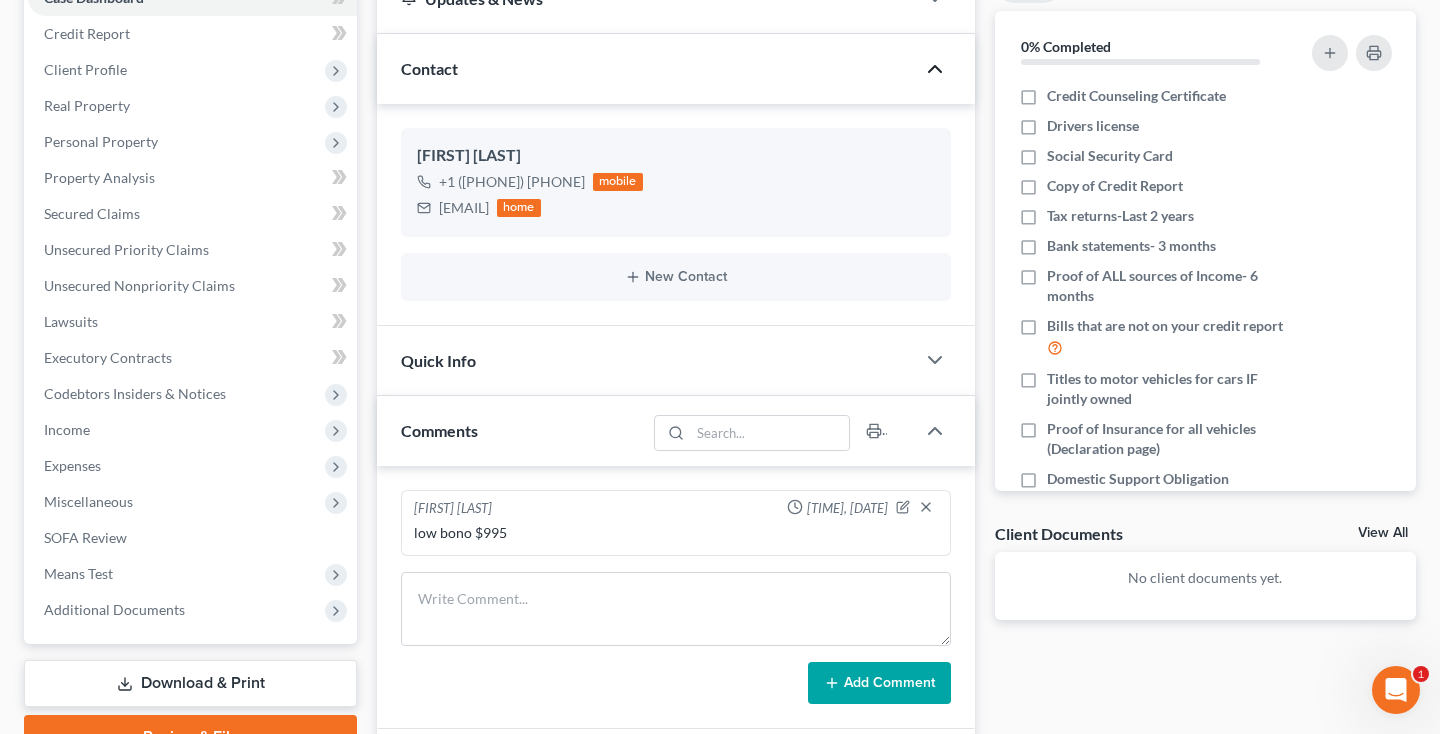 scroll, scrollTop: 236, scrollLeft: 0, axis: vertical 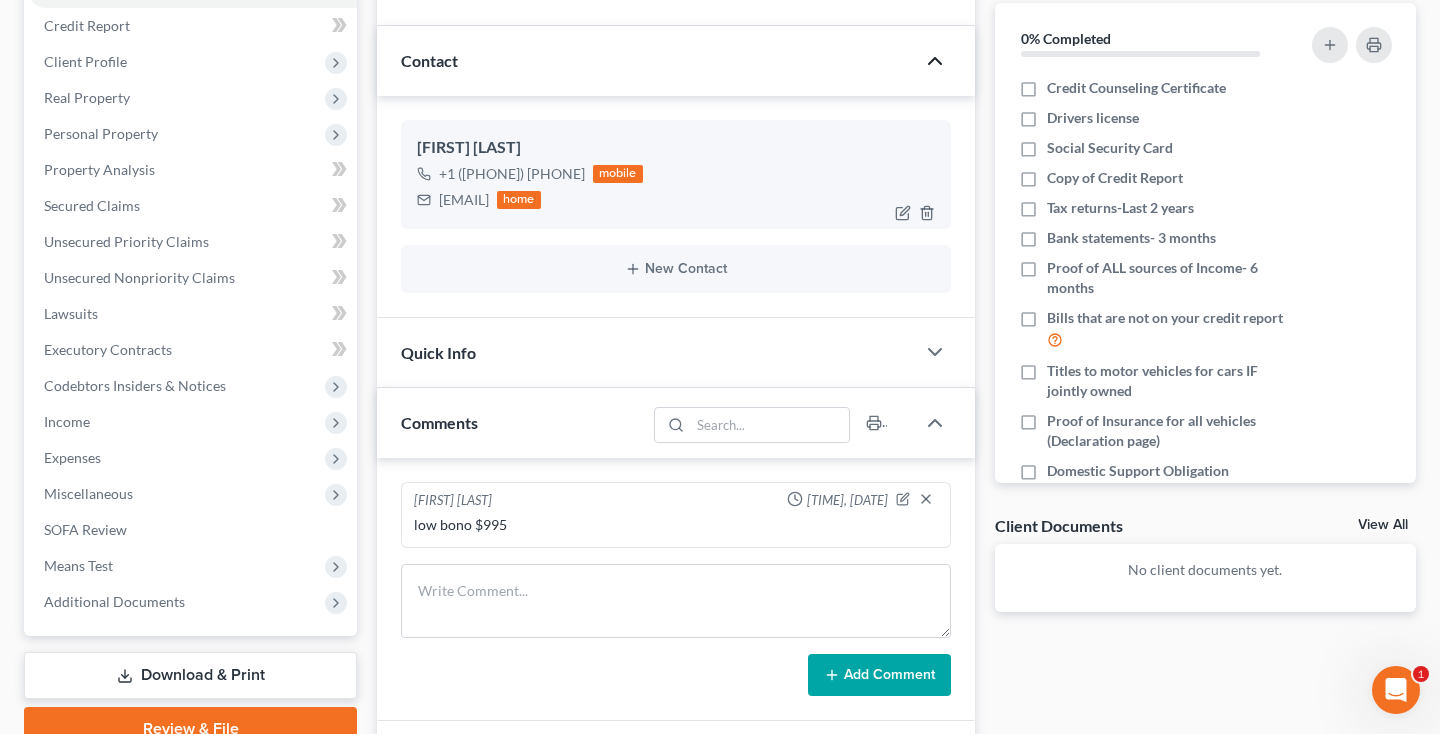 drag, startPoint x: 439, startPoint y: 197, endPoint x: 588, endPoint y: 198, distance: 149.00336 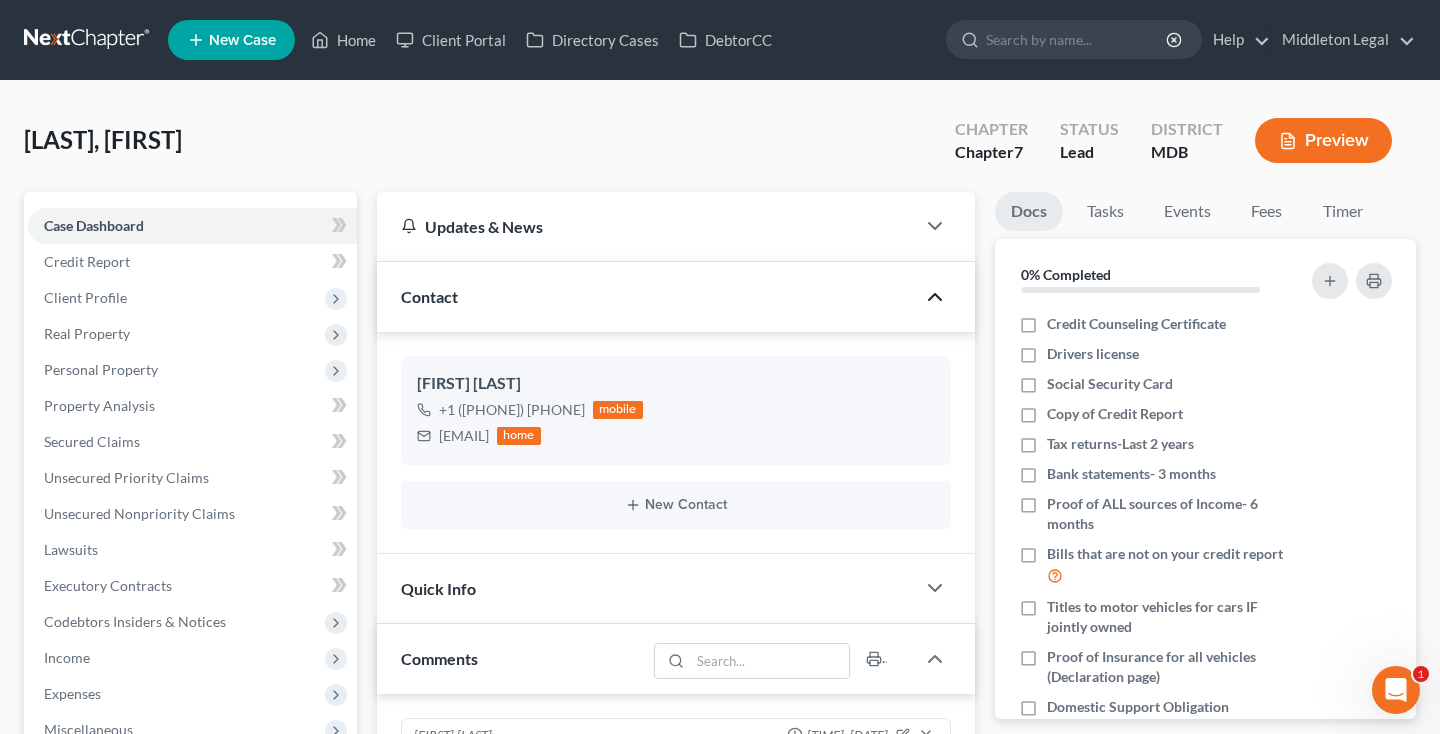 scroll, scrollTop: -1, scrollLeft: 0, axis: vertical 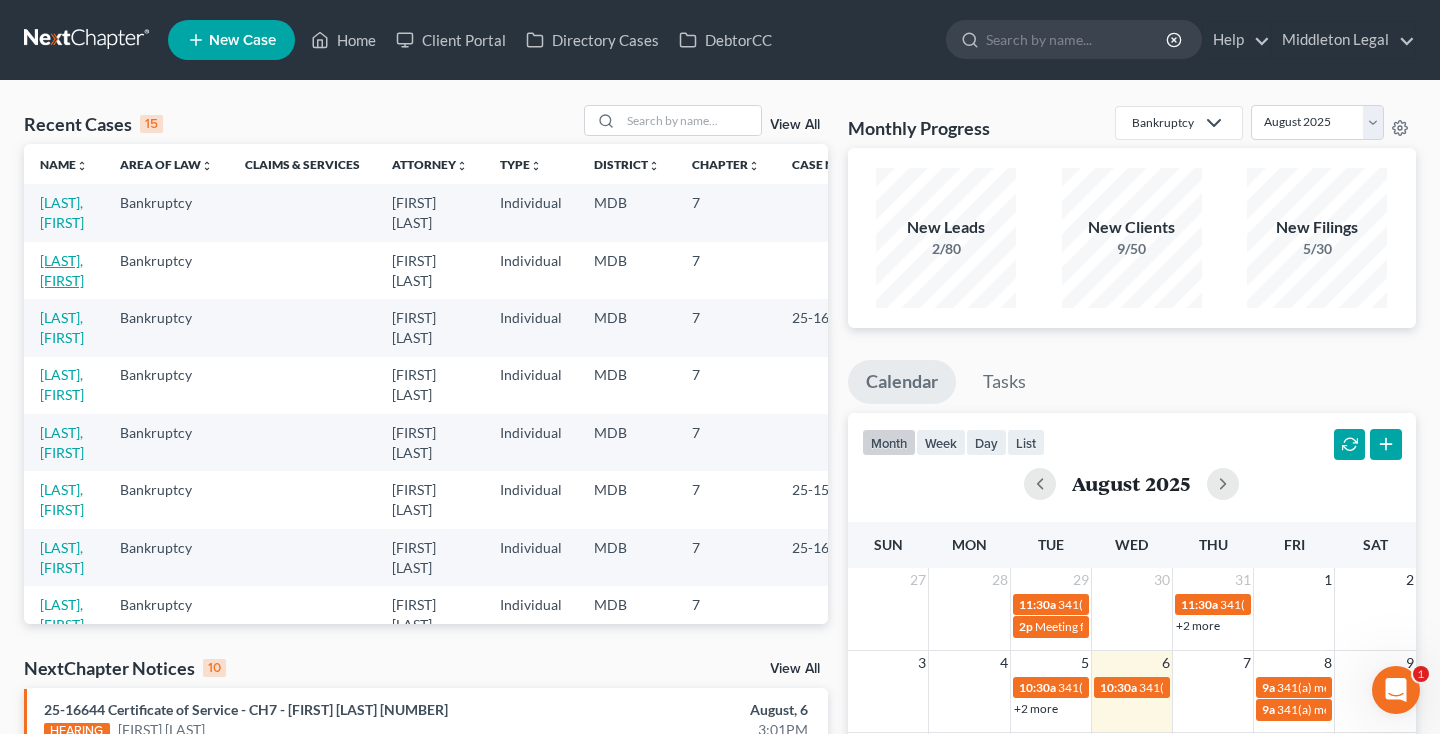 click on "[LAST], [FIRST]" at bounding box center [62, 270] 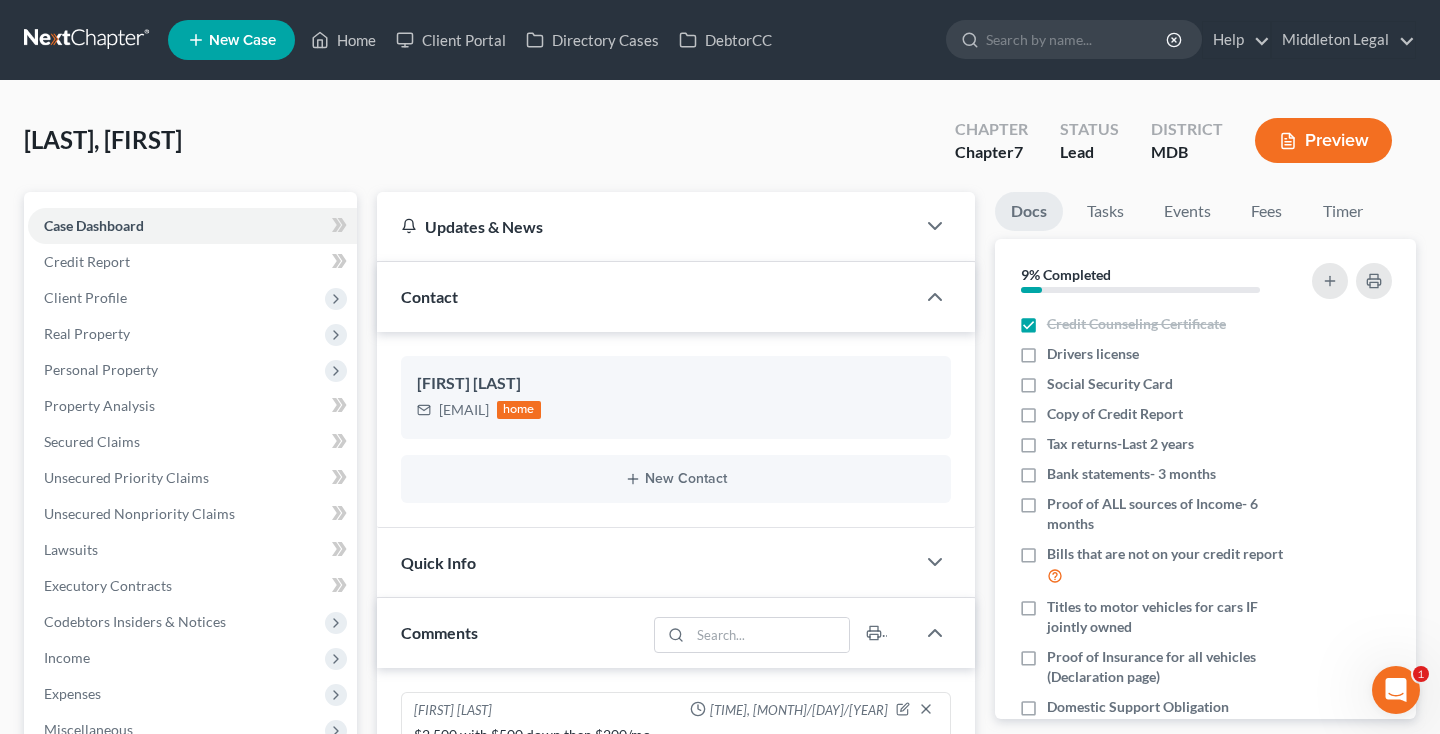 scroll, scrollTop: 0, scrollLeft: 0, axis: both 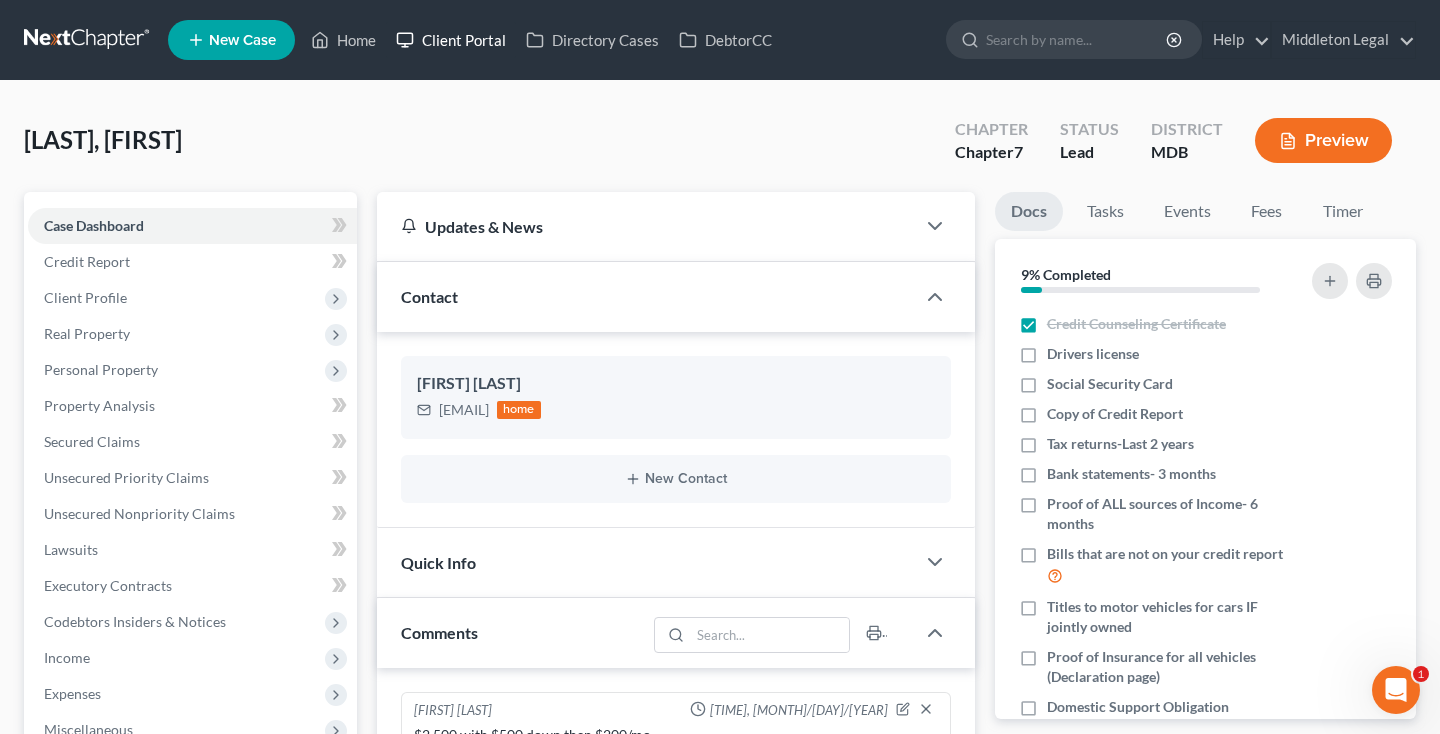 click on "Client Portal" at bounding box center (451, 40) 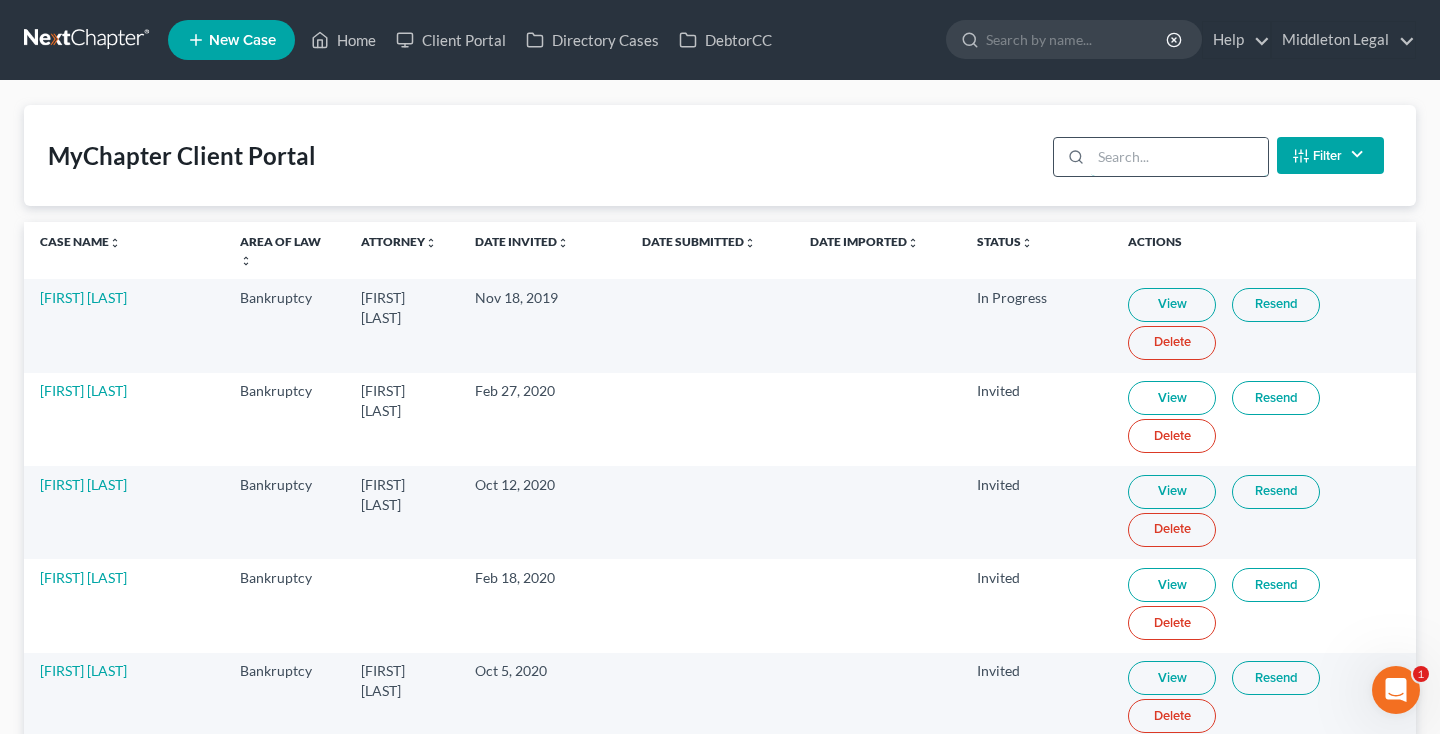 click at bounding box center [1179, 157] 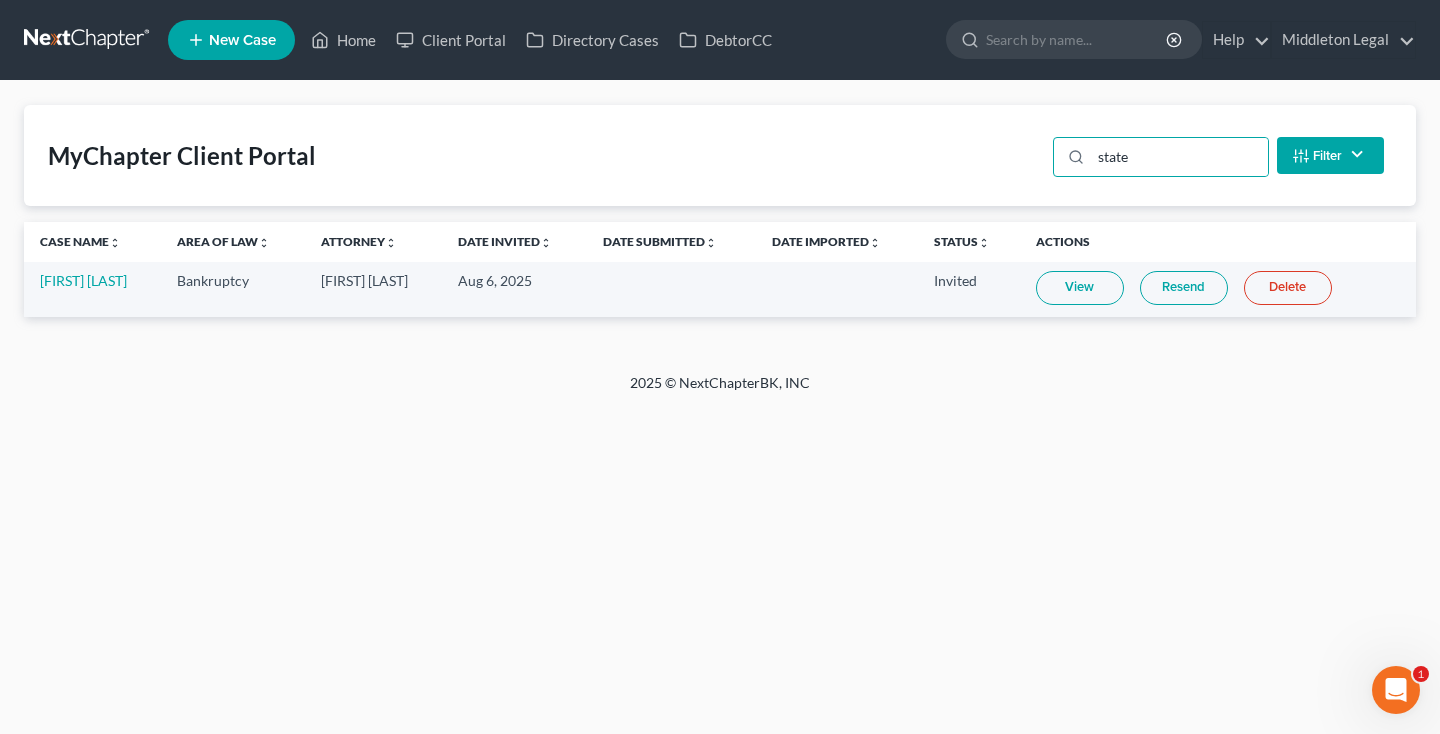 drag, startPoint x: 1114, startPoint y: 195, endPoint x: 1213, endPoint y: 299, distance: 143.58621 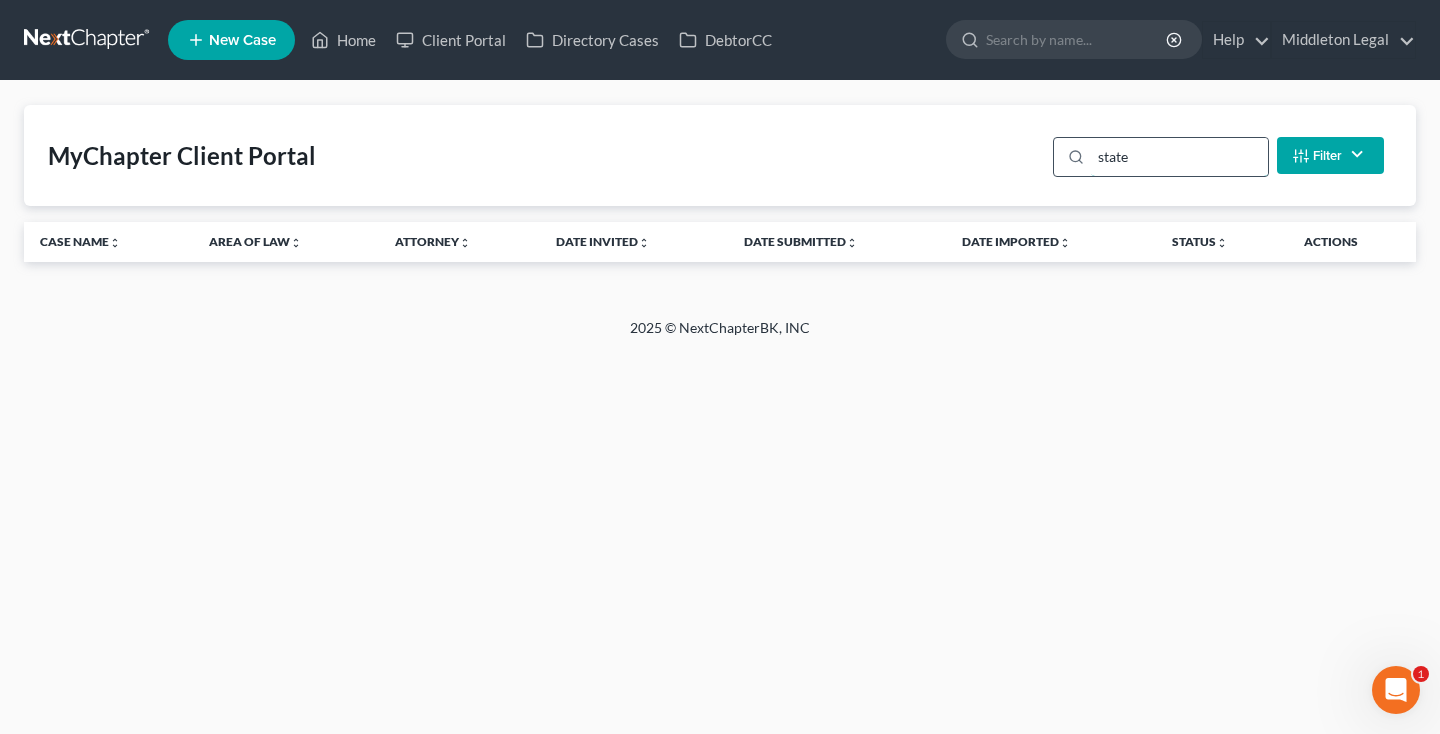 click on "state" at bounding box center [1179, 157] 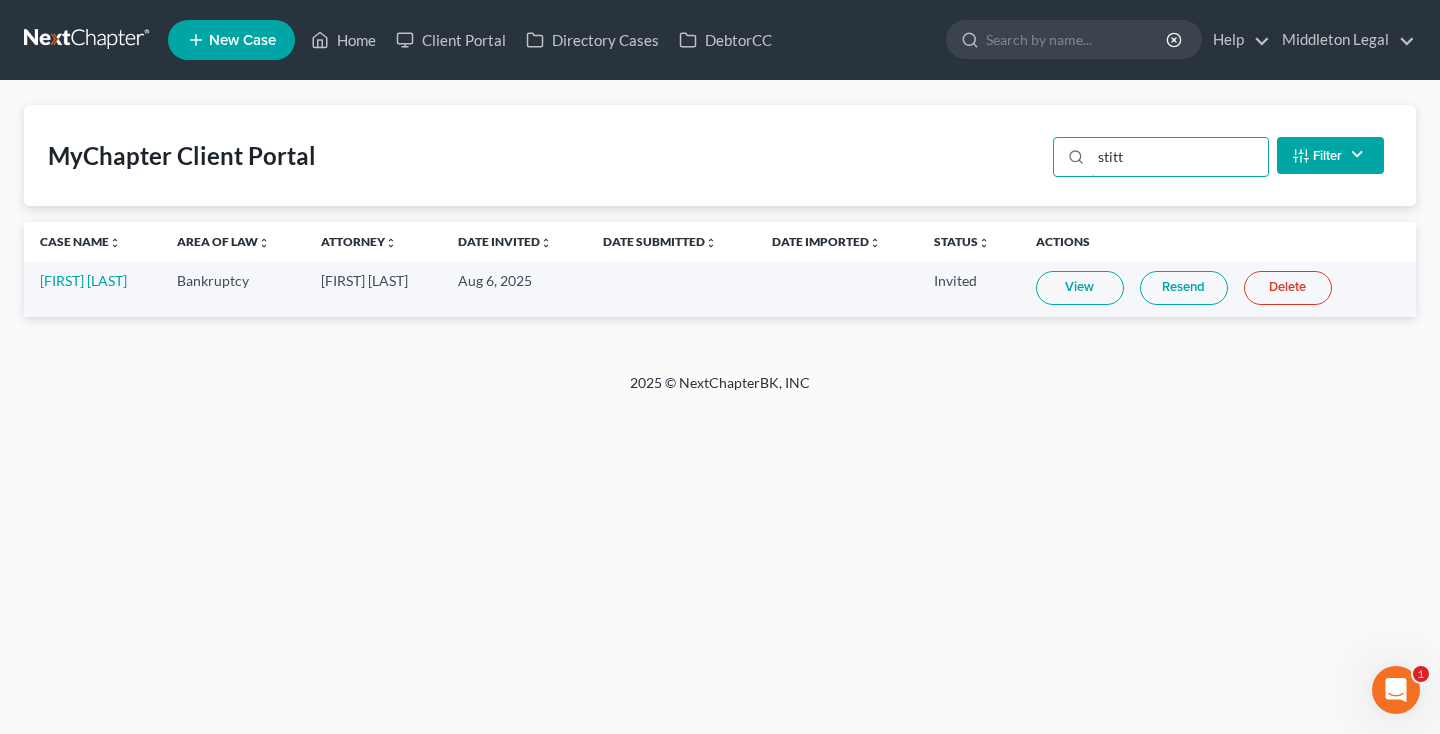 type on "stitt" 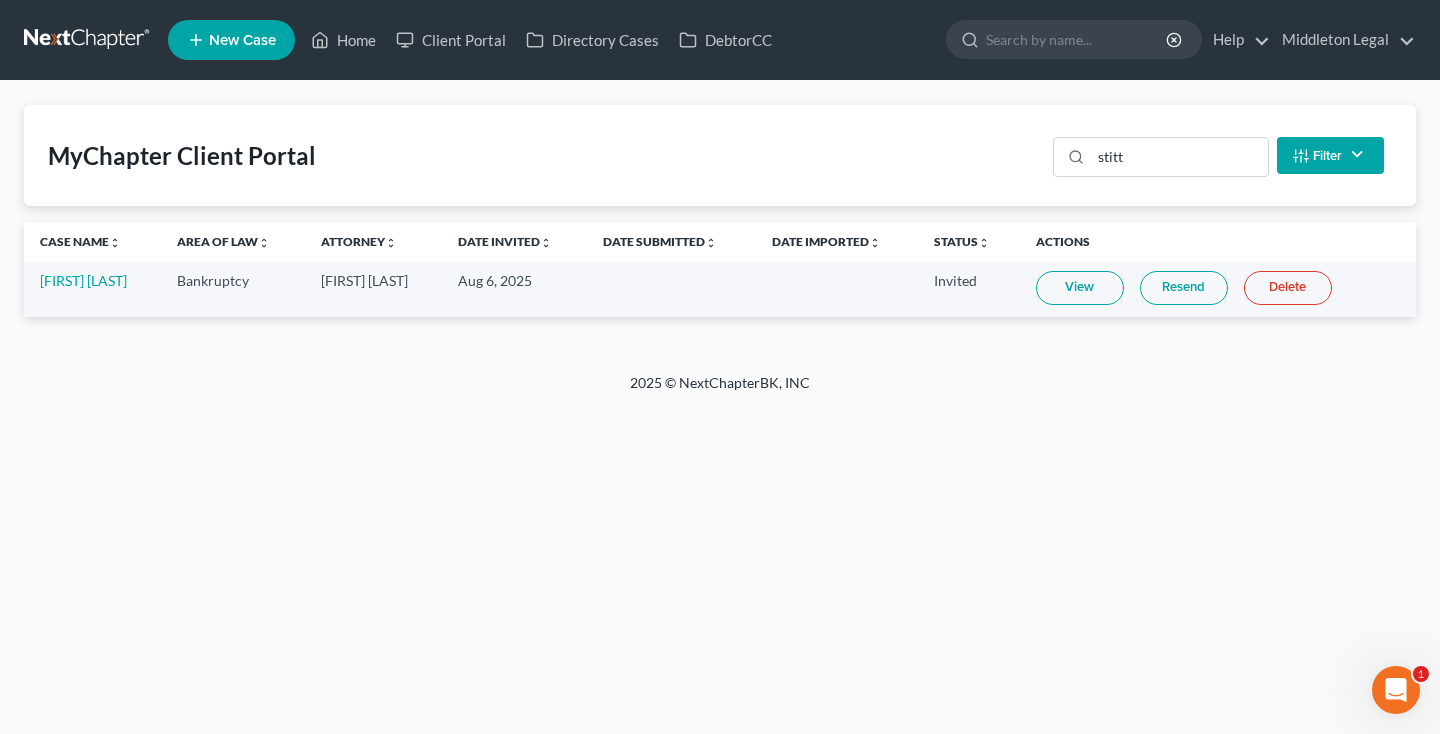 click on "Resend" at bounding box center (1184, 288) 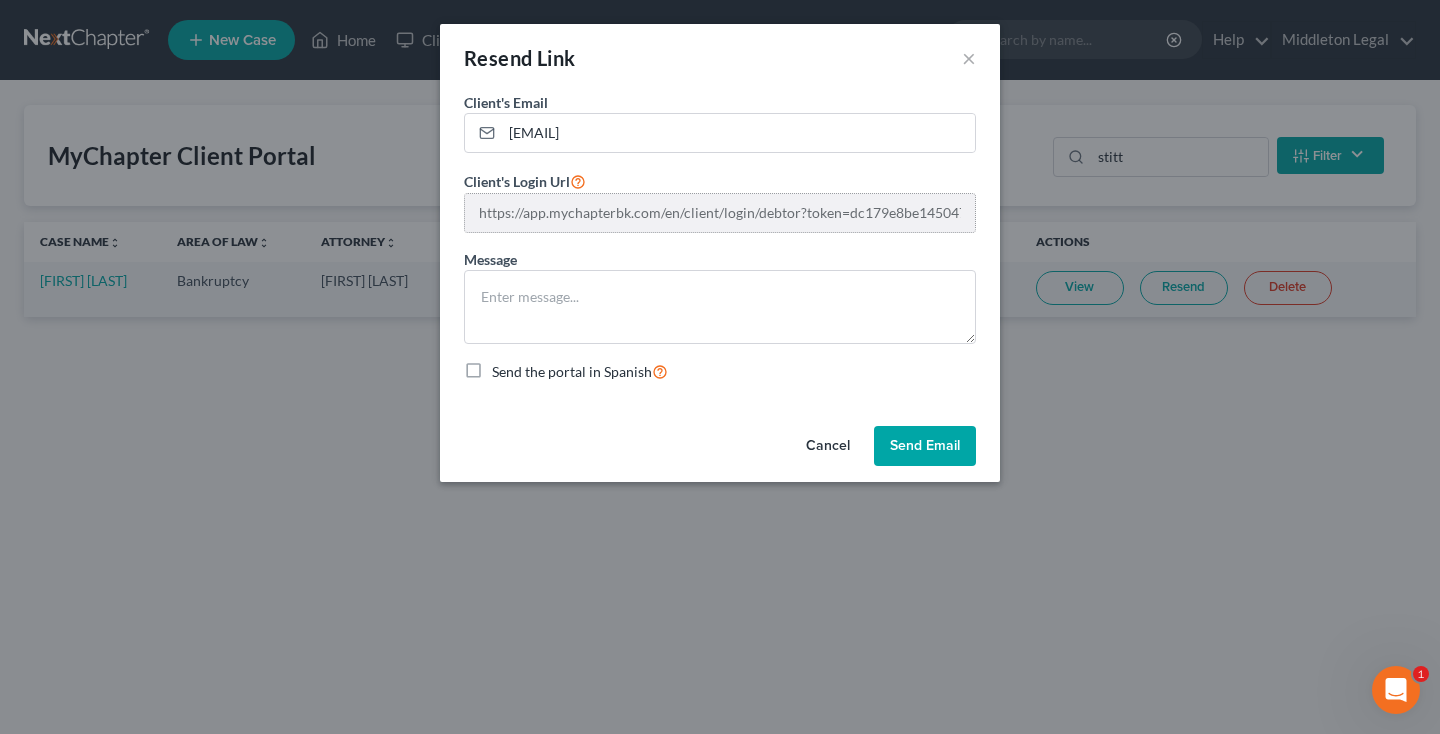 click on "https://app.mychapterbk.com/en/client/login/debtor?token=dc179e8be145047b8b882094d45d697017472f613a35f0cee80ff938b4b4af07" at bounding box center (720, 213) 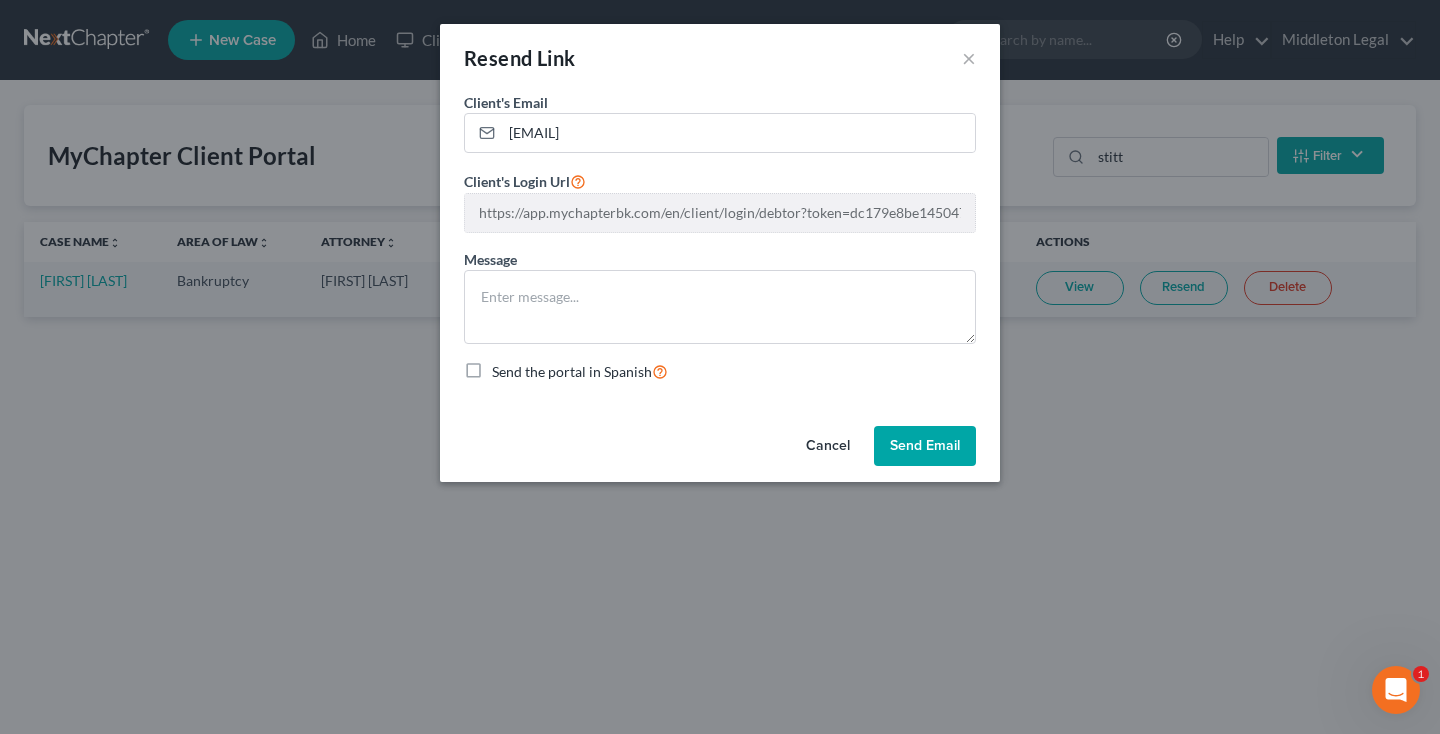 click on "Cancel" at bounding box center (828, 446) 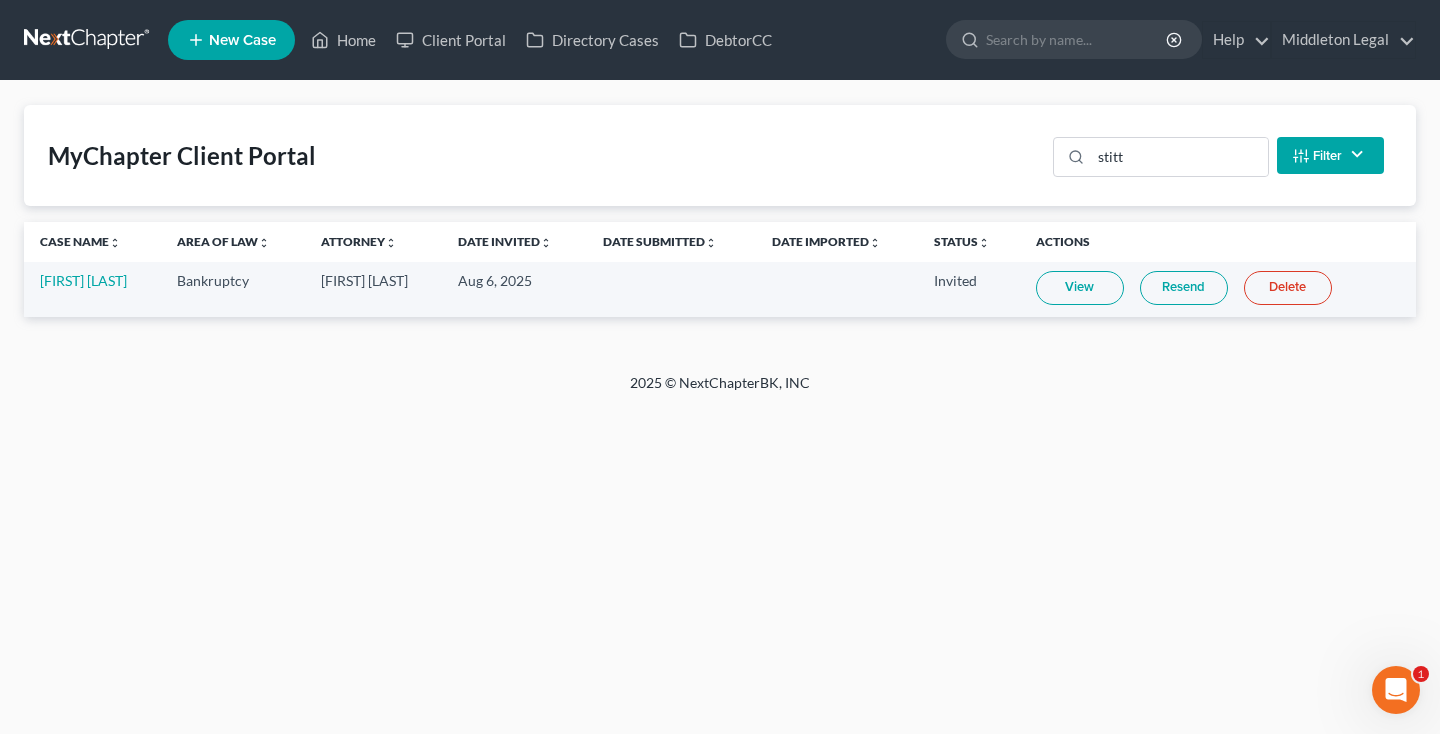 click at bounding box center (88, 40) 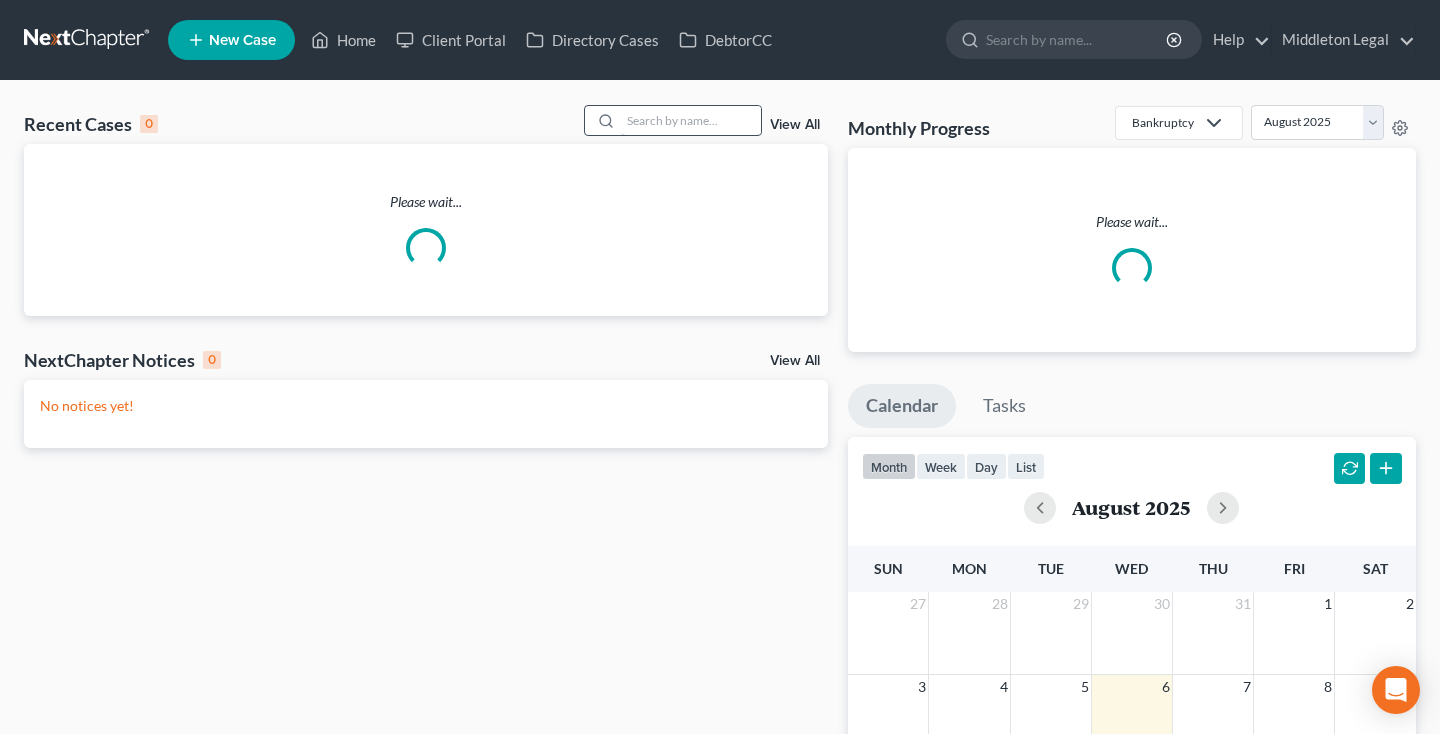 scroll, scrollTop: 0, scrollLeft: 0, axis: both 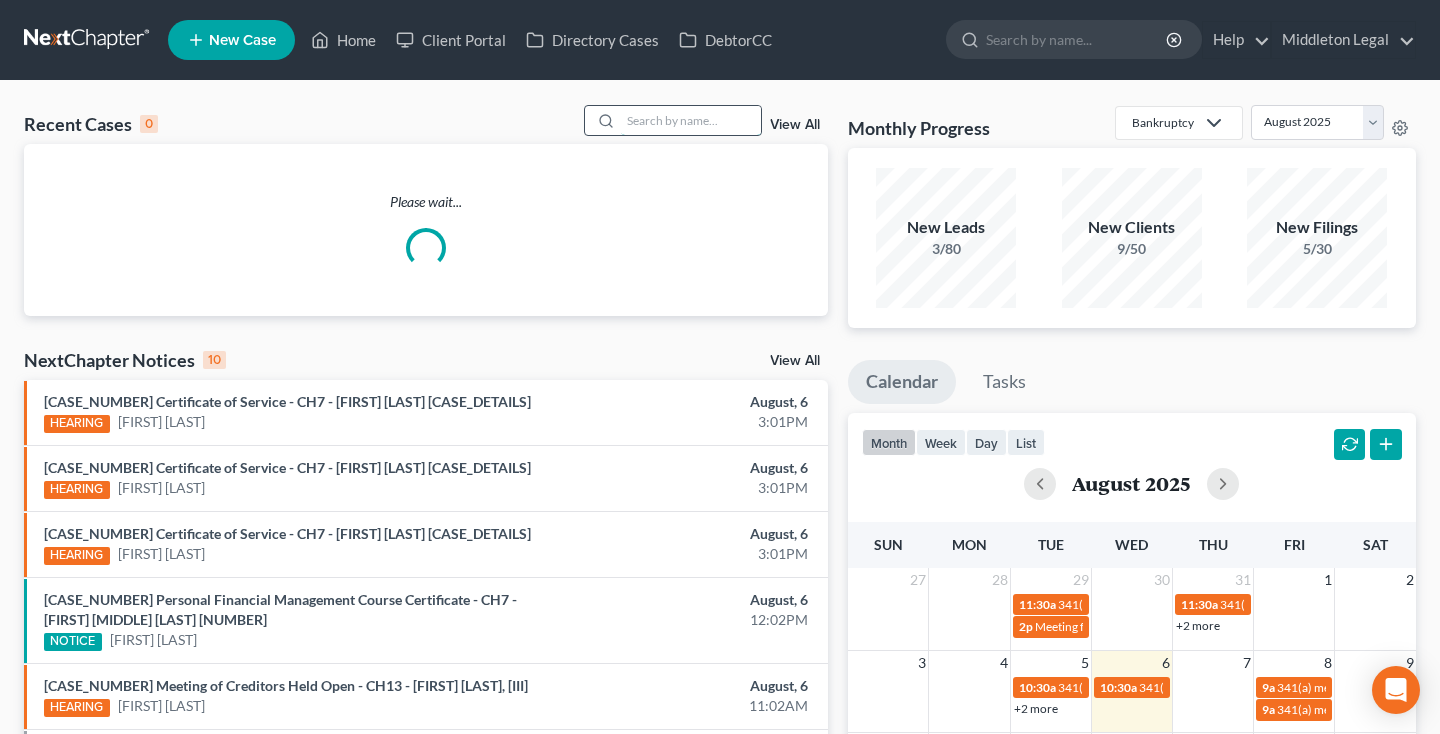 click at bounding box center (691, 120) 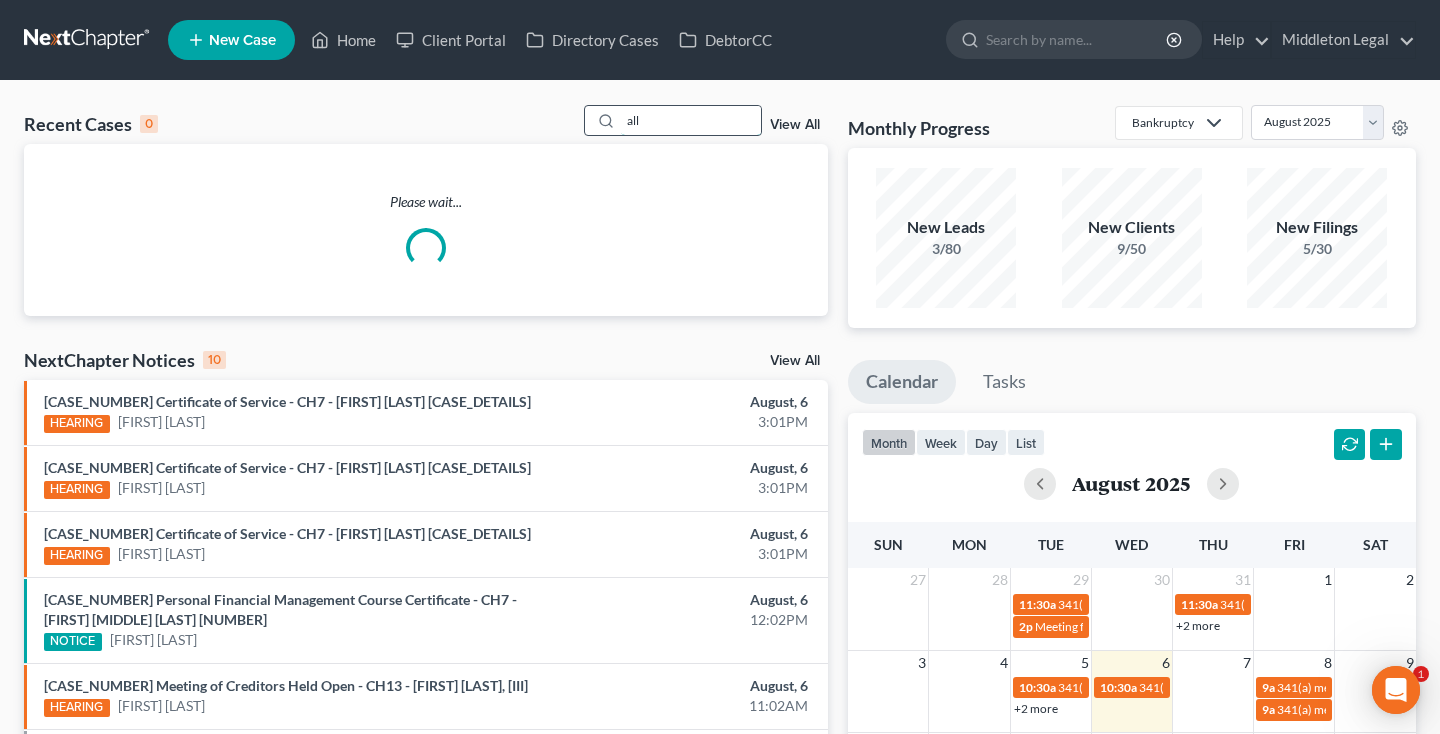 scroll, scrollTop: 0, scrollLeft: 0, axis: both 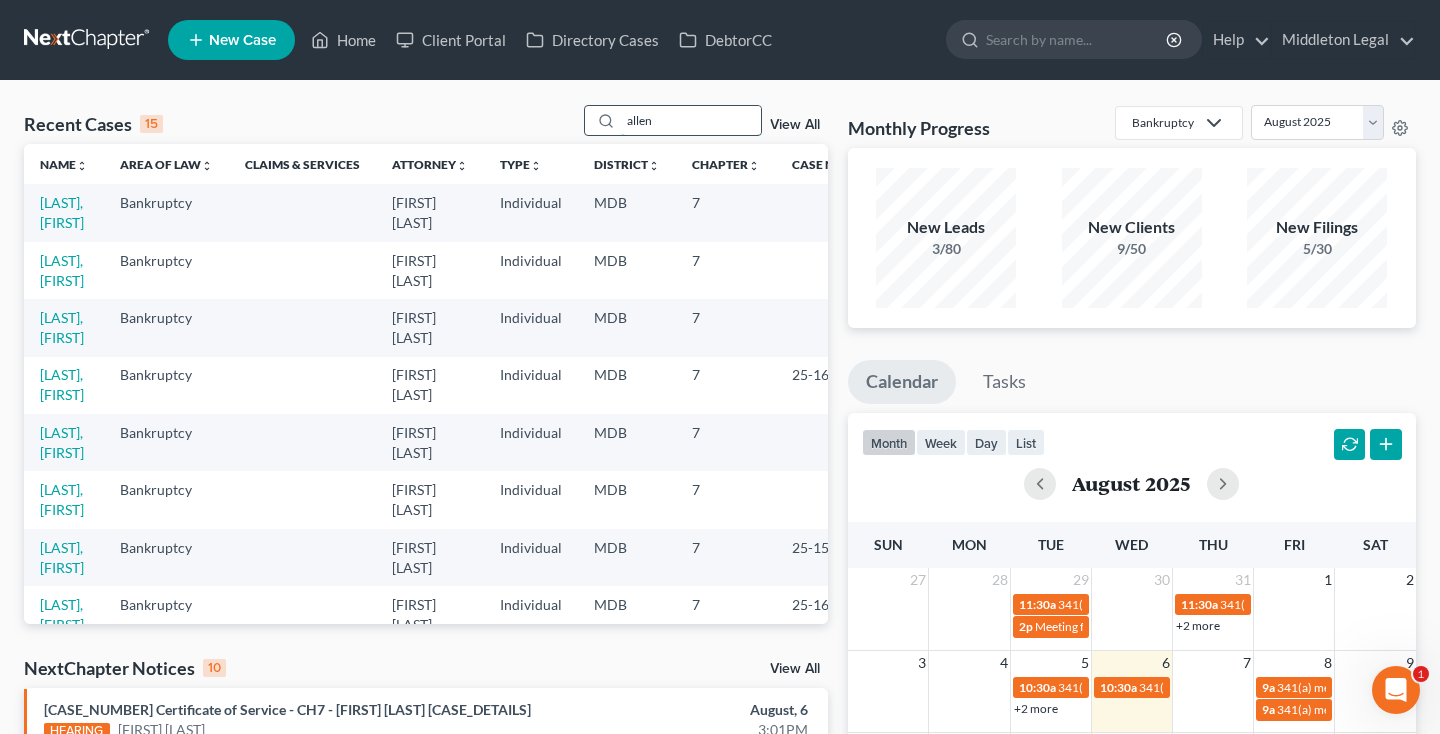 type on "allen" 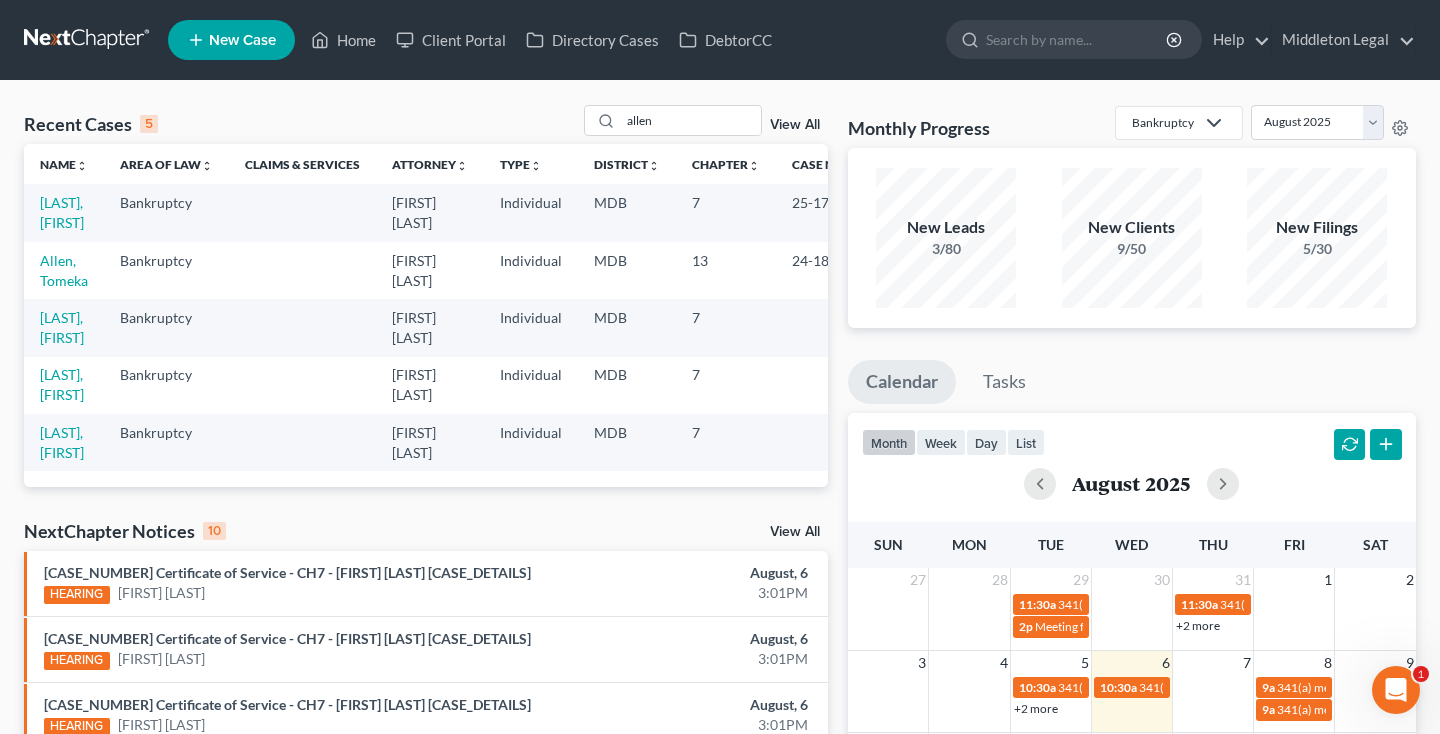 click on "Allen, Tomeka" at bounding box center (64, 270) 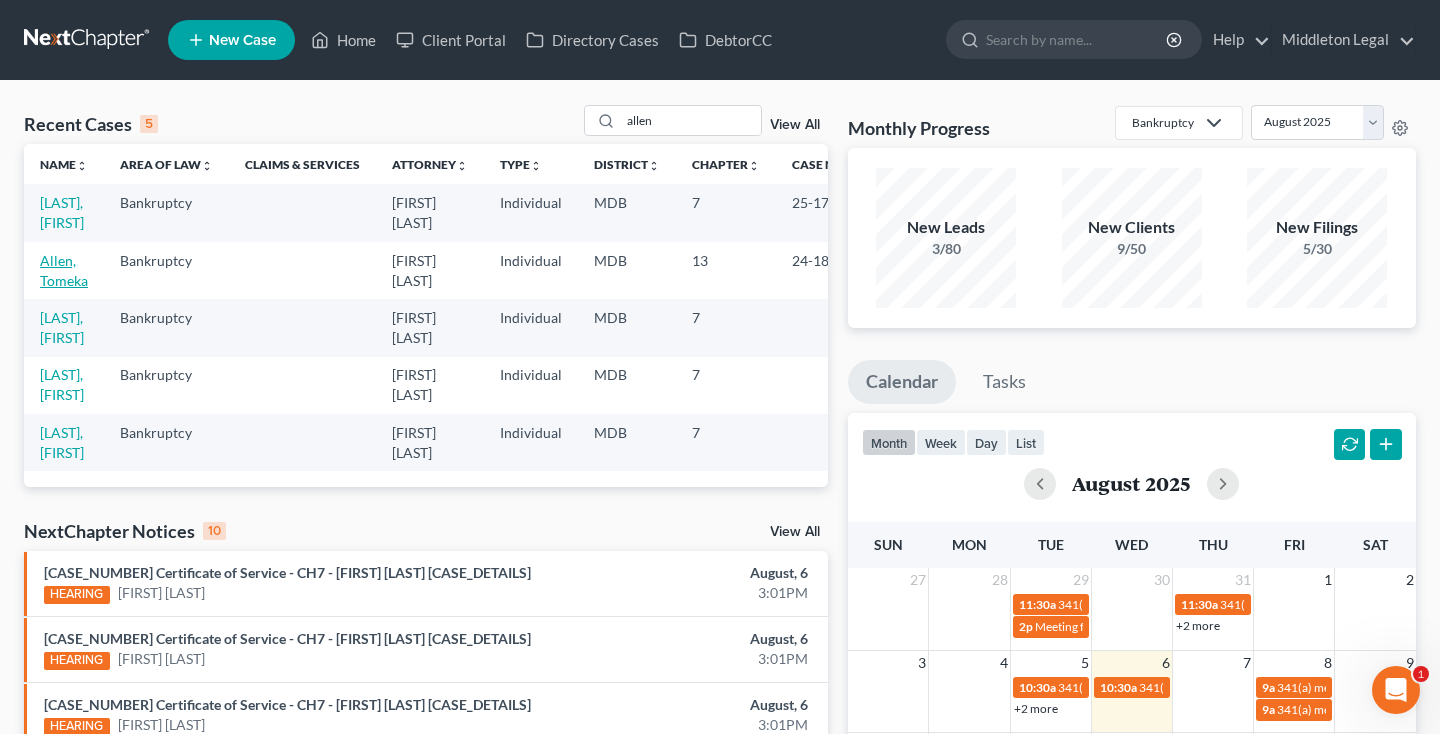 click on "Allen, Tomeka" at bounding box center (64, 270) 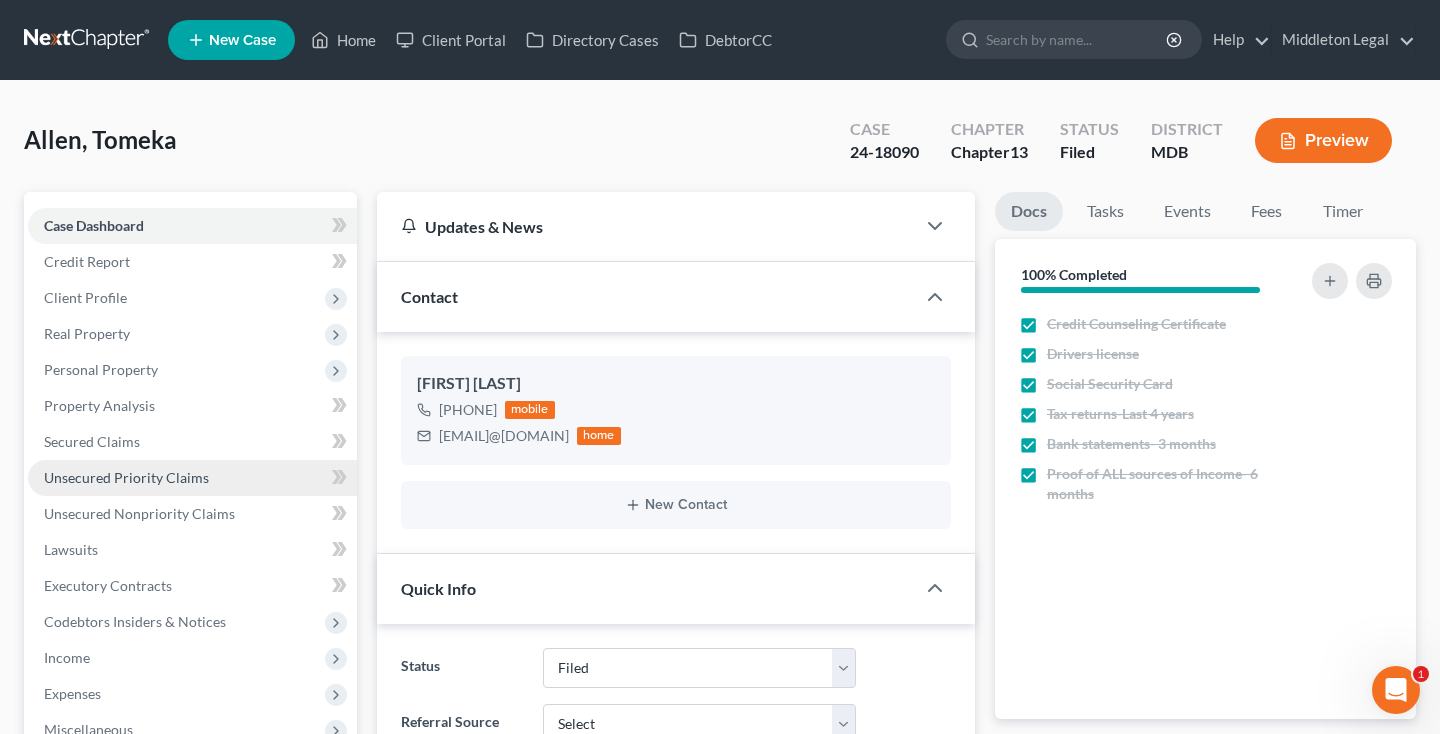 scroll, scrollTop: 2760, scrollLeft: 0, axis: vertical 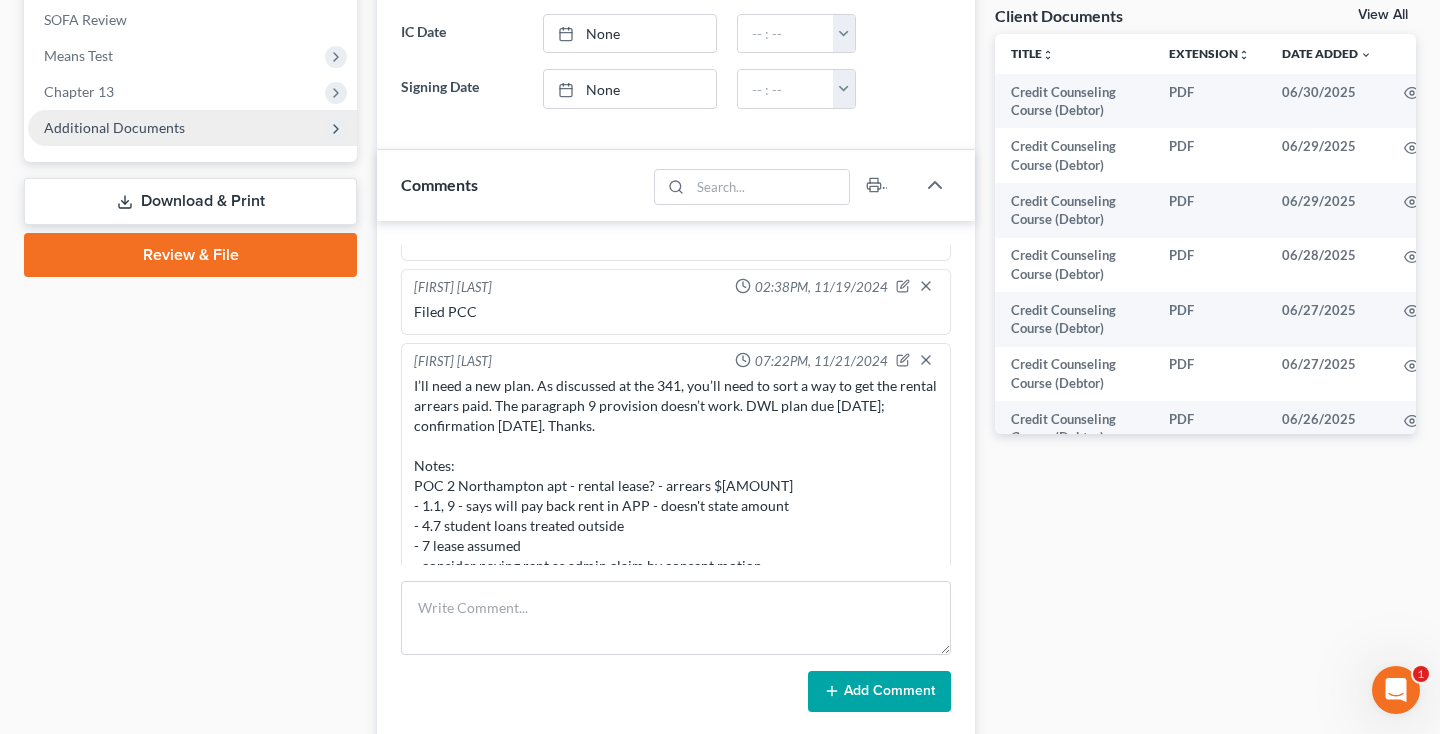click on "Additional Documents" at bounding box center [114, 127] 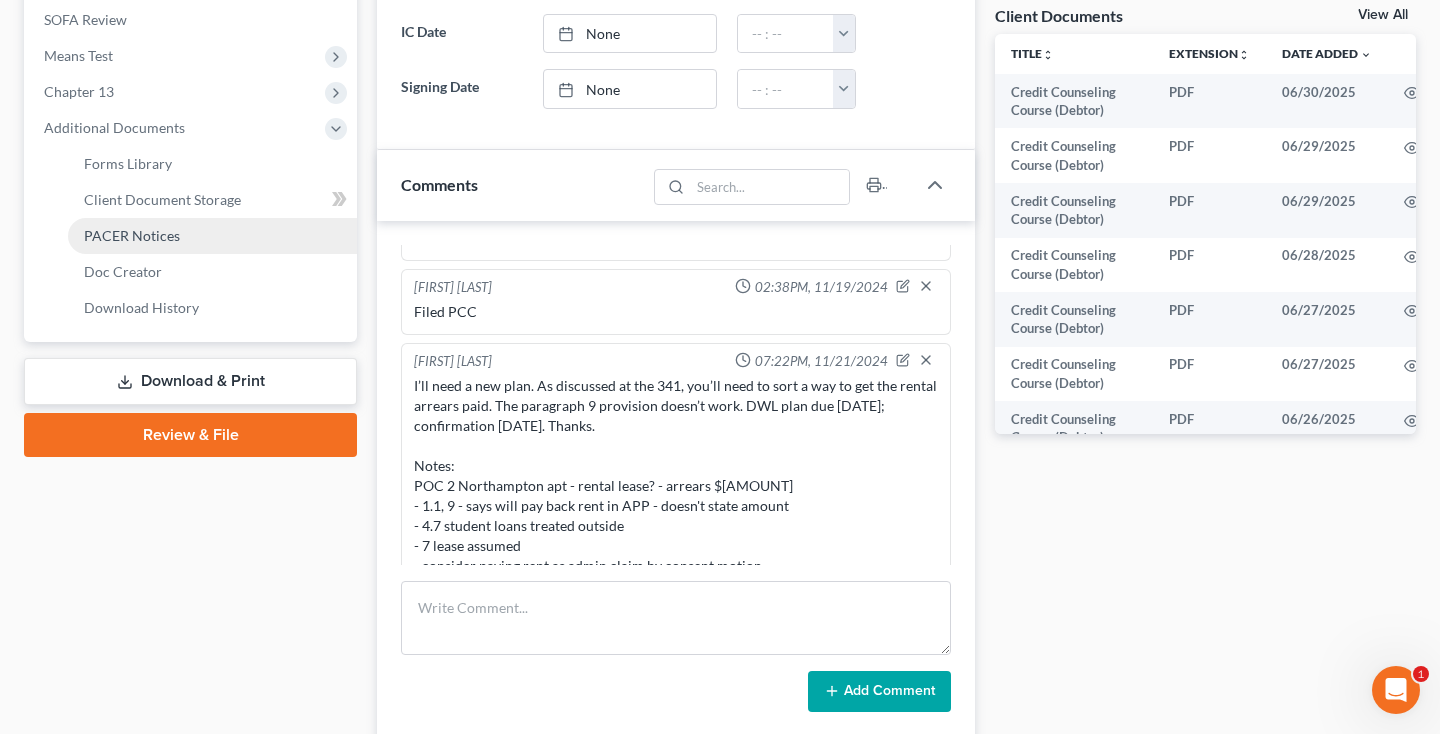 click on "PACER Notices" at bounding box center (132, 235) 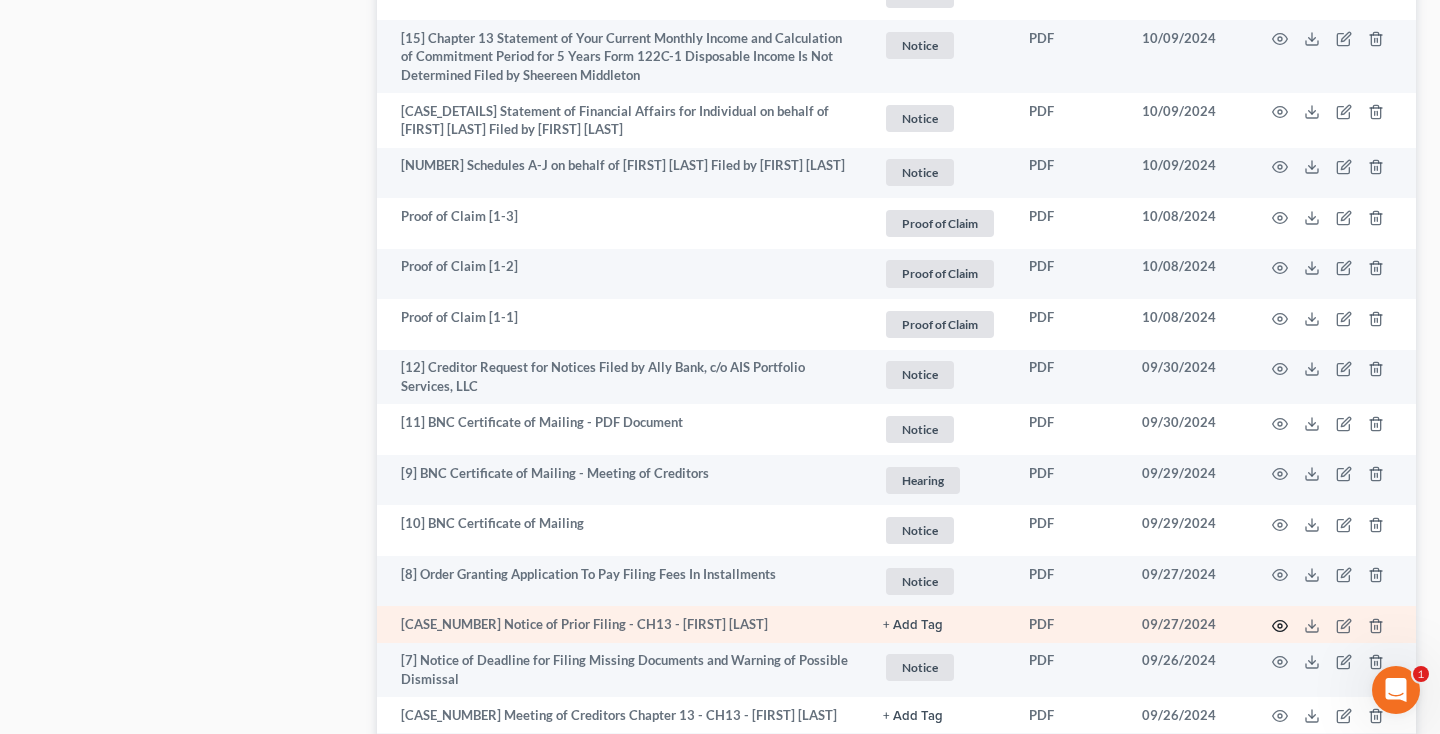 scroll, scrollTop: 2488, scrollLeft: 0, axis: vertical 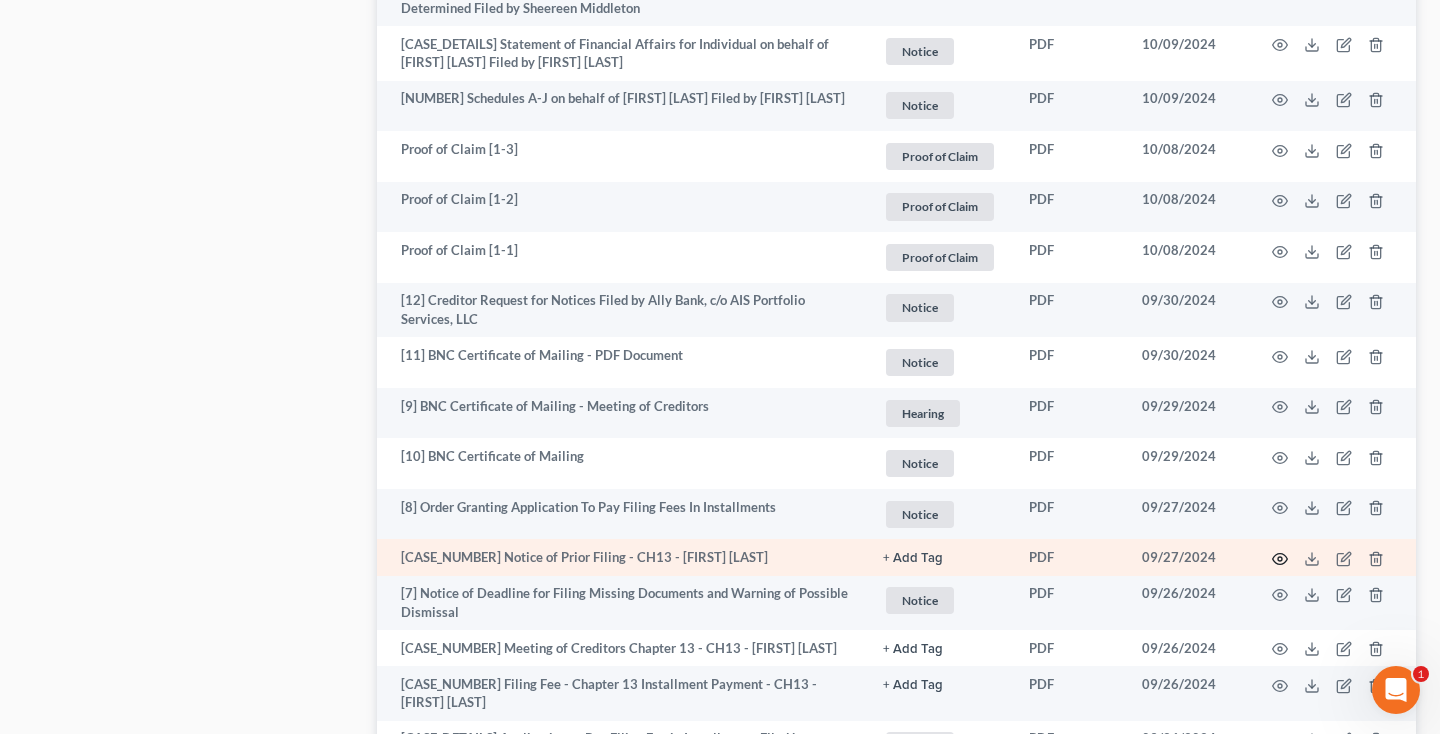 click 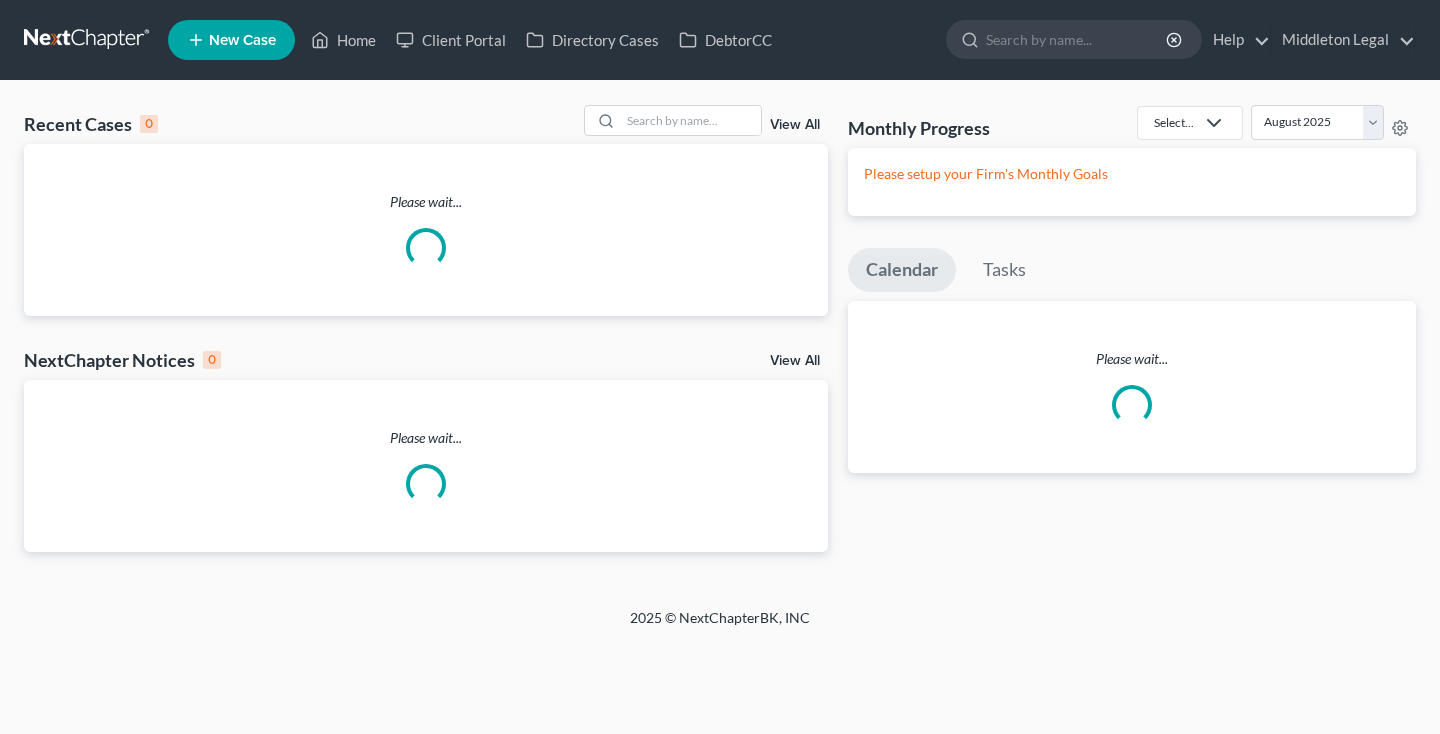 scroll, scrollTop: 0, scrollLeft: 0, axis: both 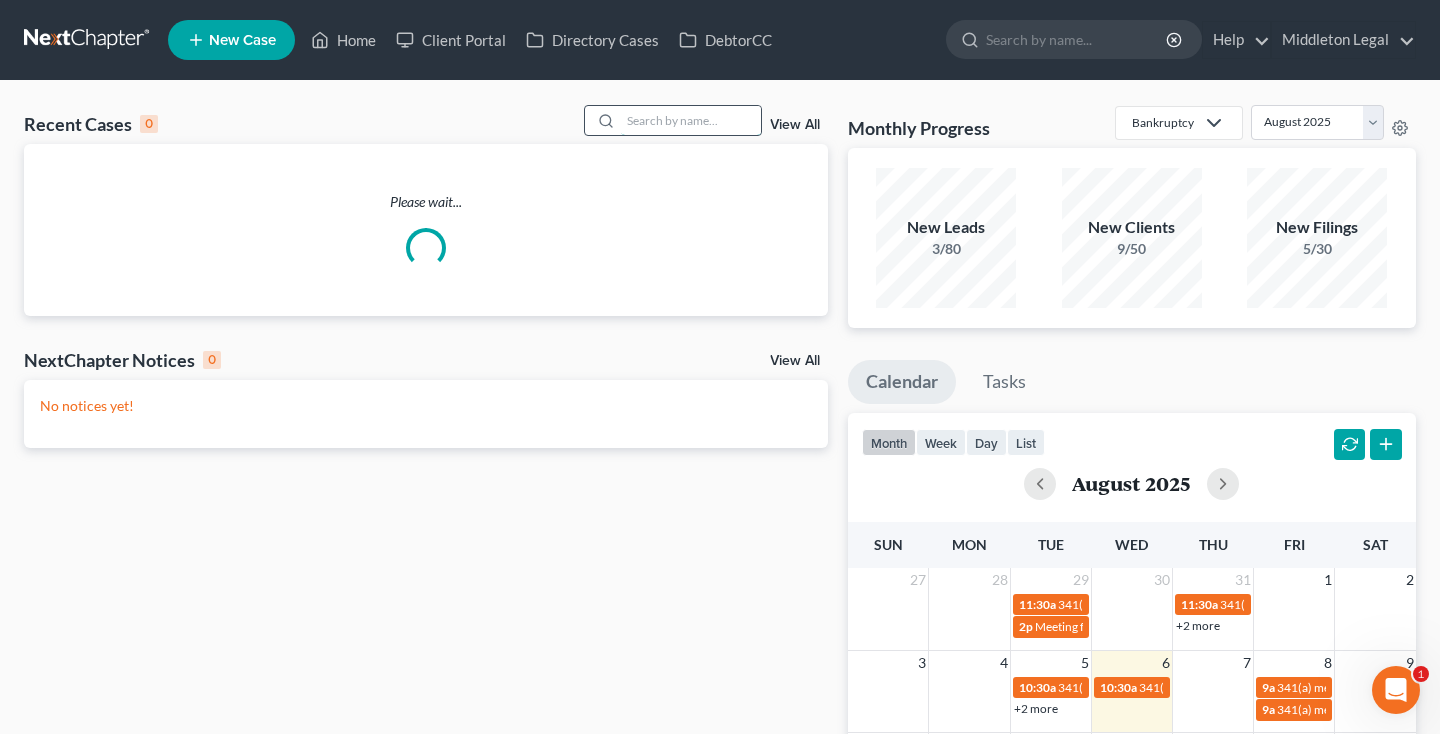 click at bounding box center [691, 120] 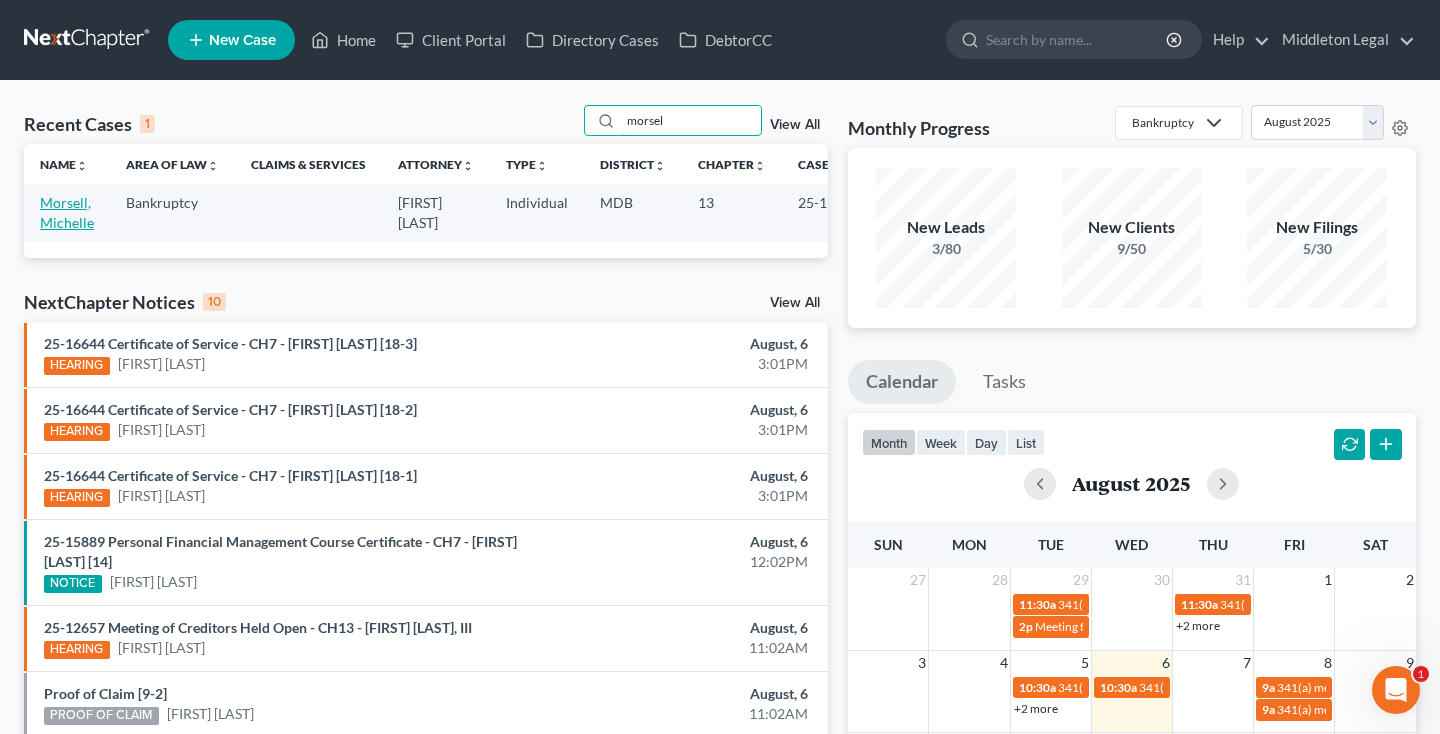type on "morsel" 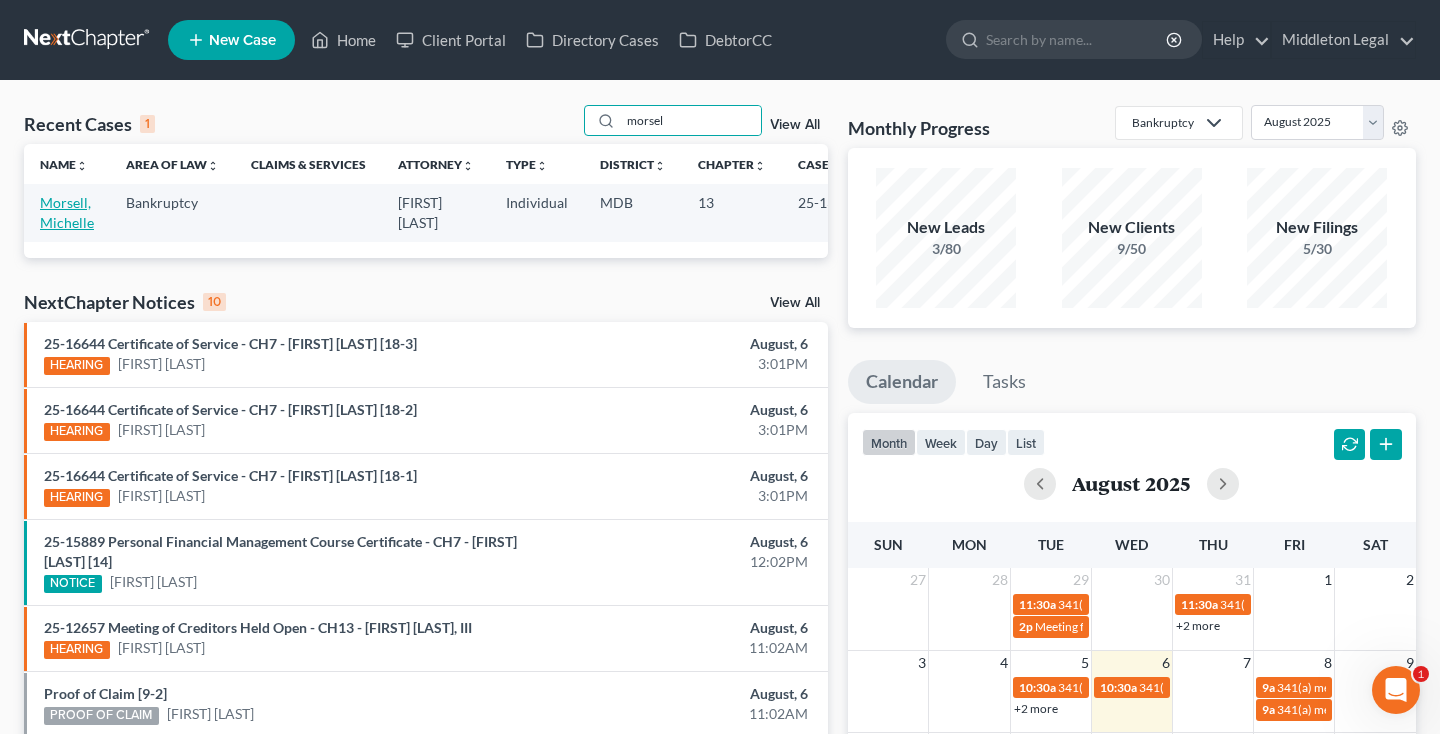 click on "Morsell, Michelle" at bounding box center [67, 212] 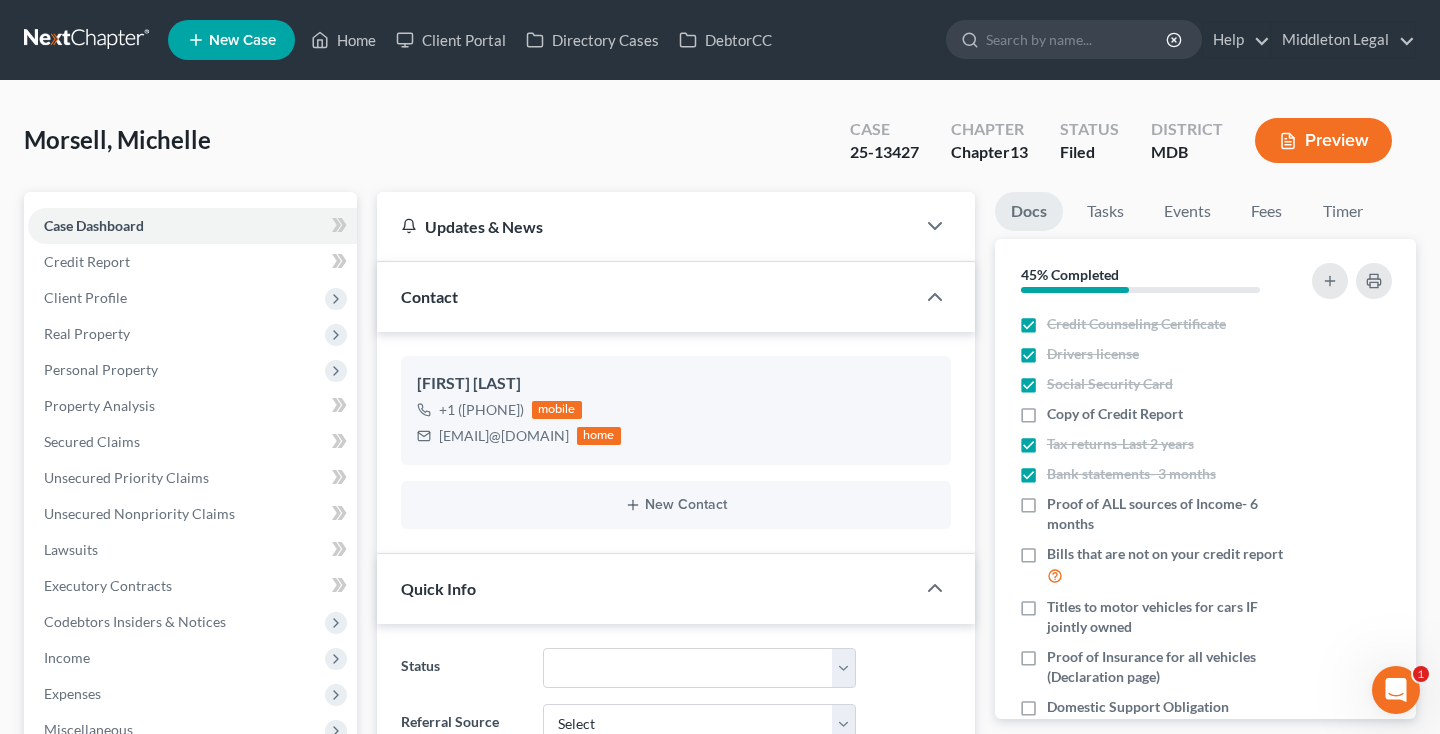 scroll, scrollTop: 278, scrollLeft: 0, axis: vertical 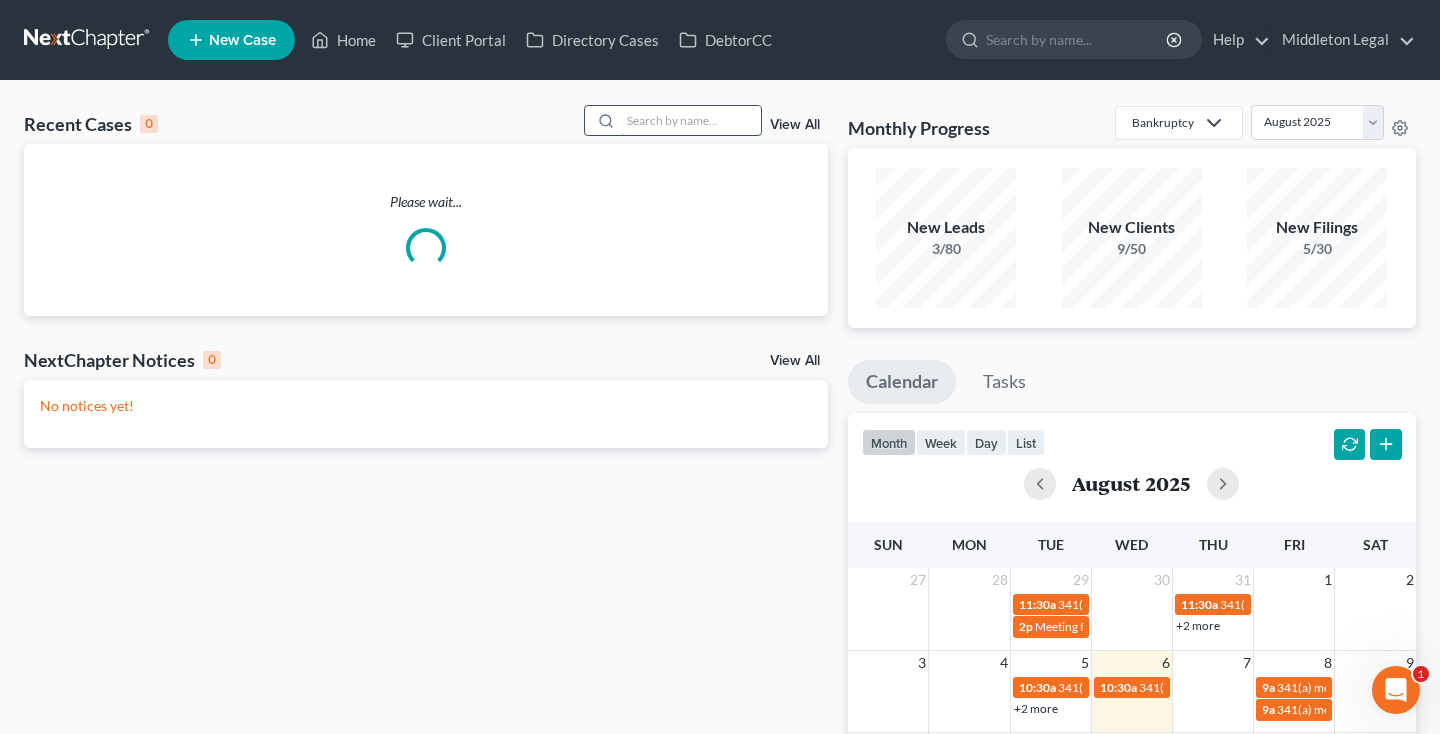 click at bounding box center [691, 120] 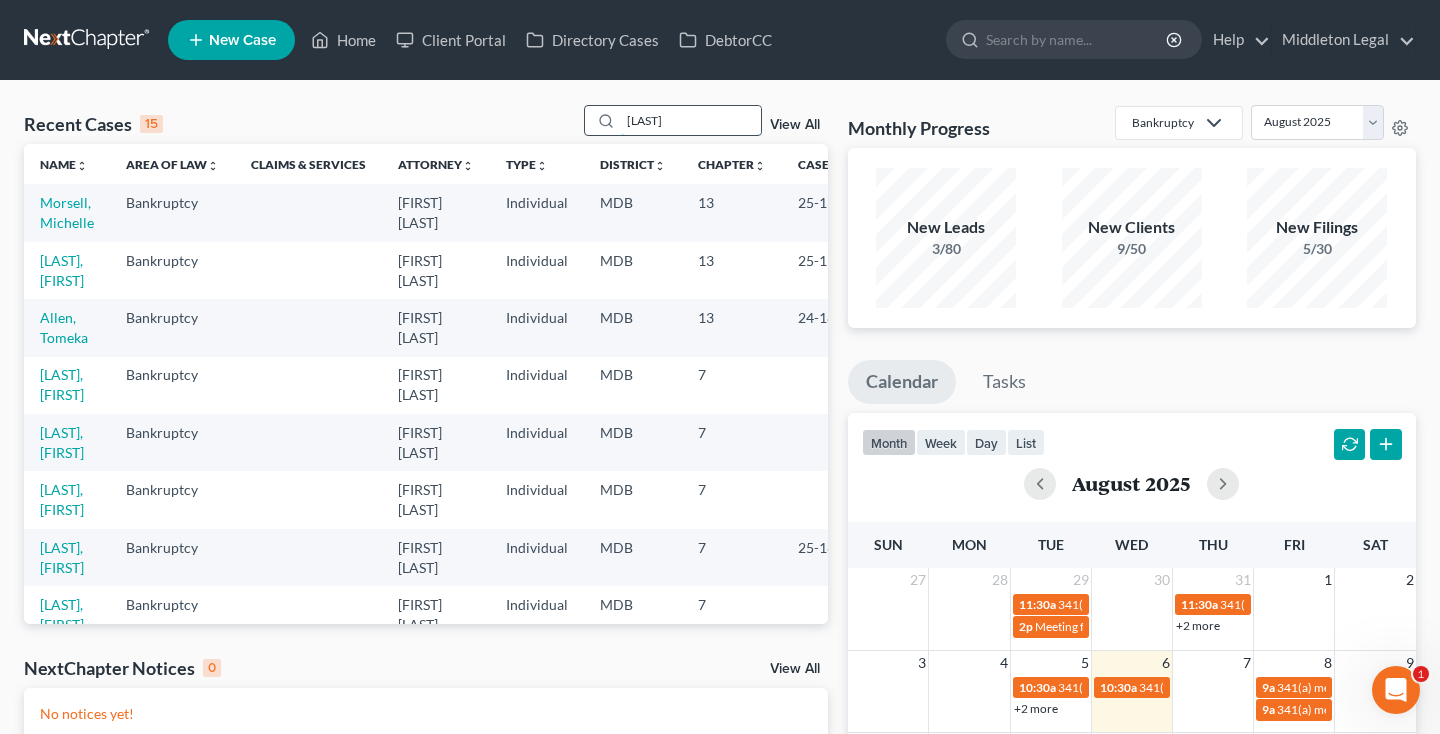 type on "[LAST]" 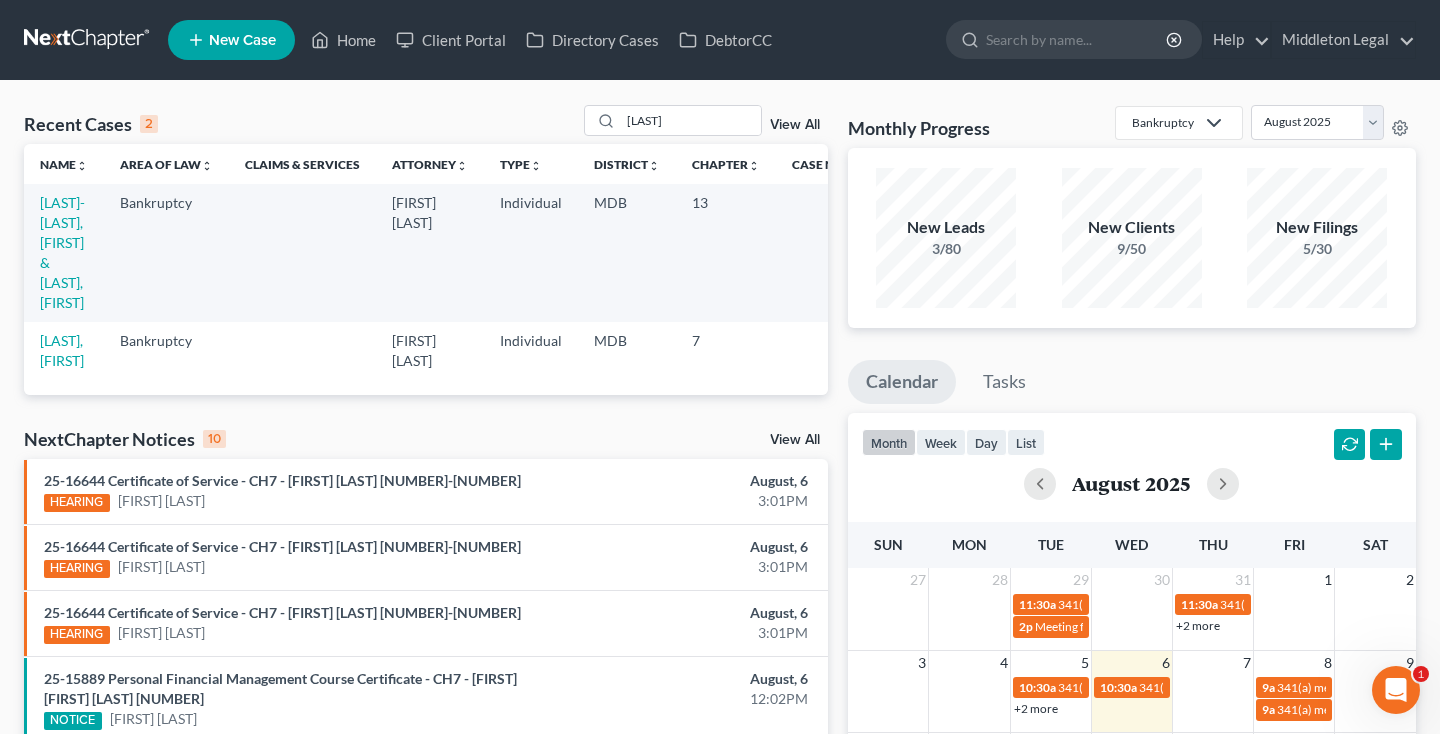 click on "[LAST]-[LAST], [FIRST] & [LAST], [FIRST]" at bounding box center [64, 252] 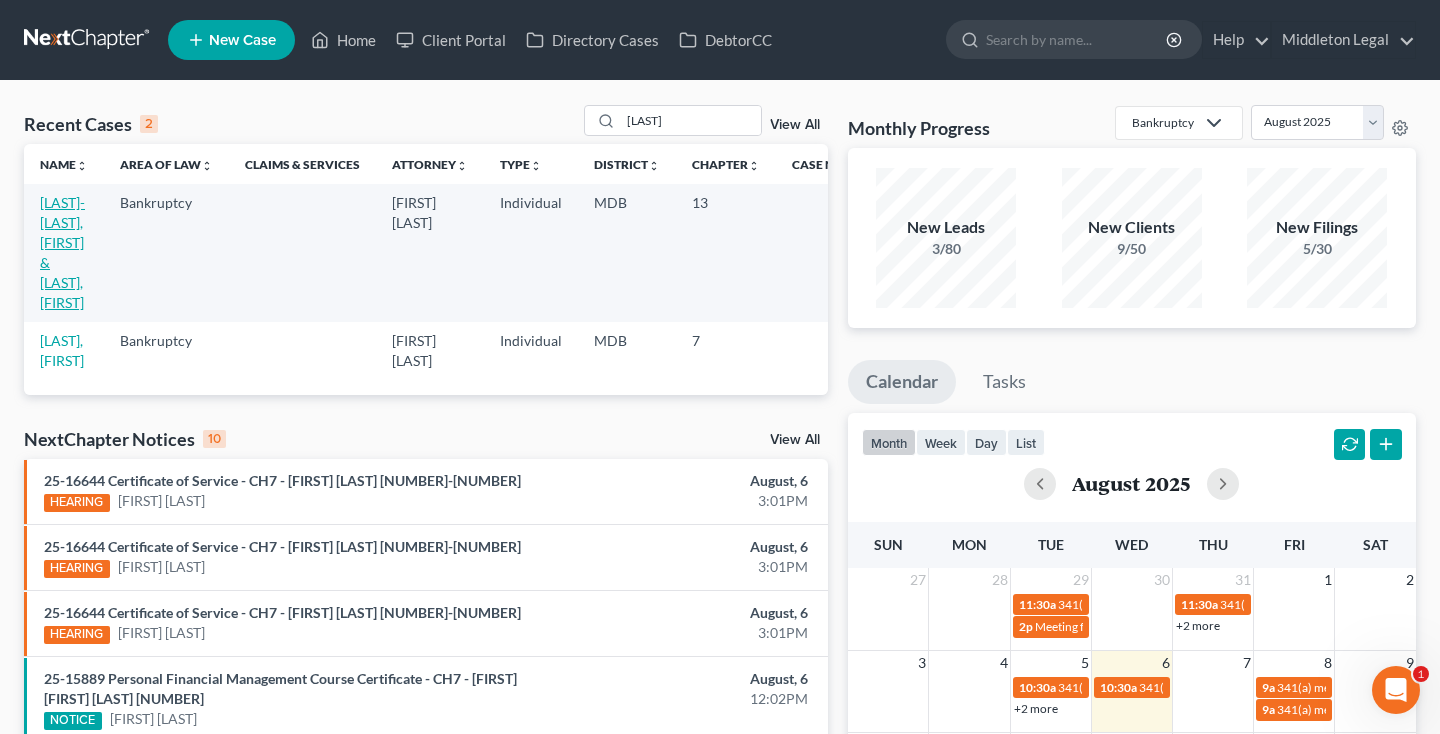 click on "[LAST]-[LAST], [FIRST] & [LAST], [FIRST]" at bounding box center [62, 252] 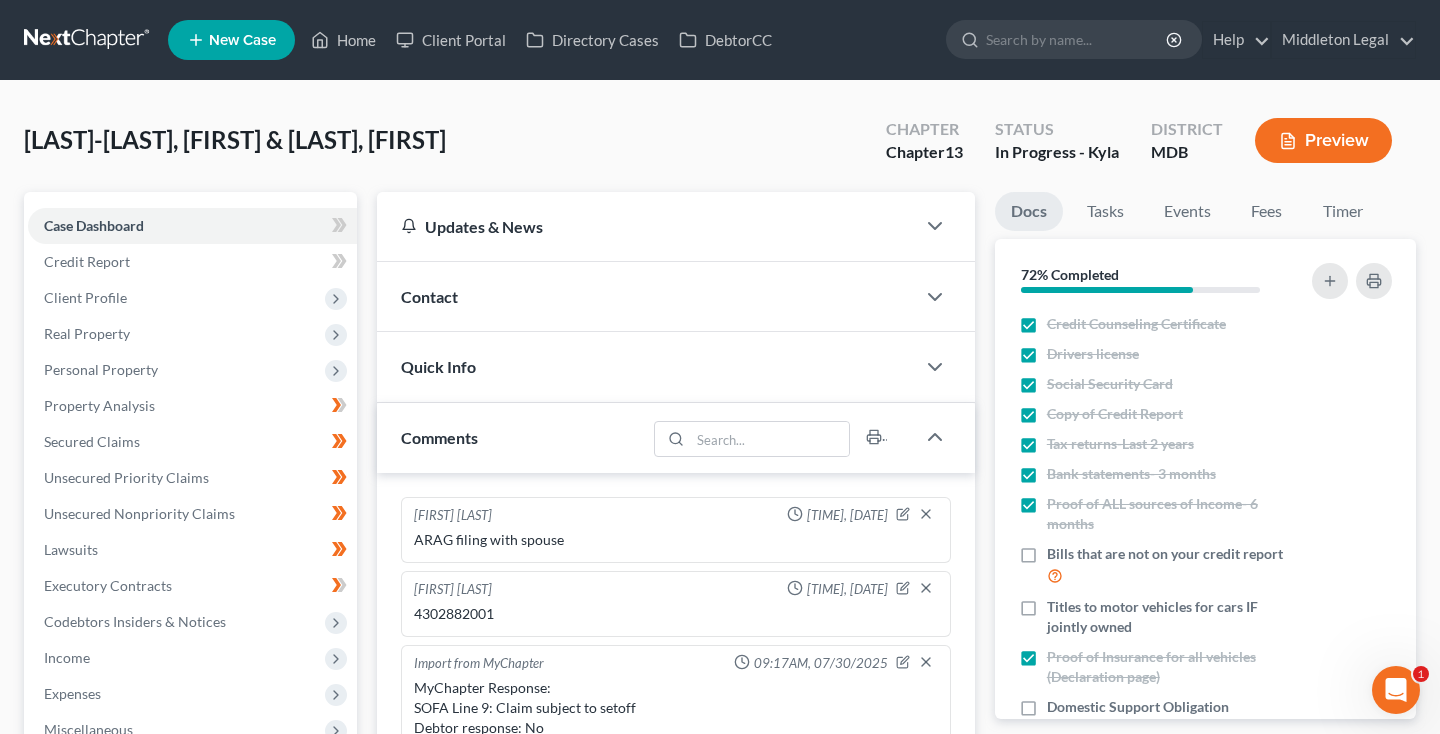 scroll, scrollTop: 504, scrollLeft: 0, axis: vertical 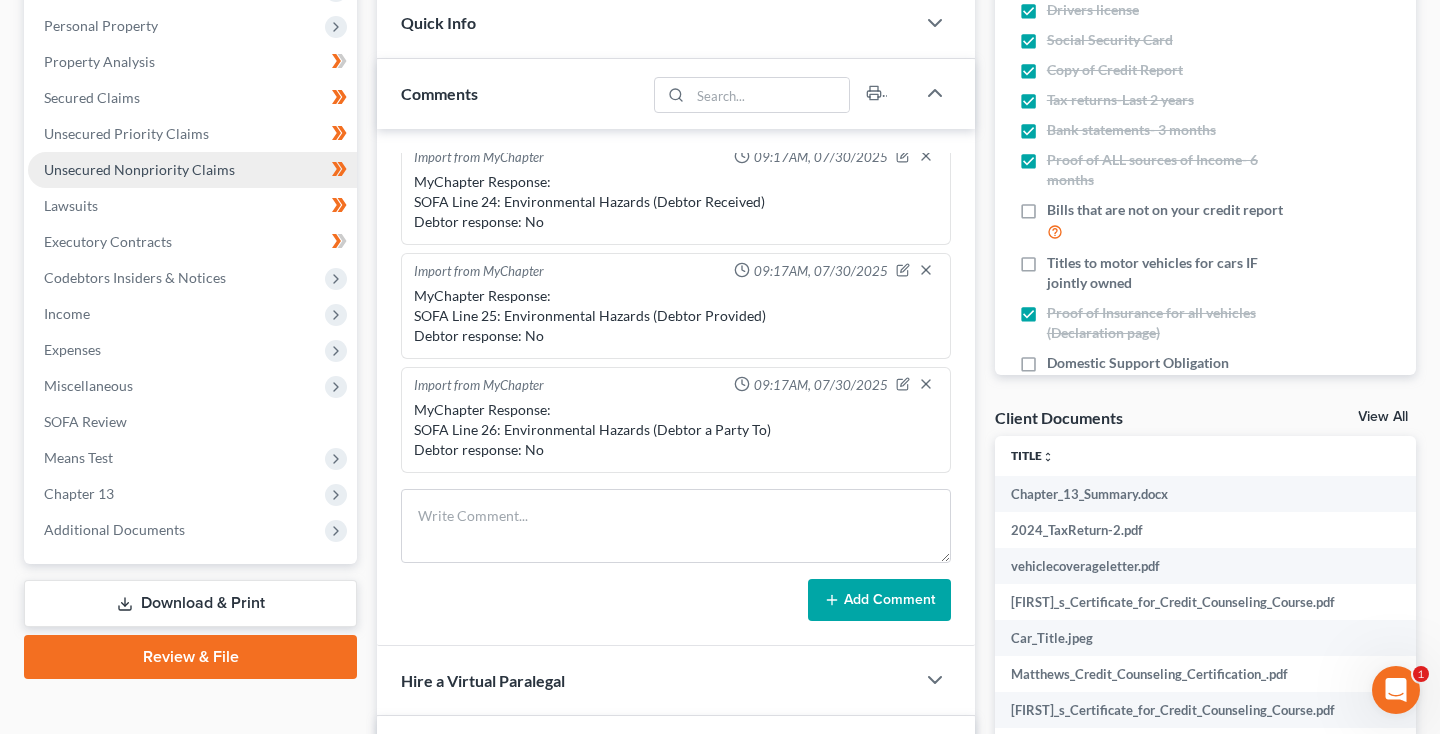 click on "Unsecured Nonpriority Claims" at bounding box center [139, 169] 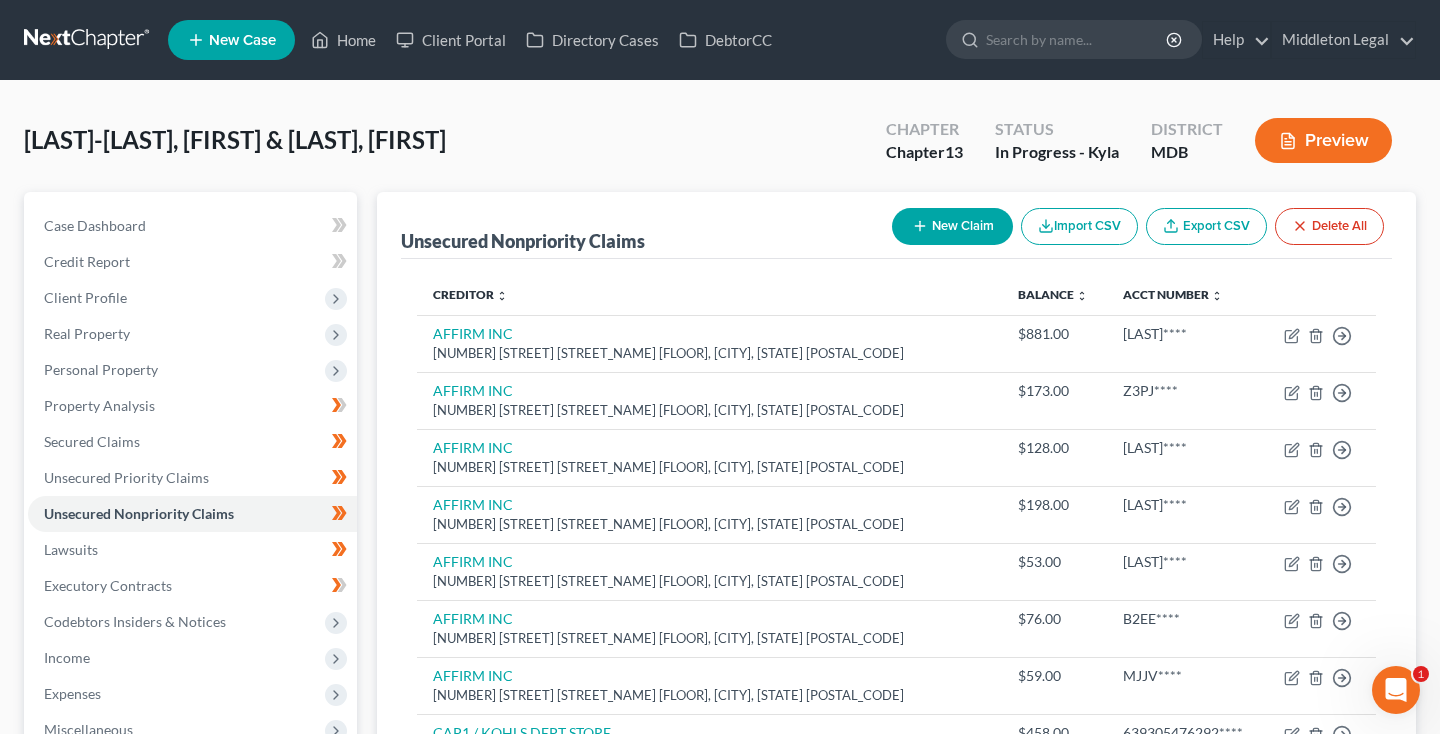 scroll, scrollTop: 0, scrollLeft: 0, axis: both 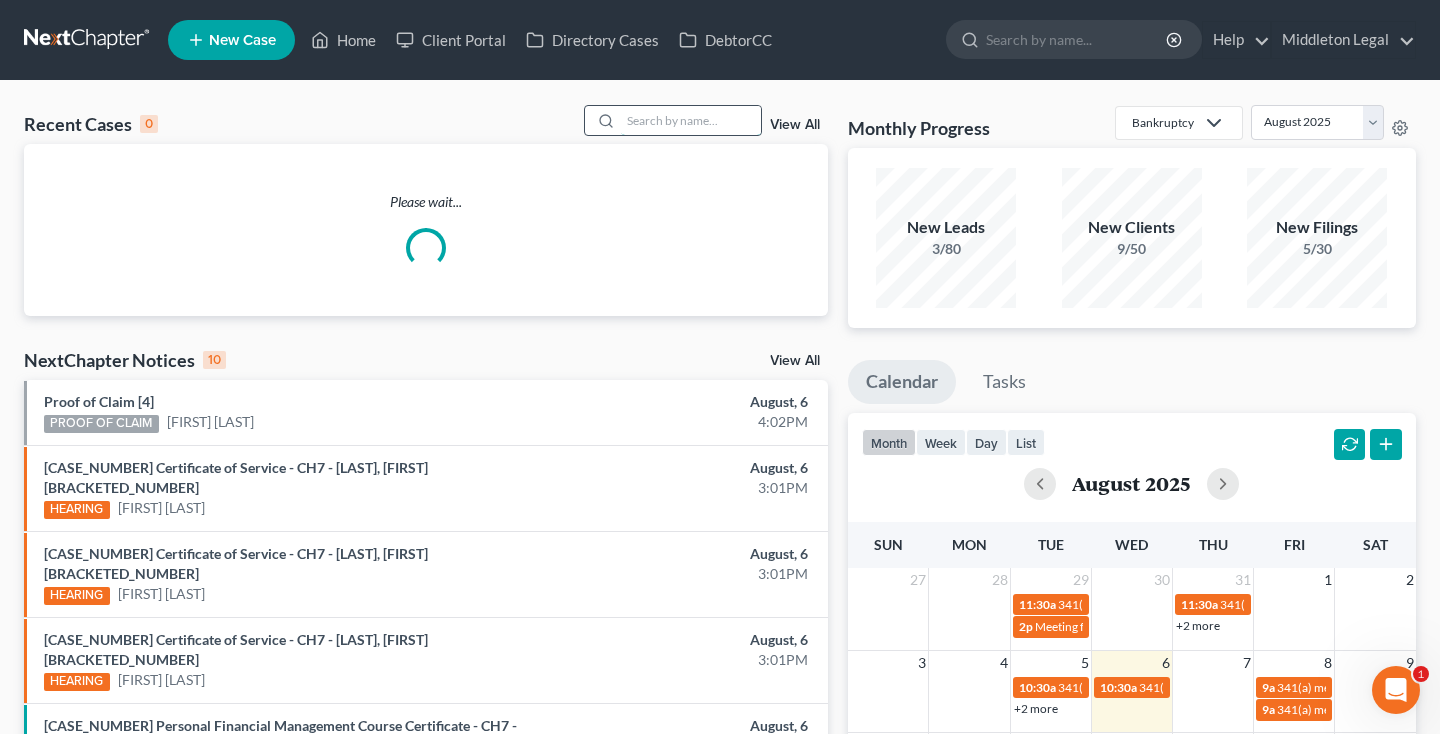 click at bounding box center (691, 120) 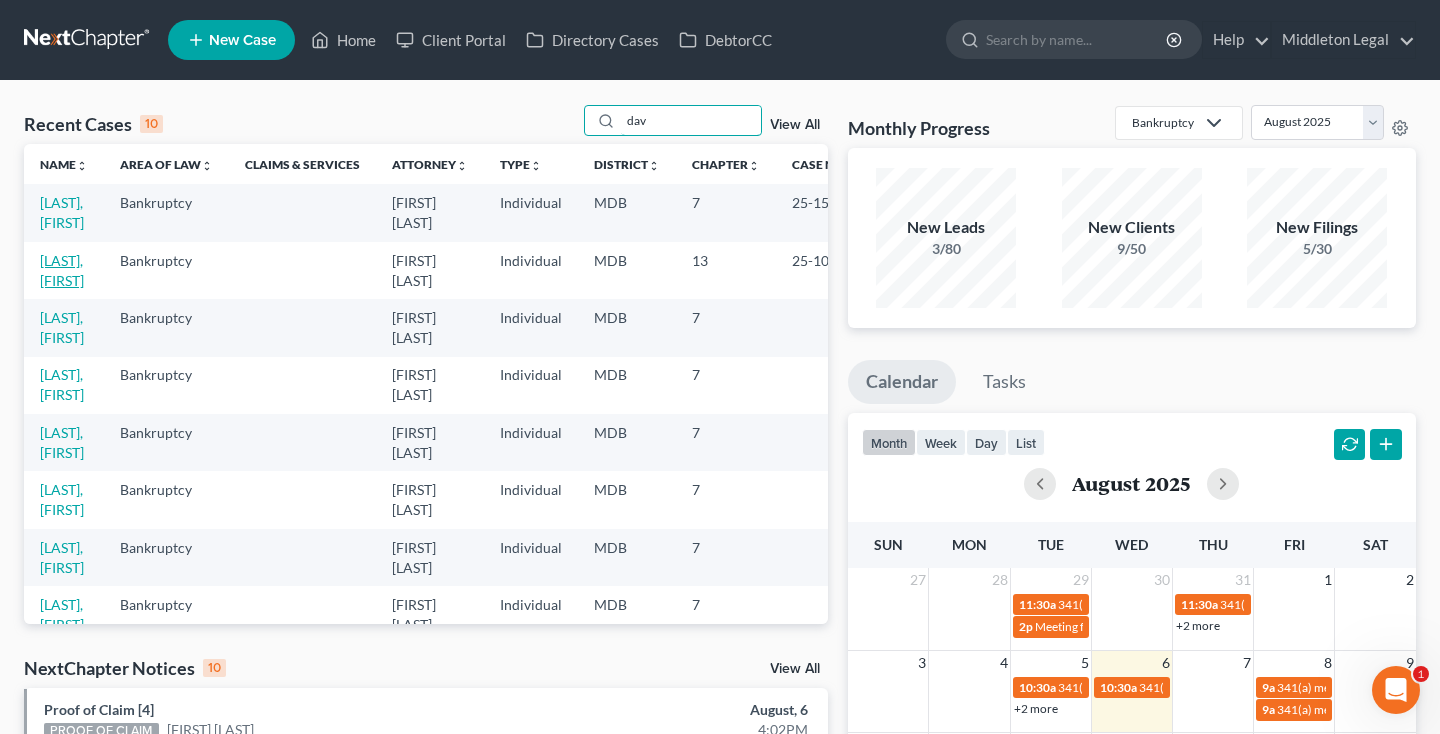 type on "dav" 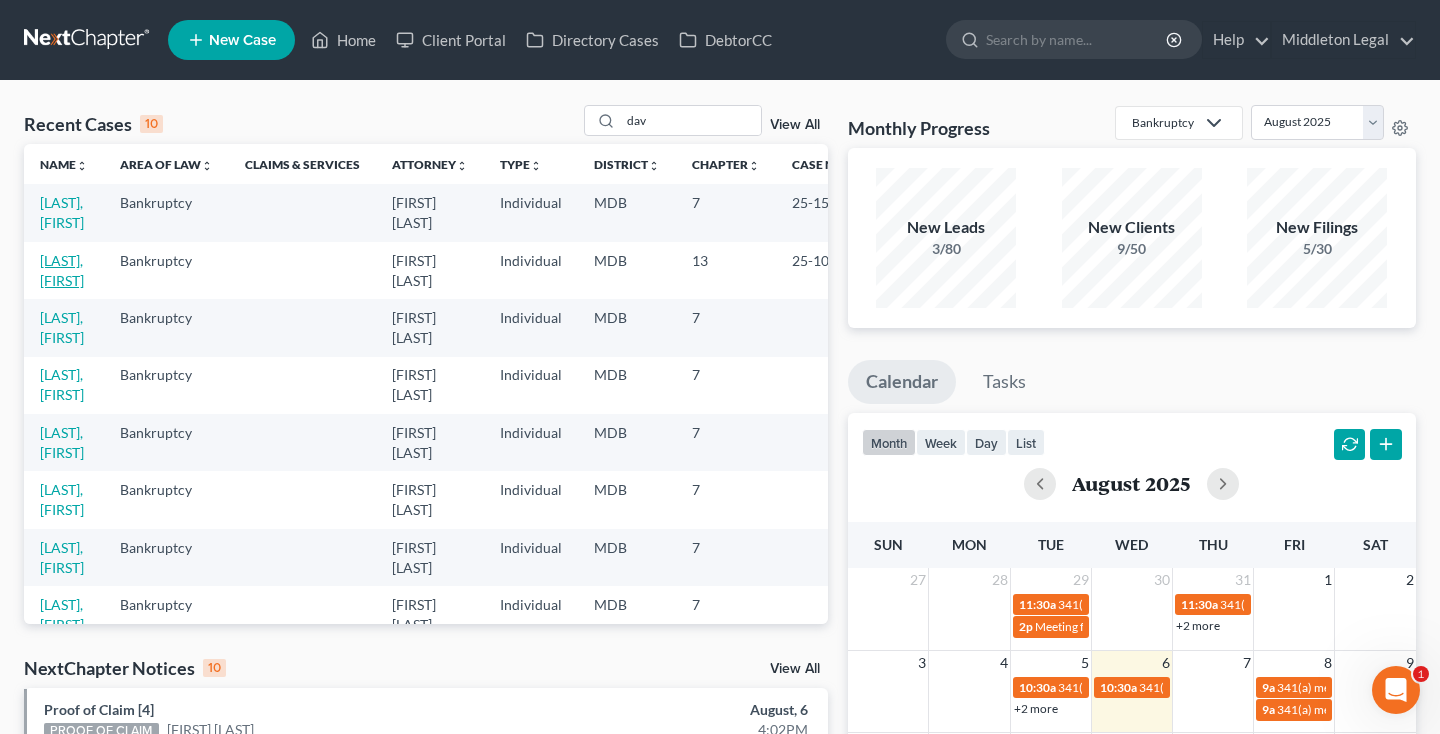 click on "[LAST], [FIRST]" at bounding box center [62, 270] 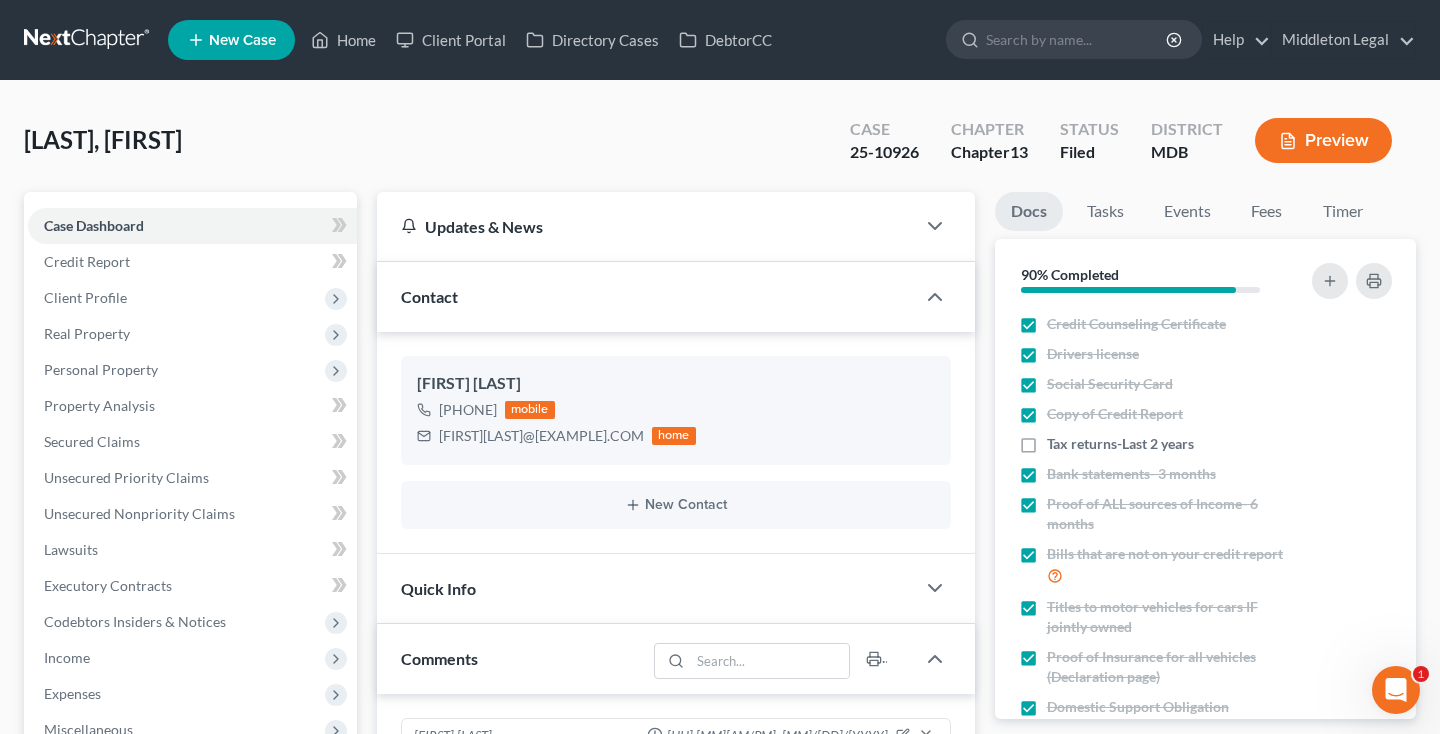 scroll, scrollTop: 2286, scrollLeft: 0, axis: vertical 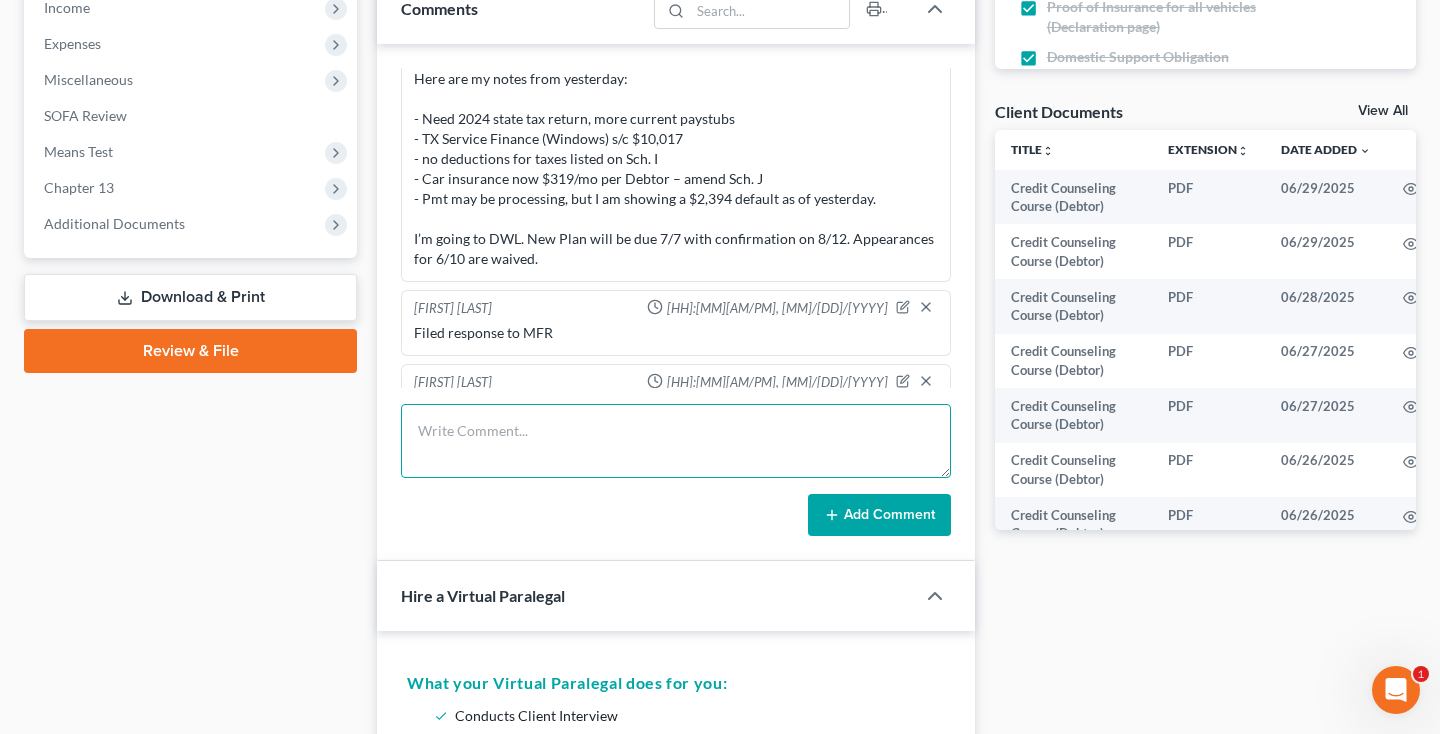 click at bounding box center [676, 441] 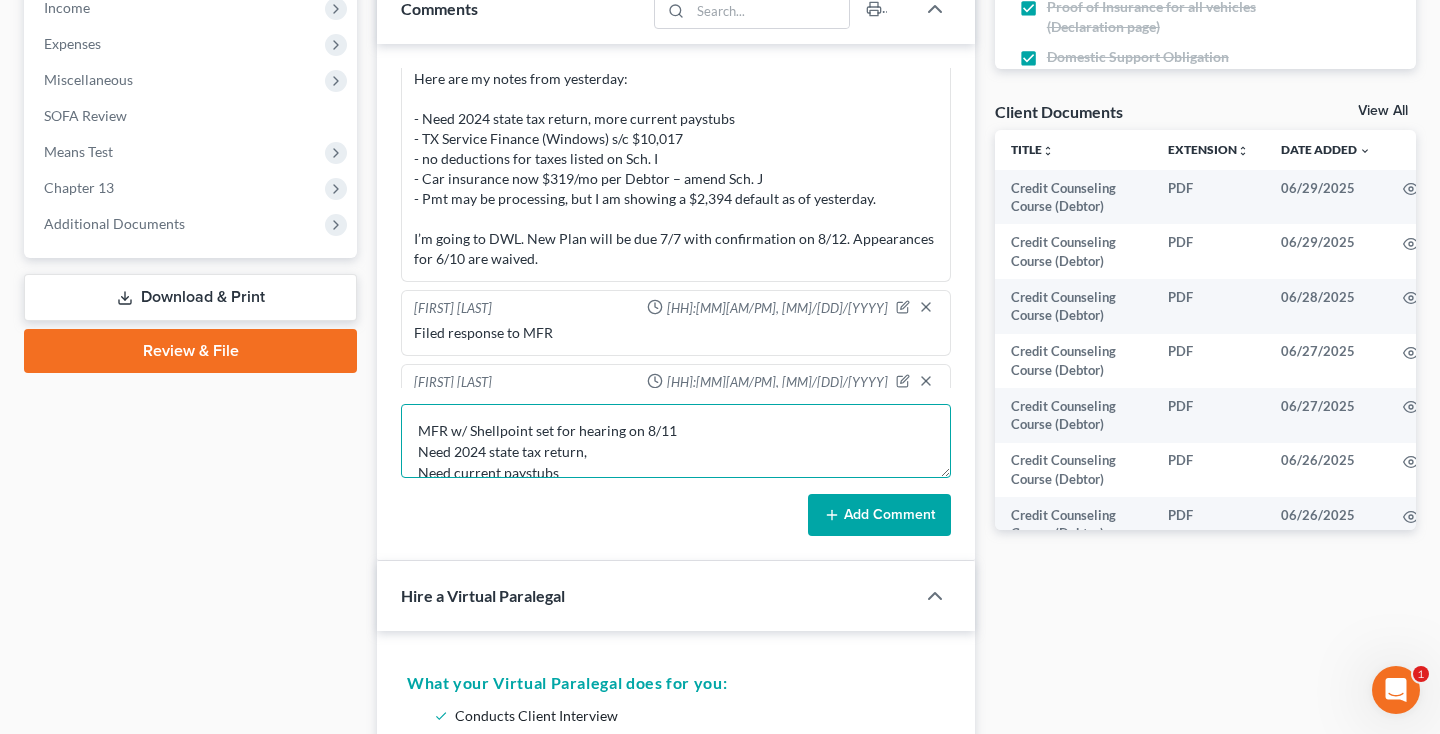 scroll, scrollTop: 105, scrollLeft: 0, axis: vertical 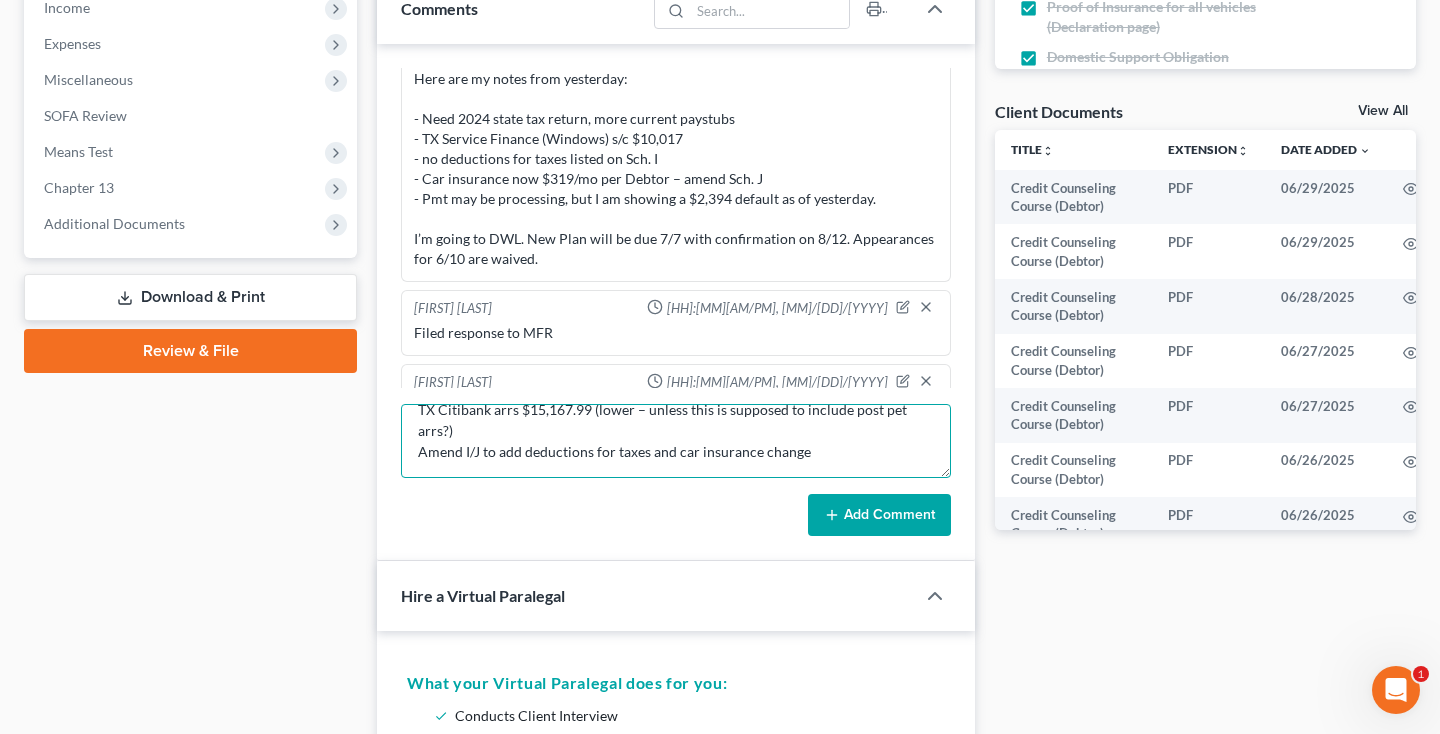 type on "MFR w/ Shellpoint set for hearing on 8/11
Need 2024 state tax return,
Need current paystubs
TX Citibank arrs $15,167.99 (lower – unless this is supposed to include post pet arrs?)
Amend I/J to add deductions for taxes and car insurance change" 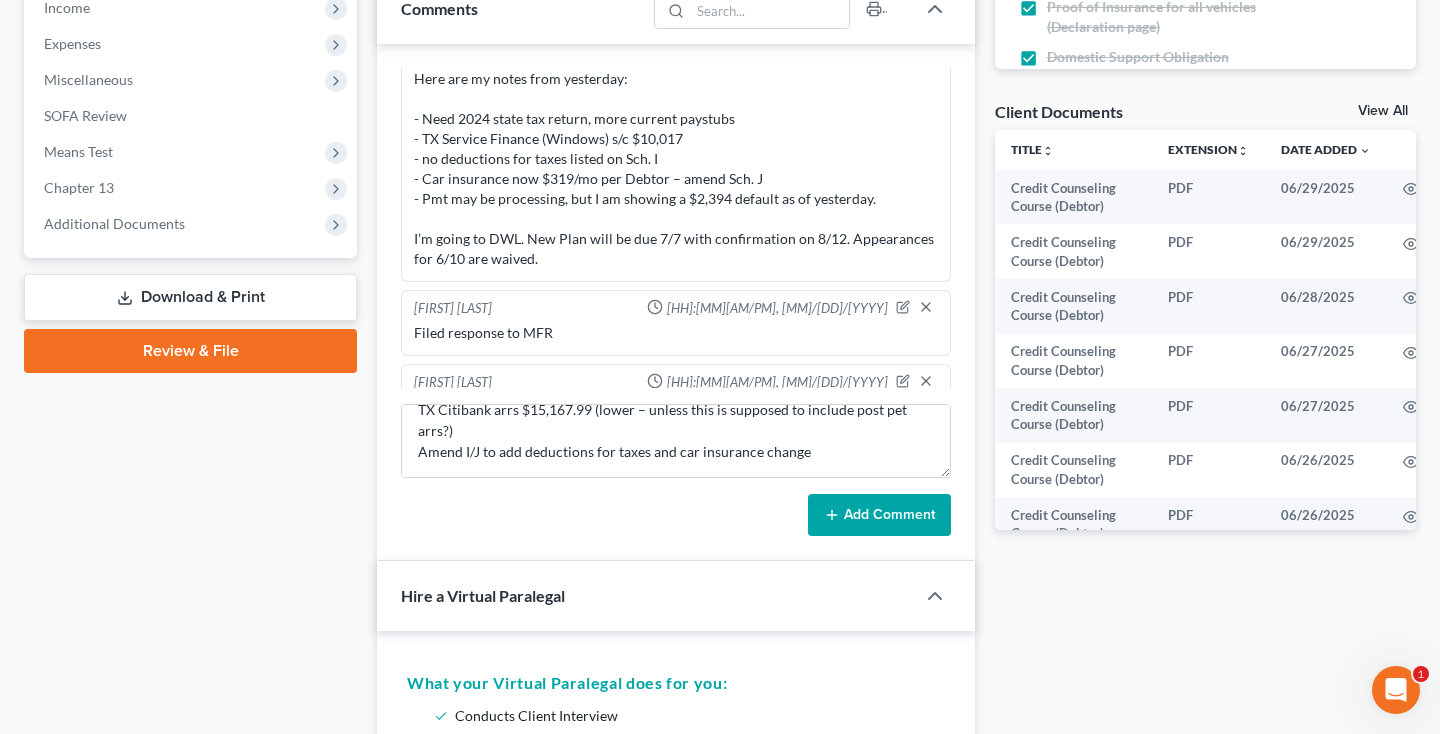 click on "Add Comment" at bounding box center (879, 515) 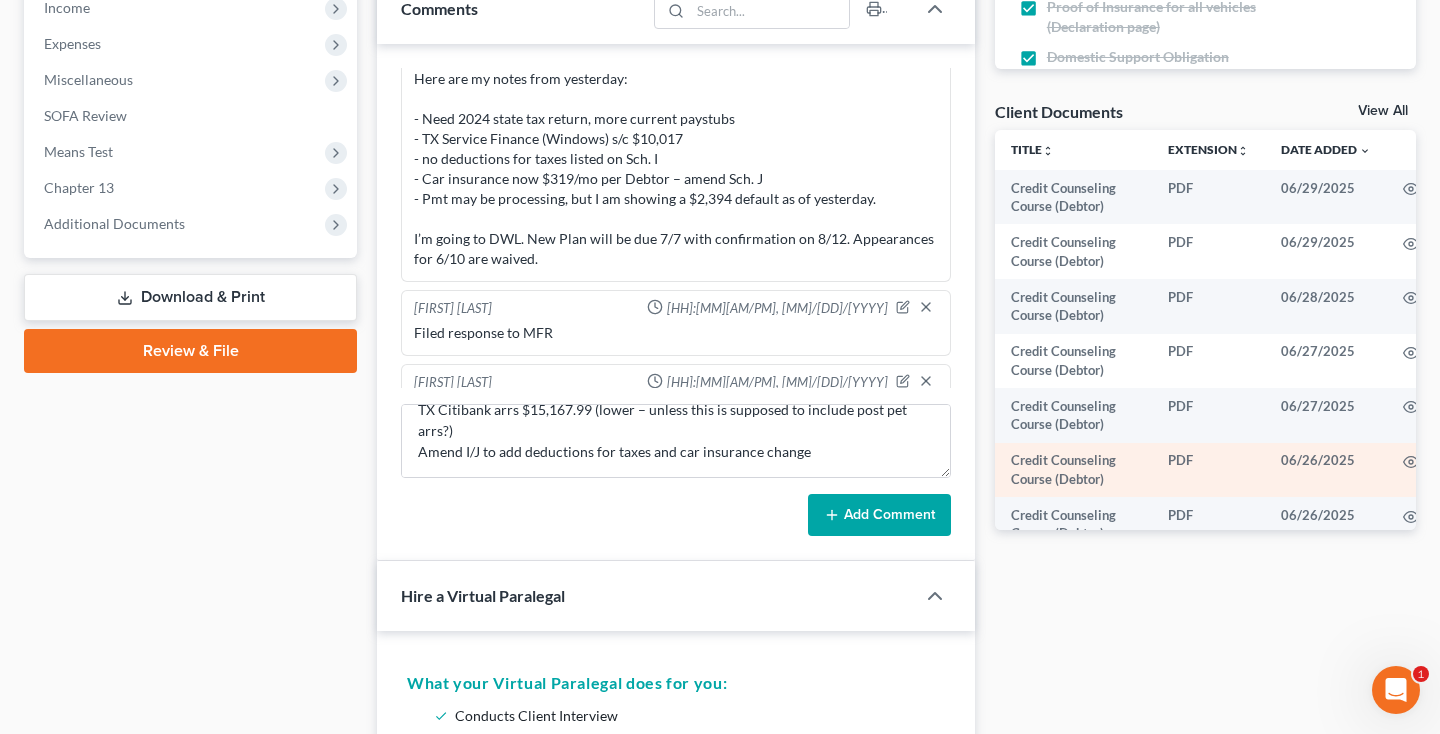 type 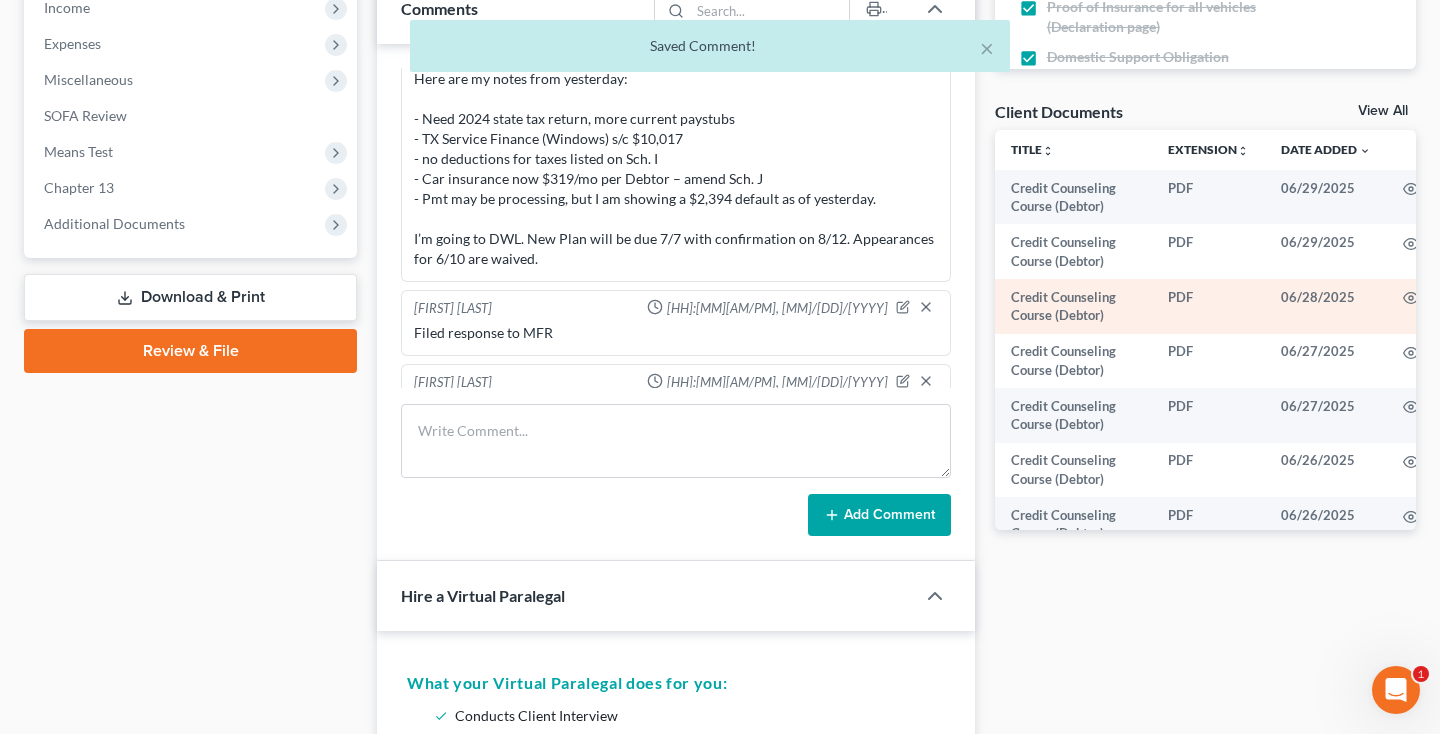 scroll, scrollTop: 0, scrollLeft: 0, axis: both 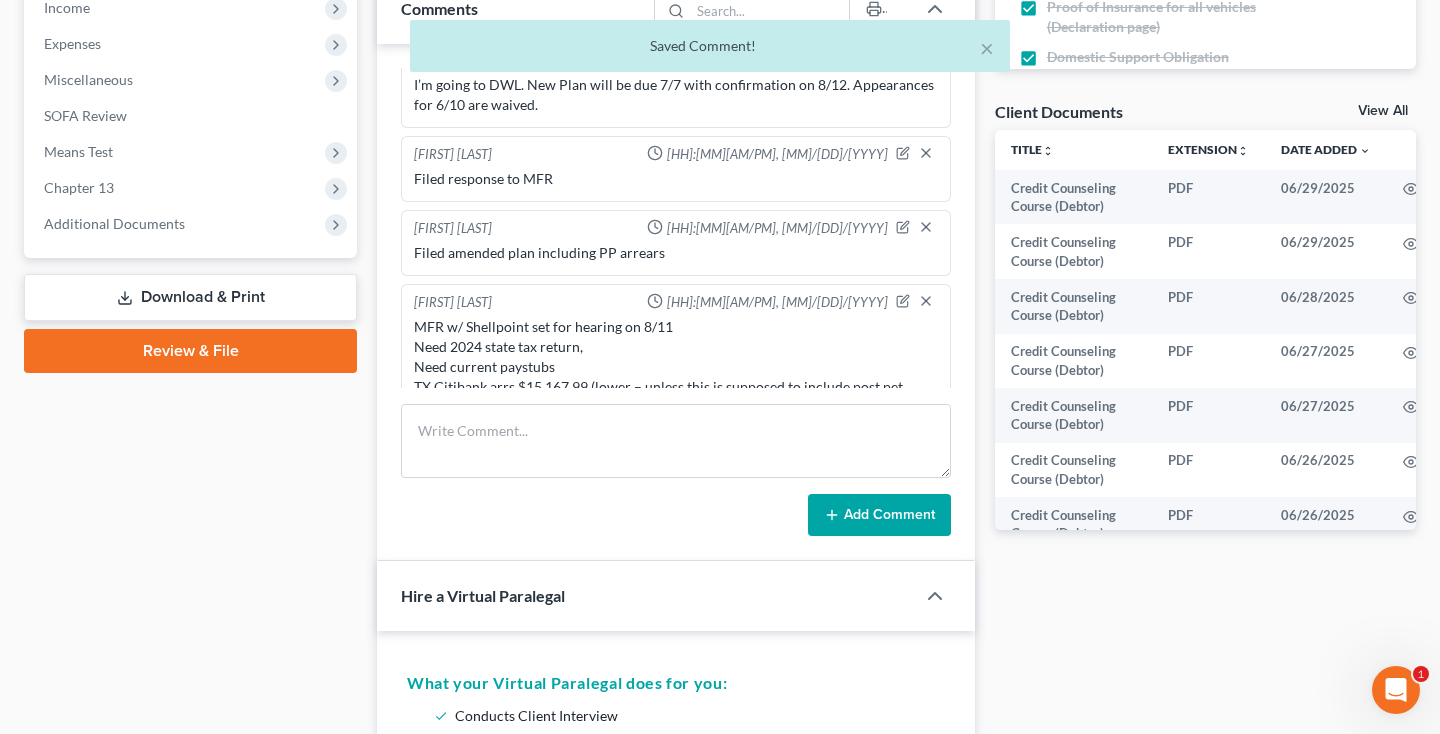 click on "View All" at bounding box center [1383, 111] 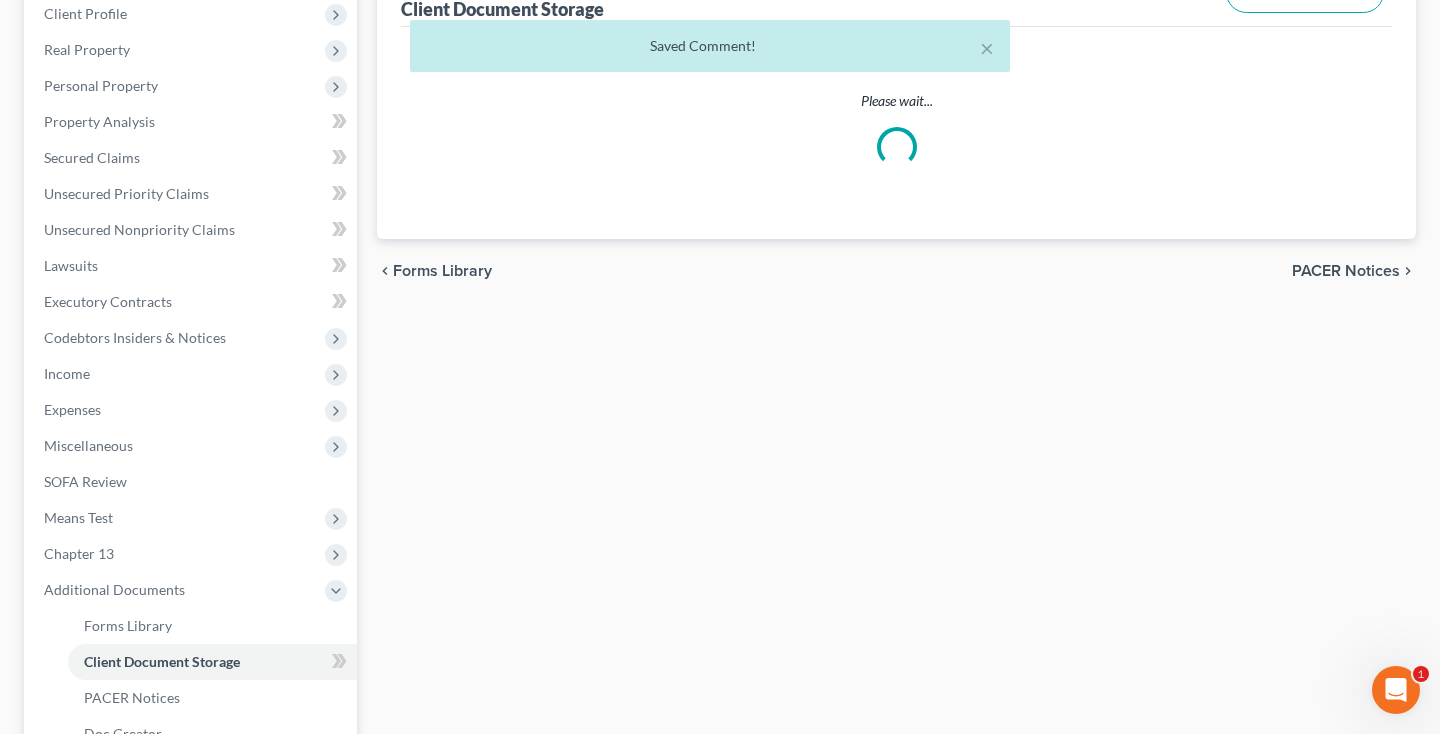 select on "14" 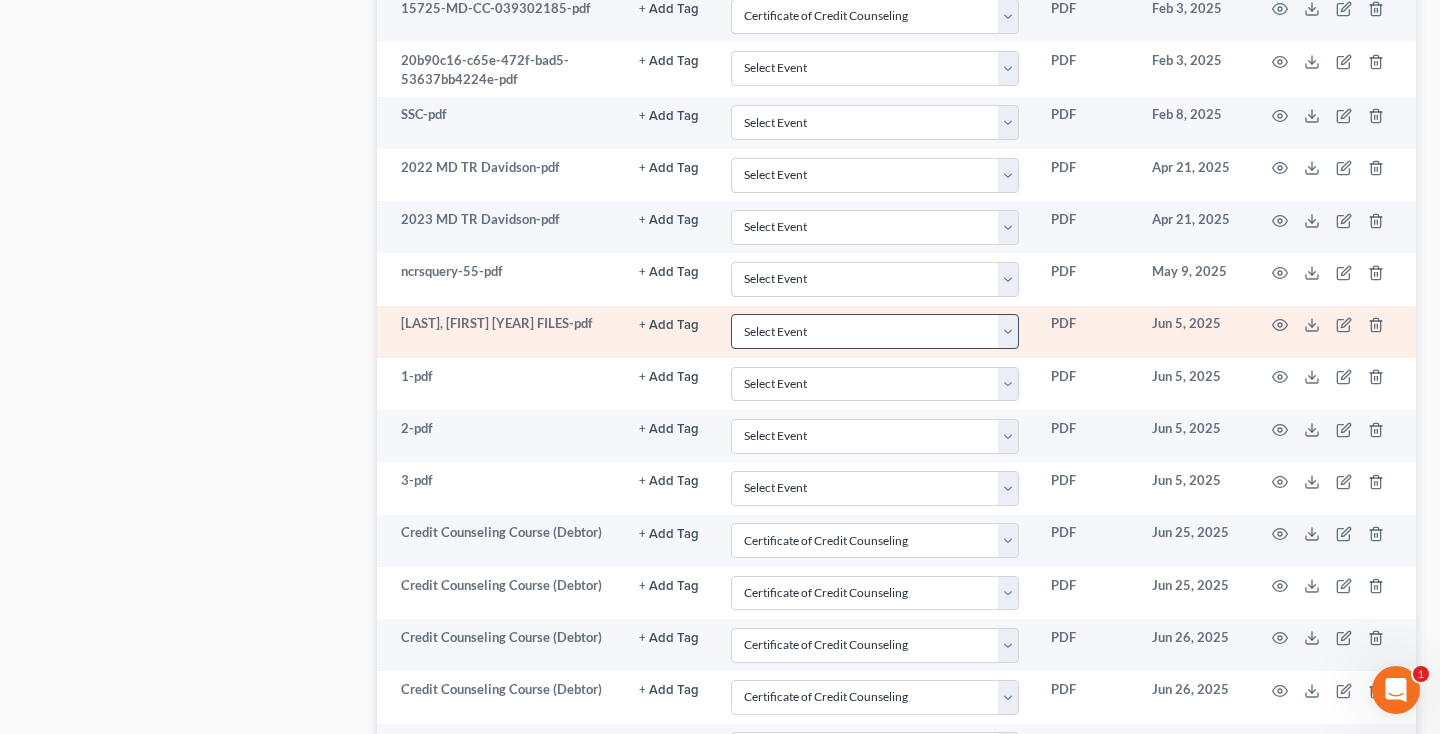 scroll, scrollTop: 1698, scrollLeft: 0, axis: vertical 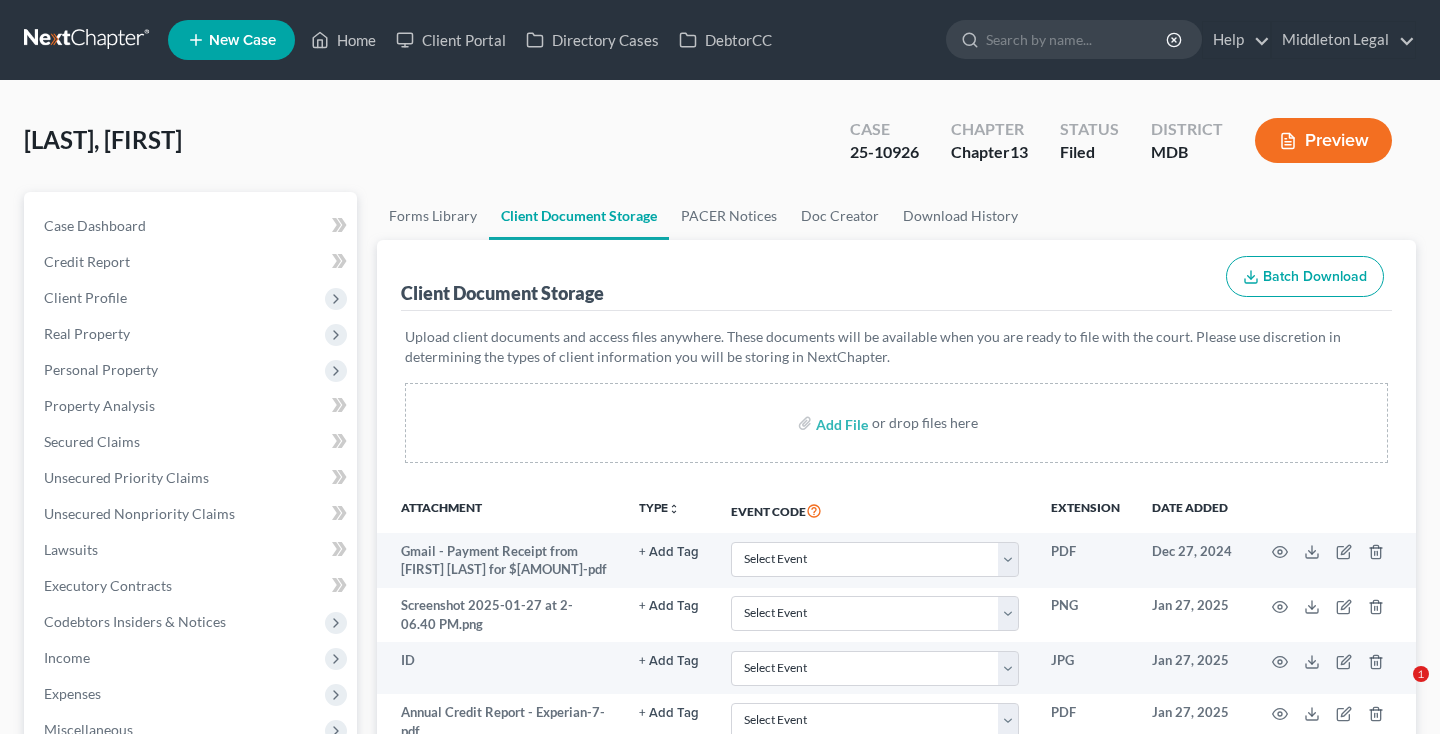 select on "14" 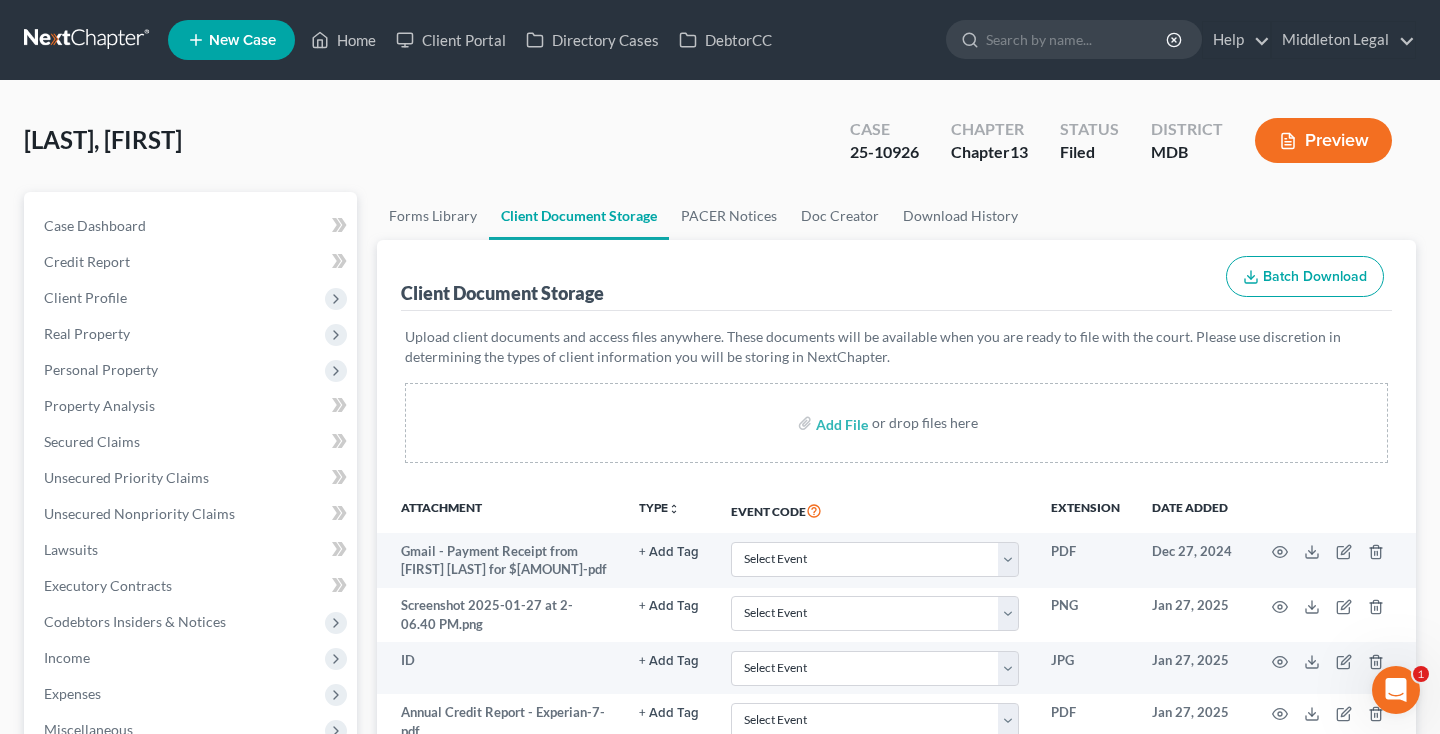 scroll, scrollTop: 0, scrollLeft: 0, axis: both 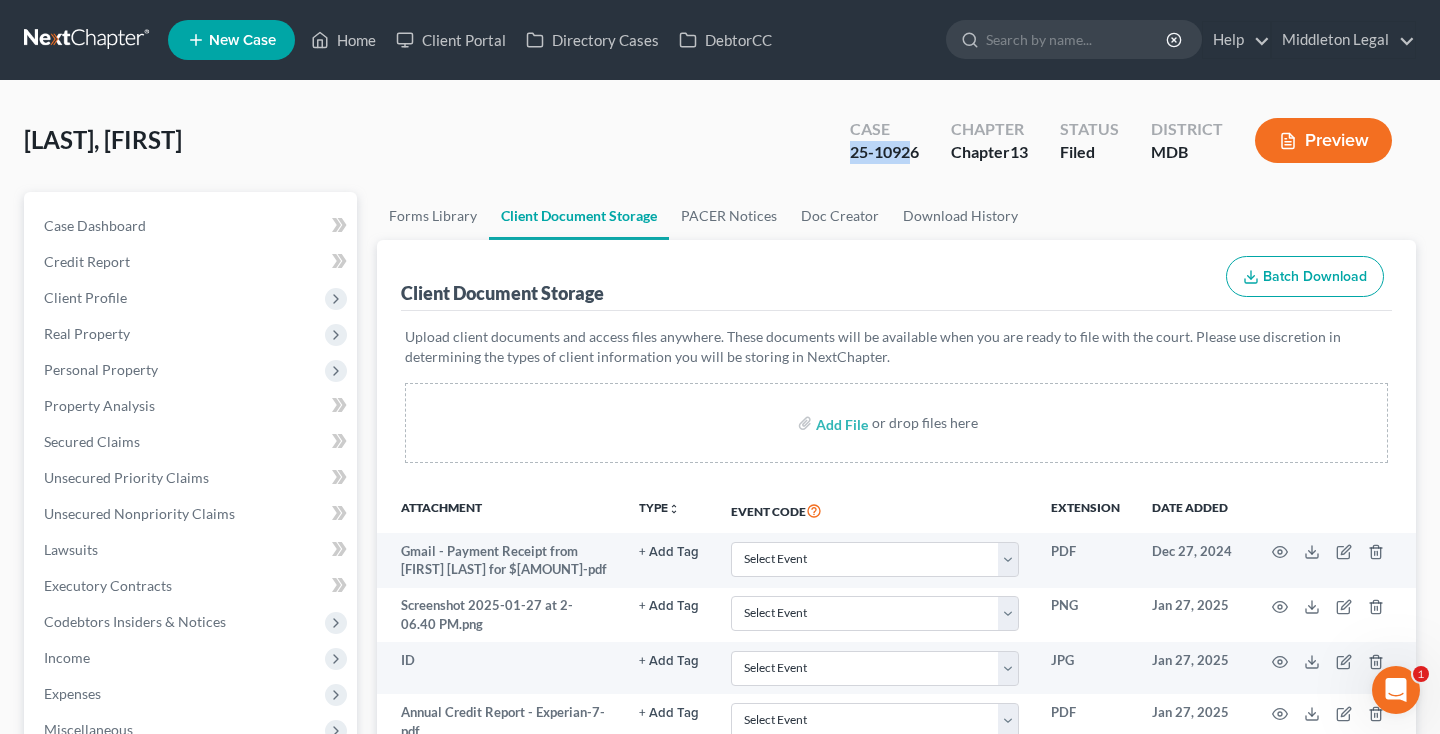 drag, startPoint x: 851, startPoint y: 147, endPoint x: 921, endPoint y: 150, distance: 70.064255 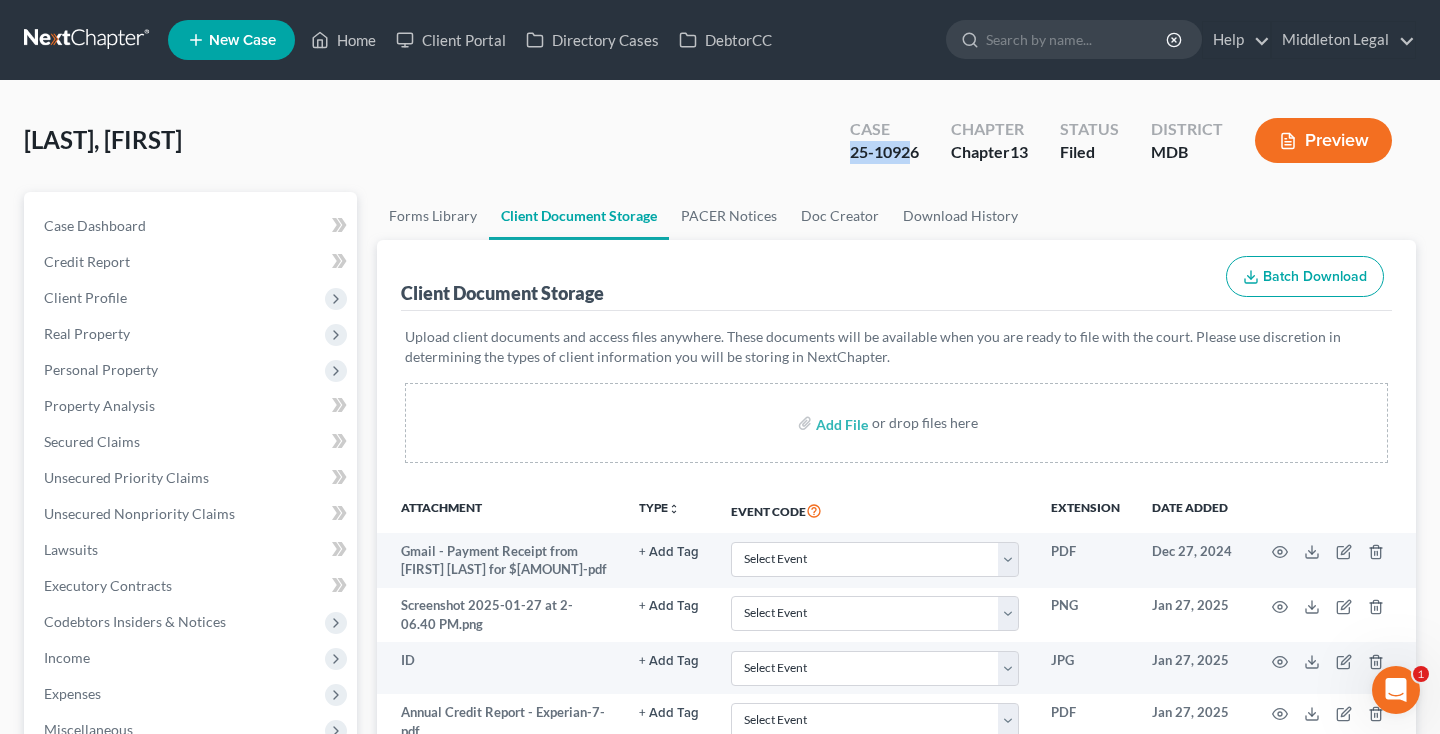 click on "Case 25-10926" at bounding box center [884, 142] 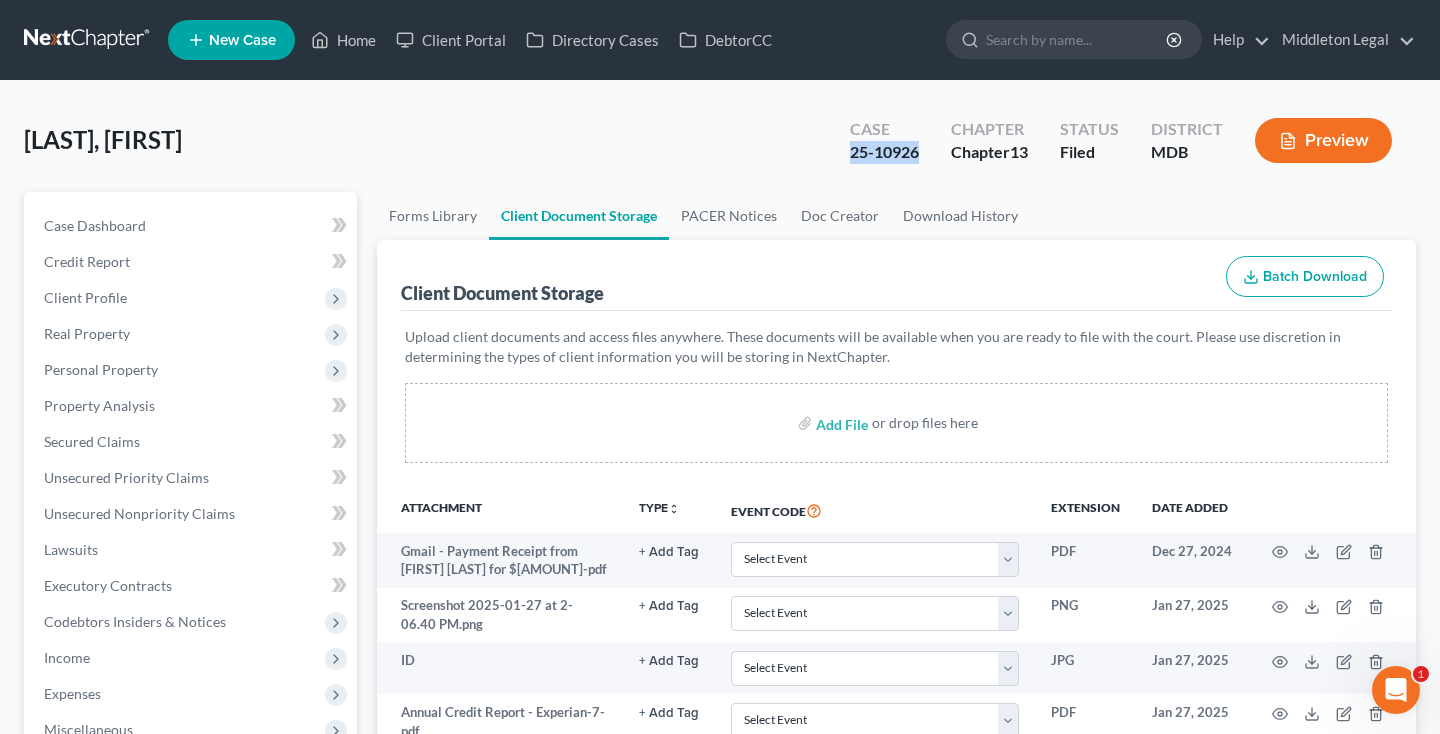 copy on "25-10926" 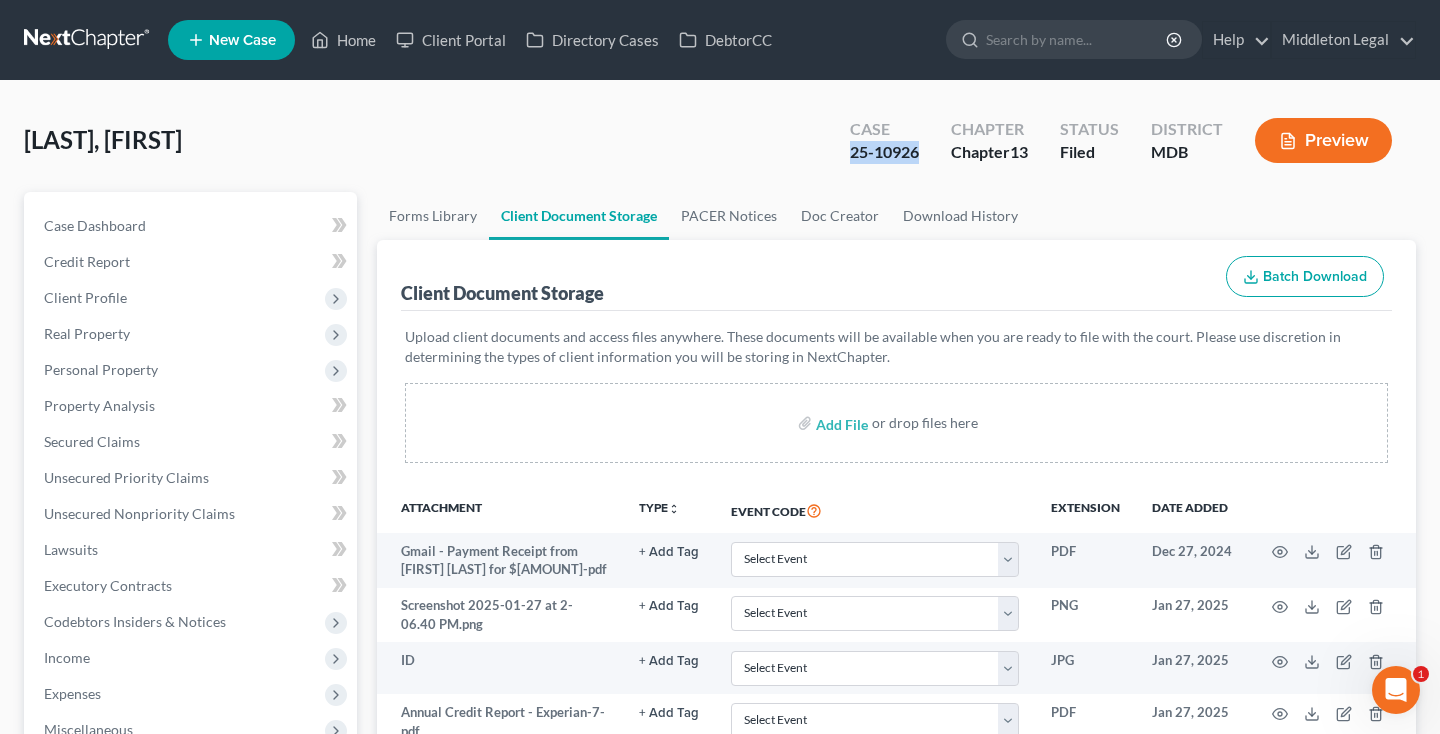 click at bounding box center [88, 40] 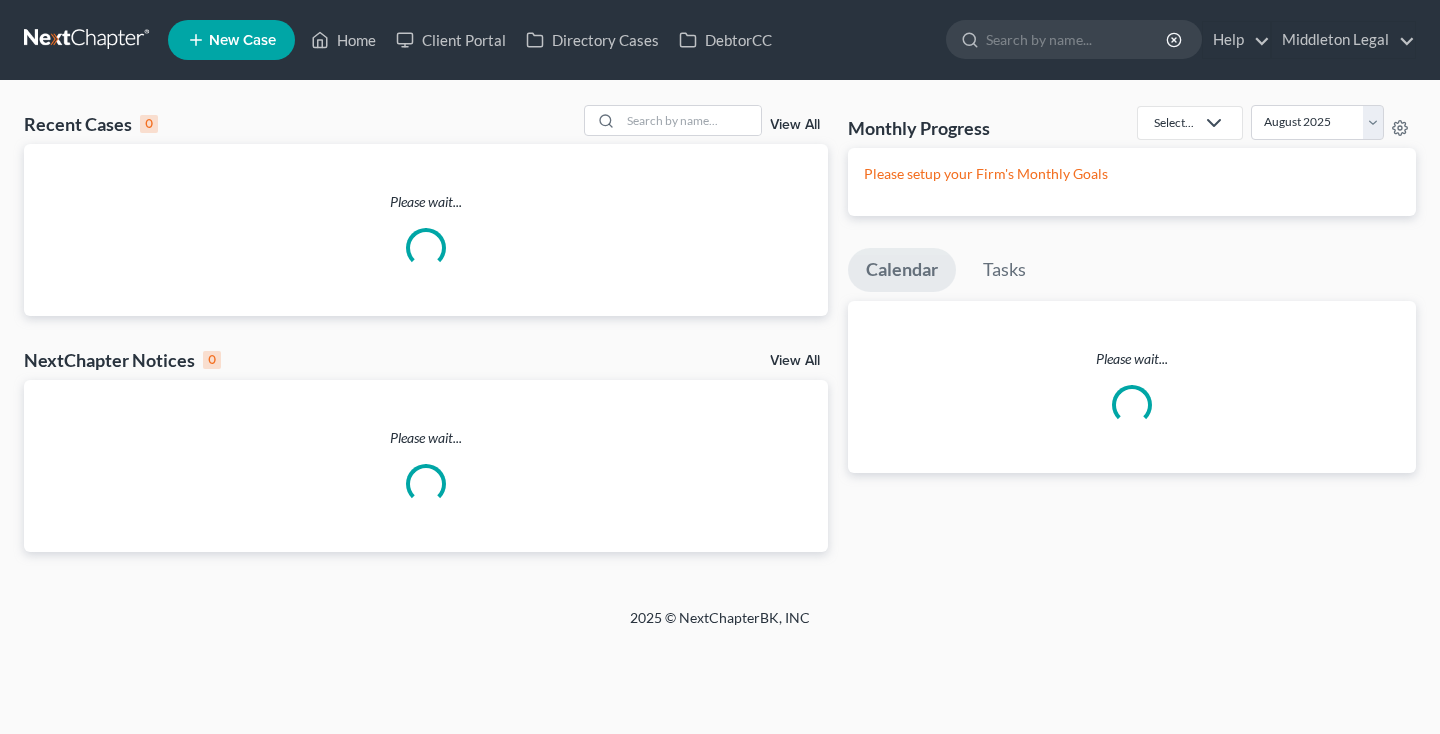 scroll, scrollTop: 0, scrollLeft: 0, axis: both 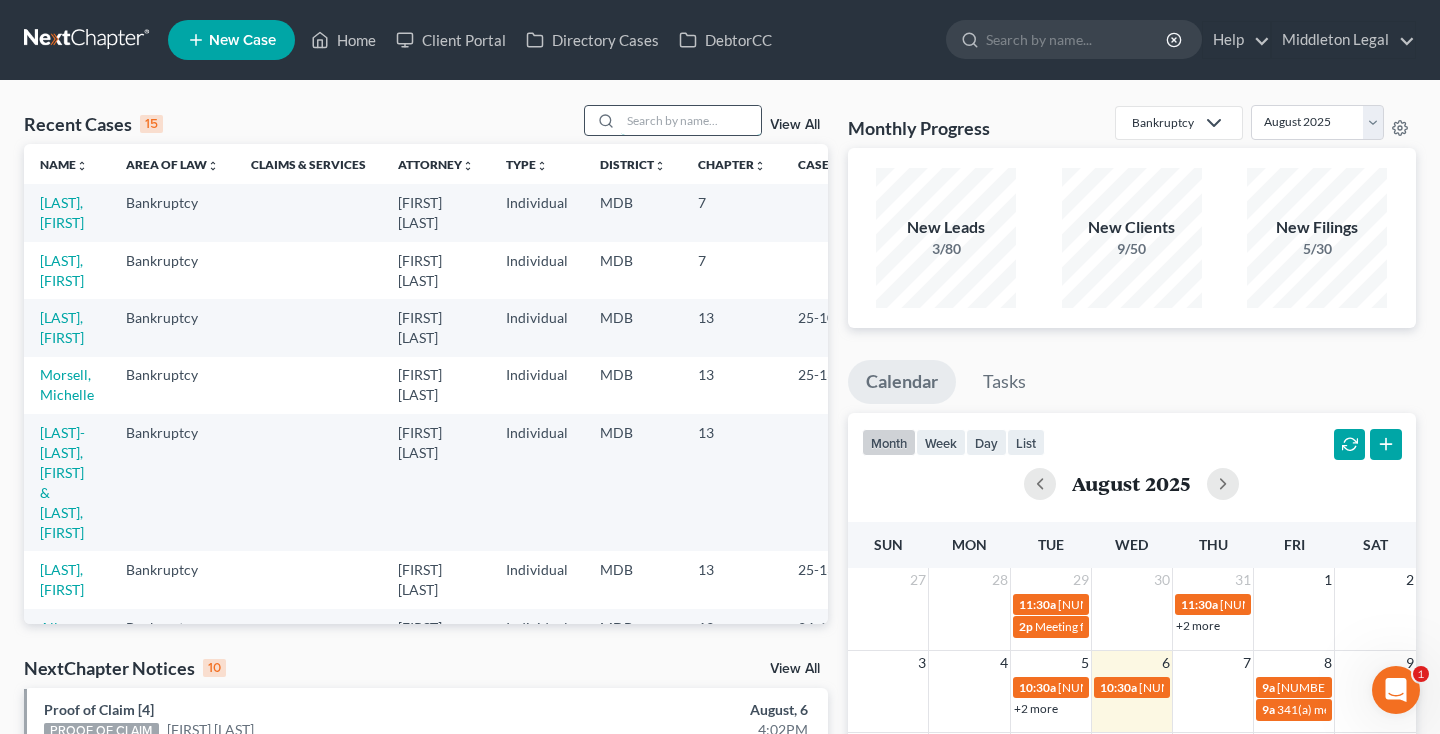 click at bounding box center [691, 120] 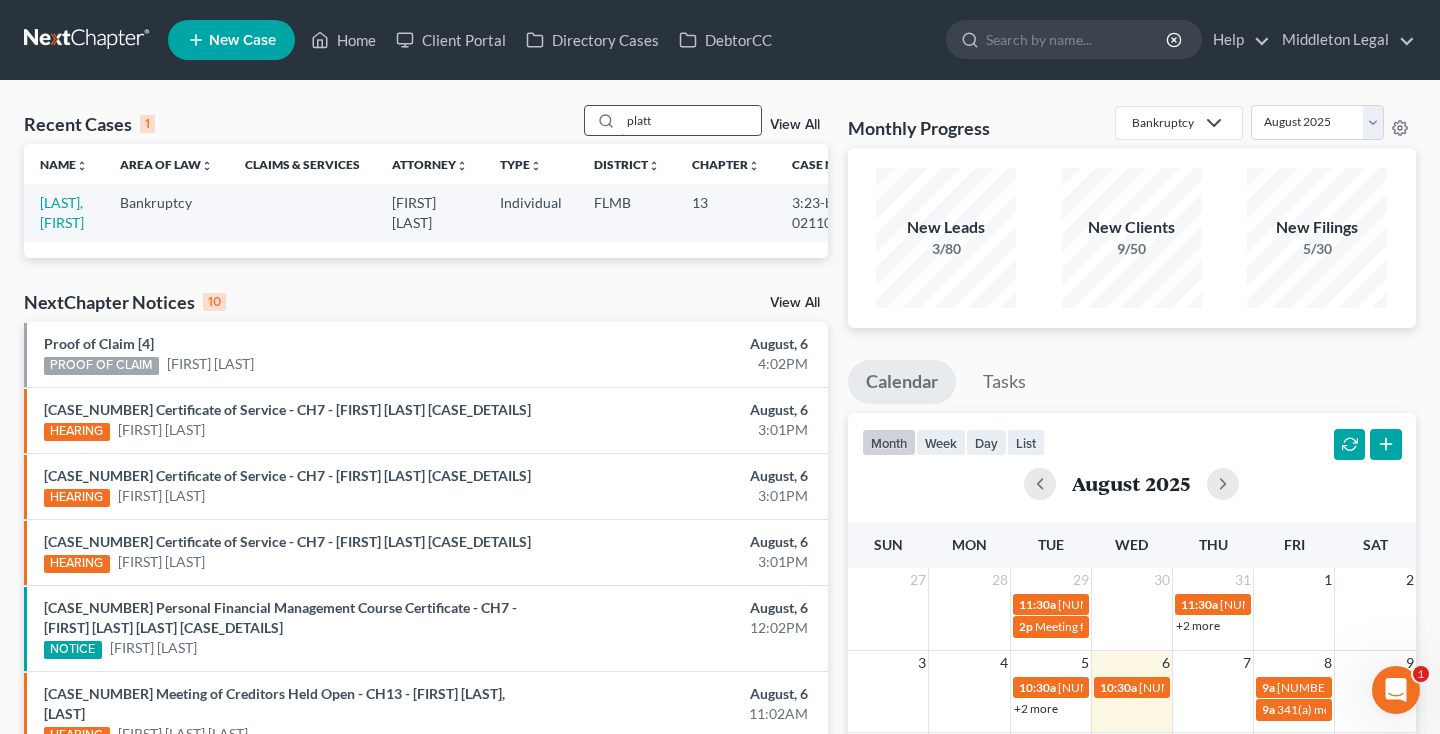 type on "platt" 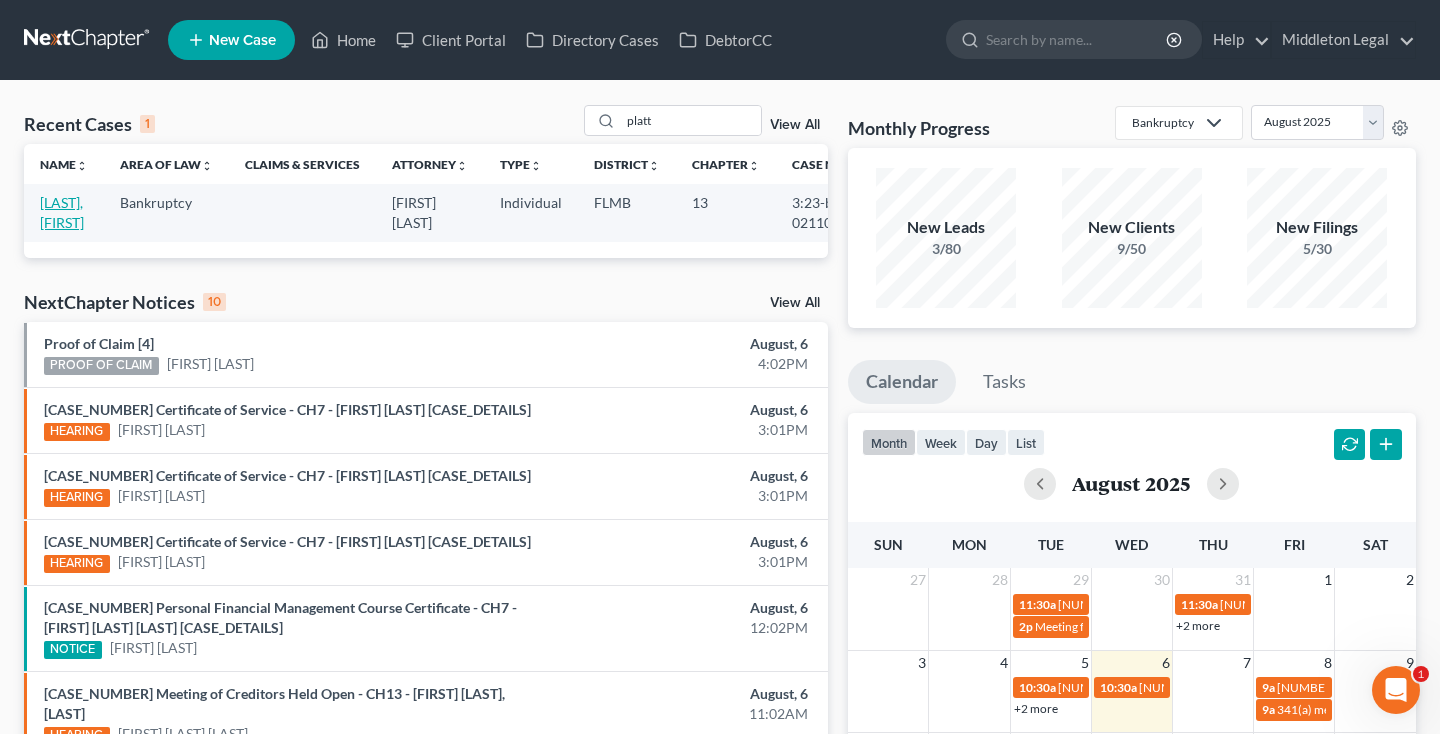 click on "[LAST], [FIRST]" at bounding box center (62, 212) 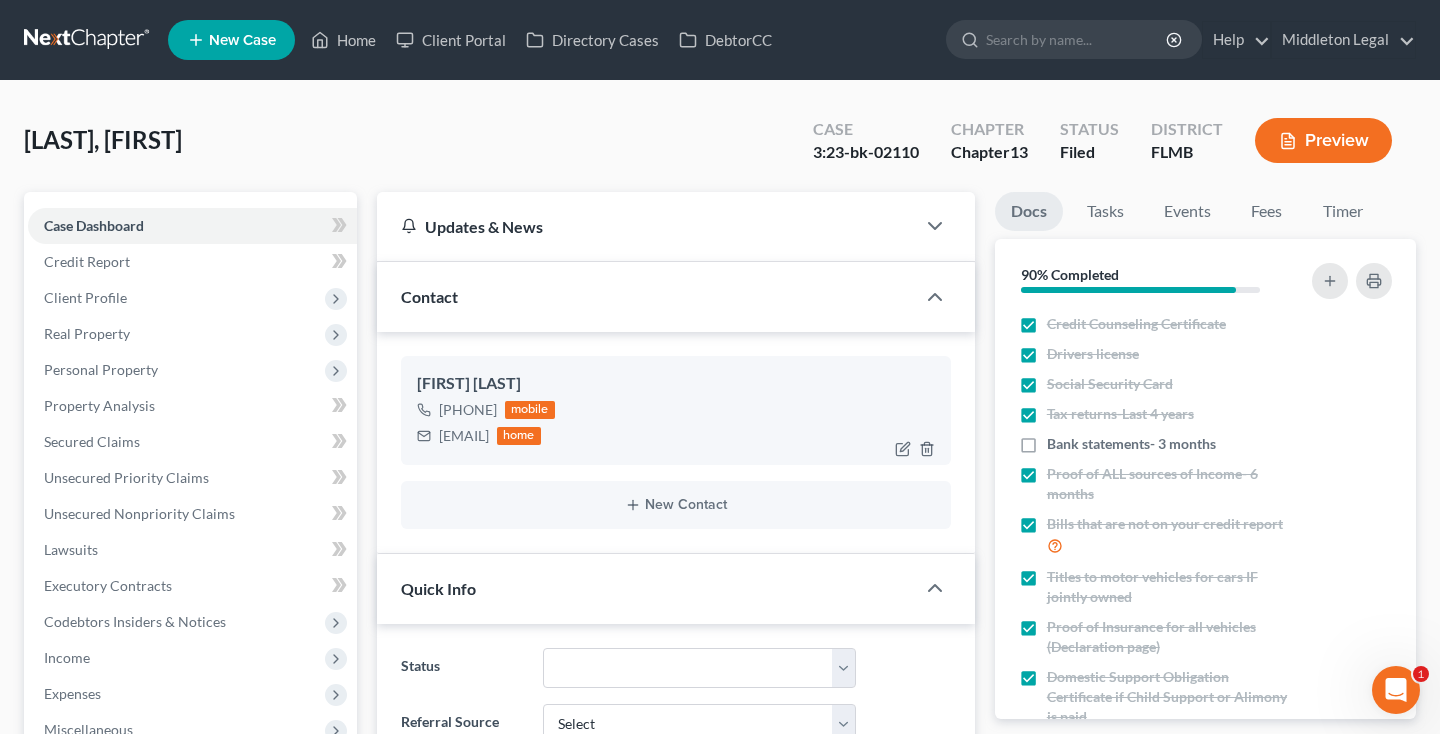 scroll, scrollTop: 2934, scrollLeft: 0, axis: vertical 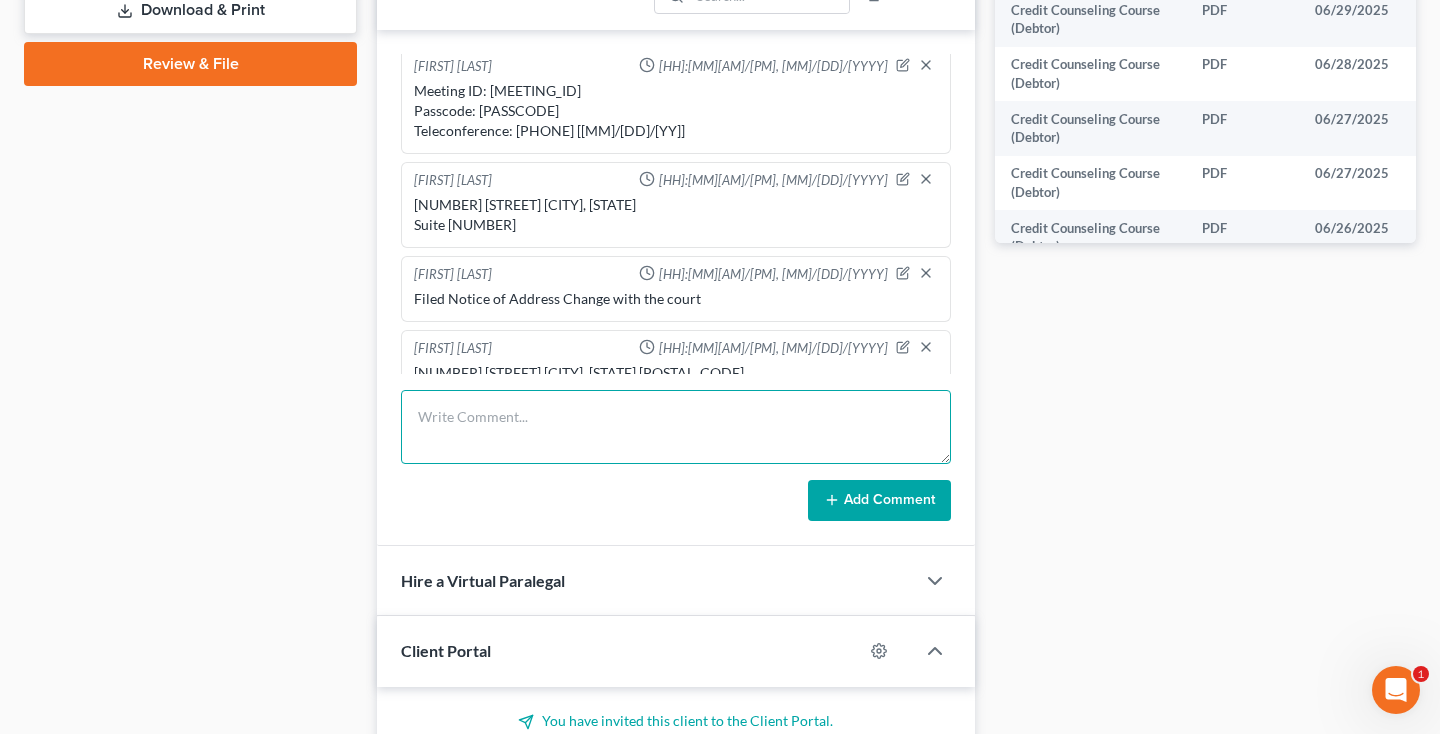 click at bounding box center (676, 427) 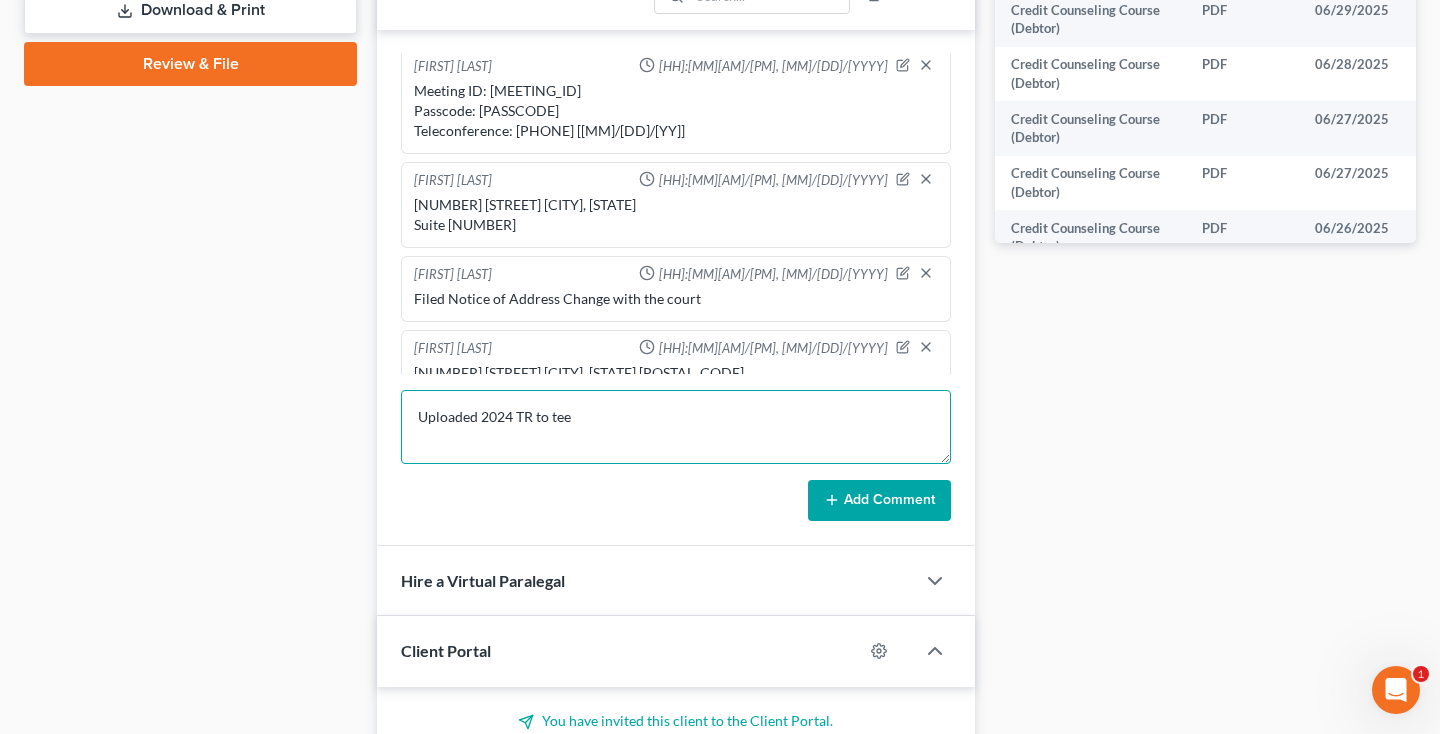 type on "Uploaded 2024 TR to tee" 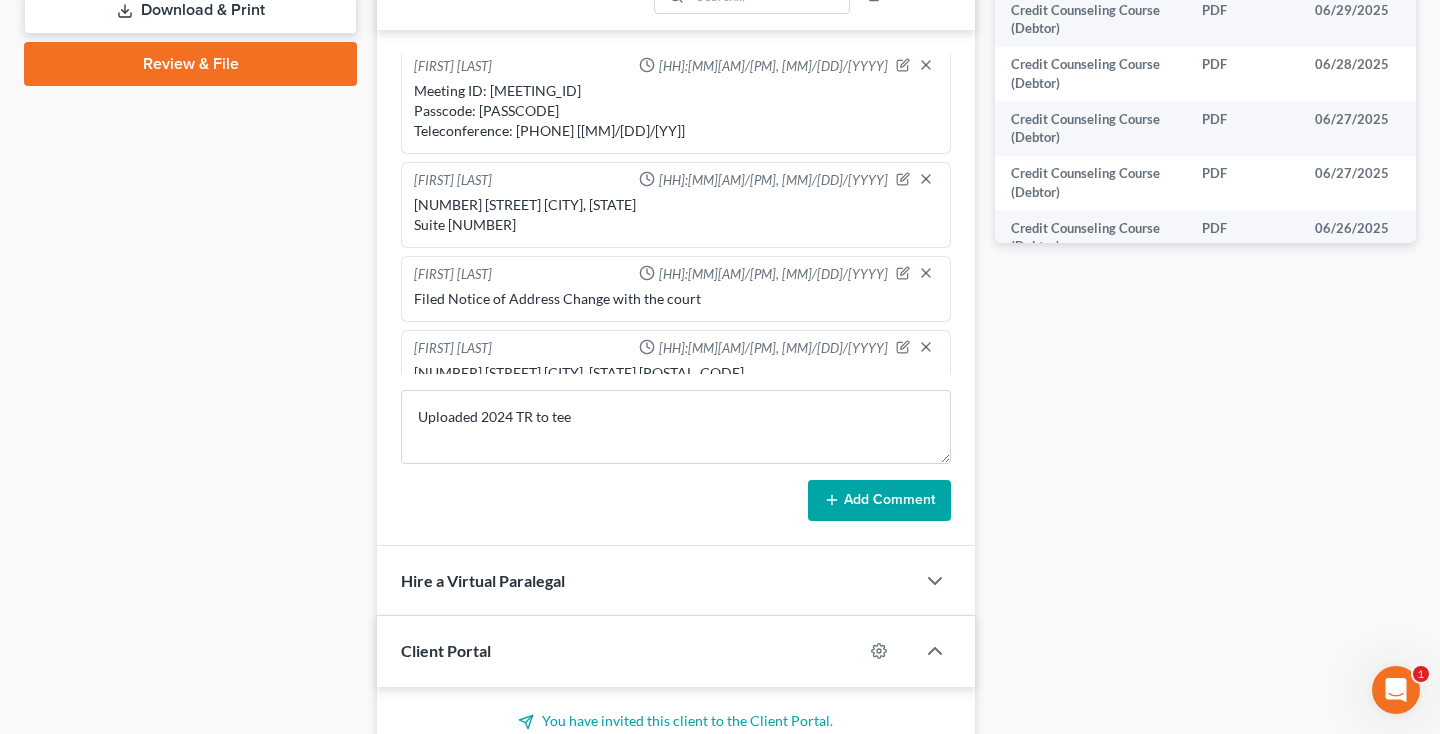 click on "Add Comment" at bounding box center [879, 501] 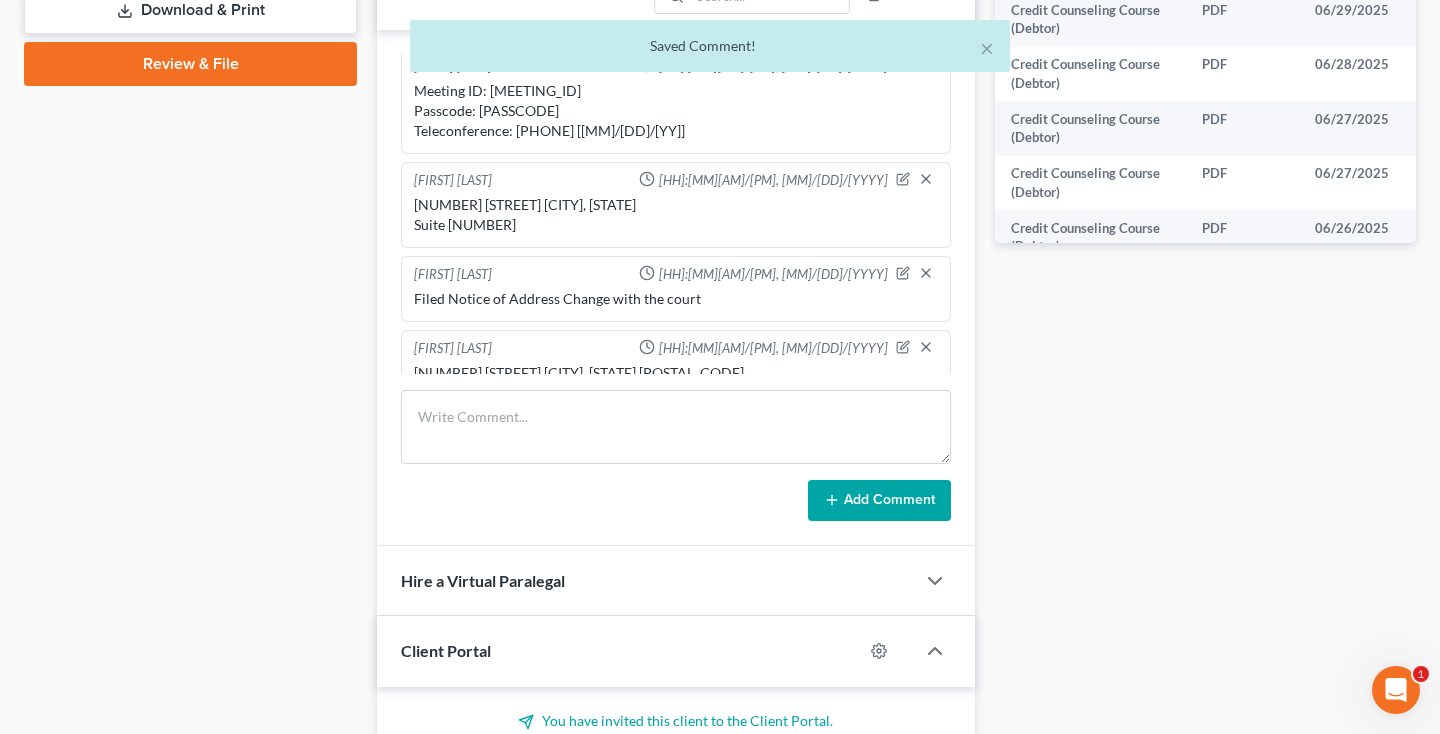 scroll, scrollTop: 709, scrollLeft: 0, axis: vertical 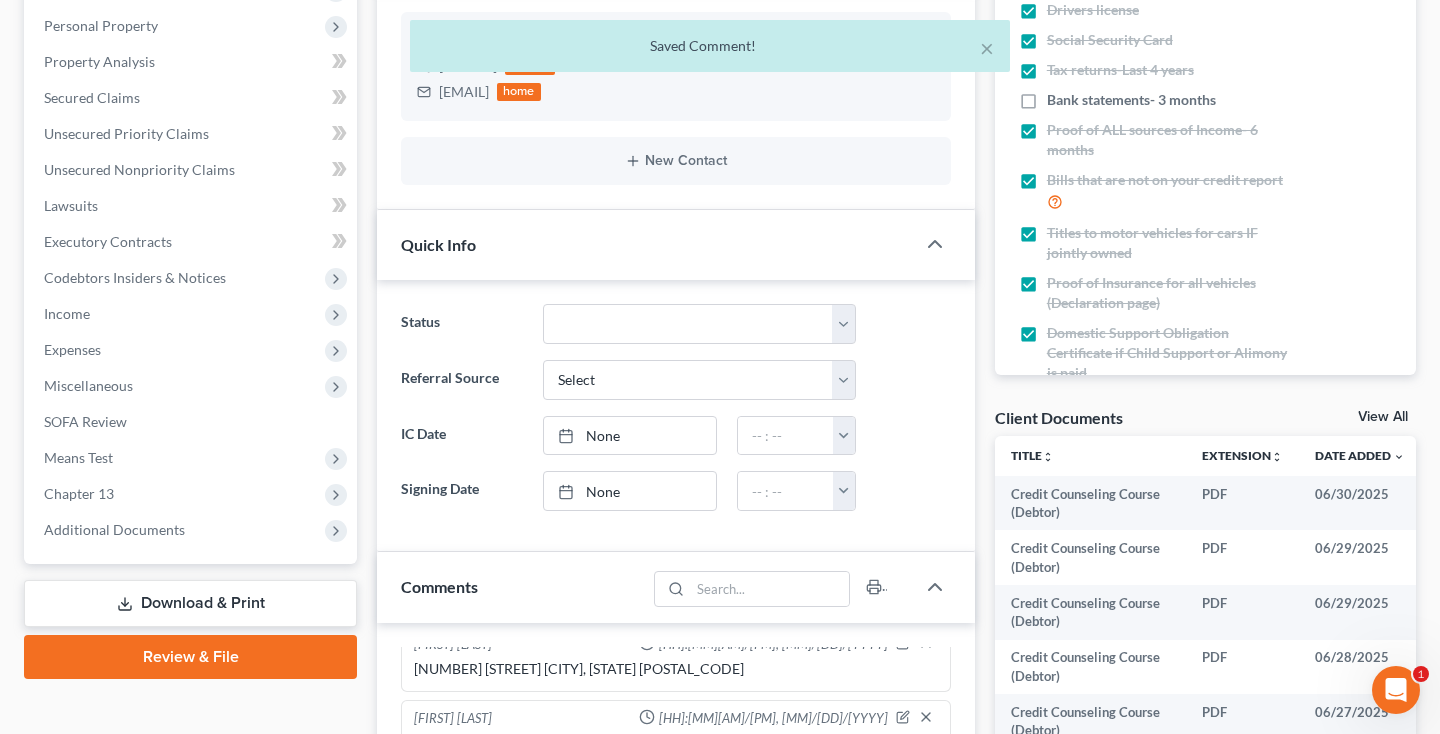 click on "View All" at bounding box center (1383, 417) 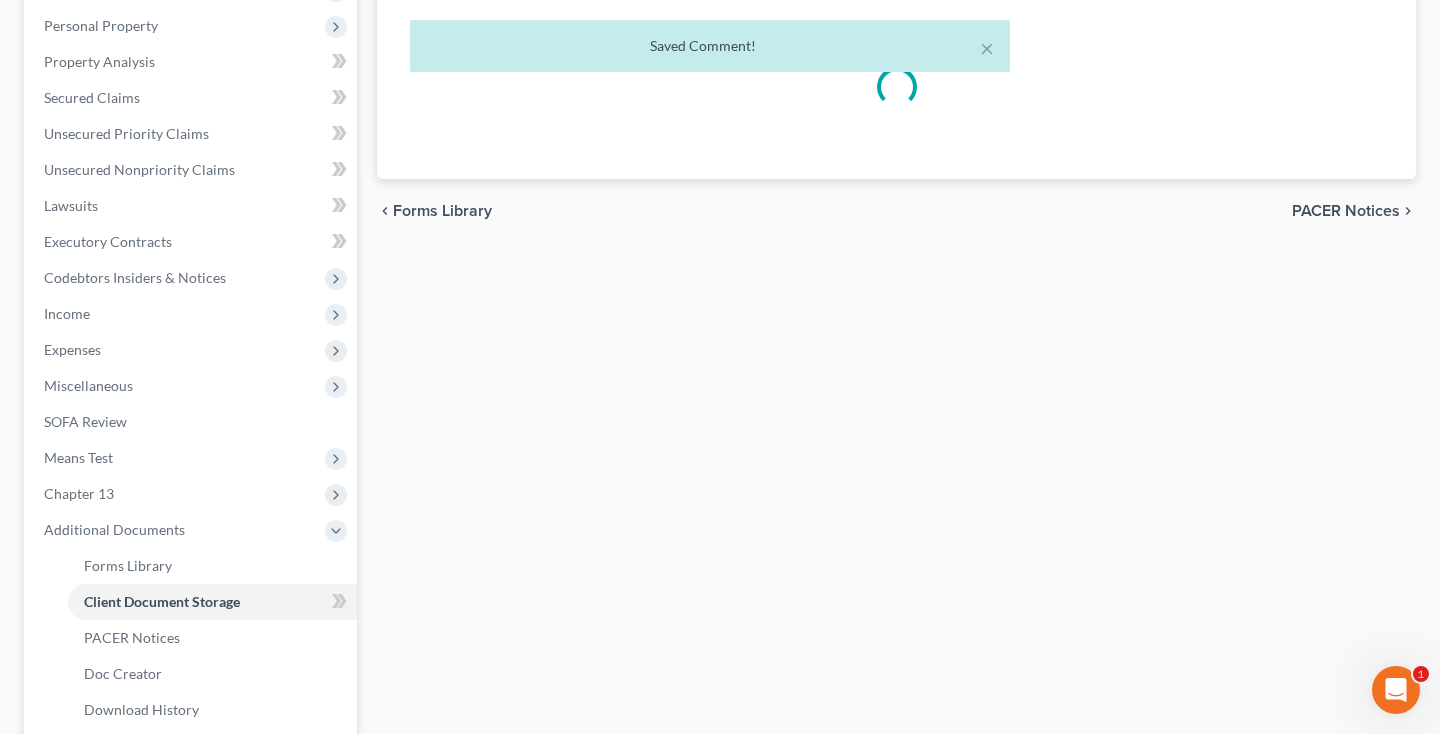 scroll, scrollTop: 323, scrollLeft: 0, axis: vertical 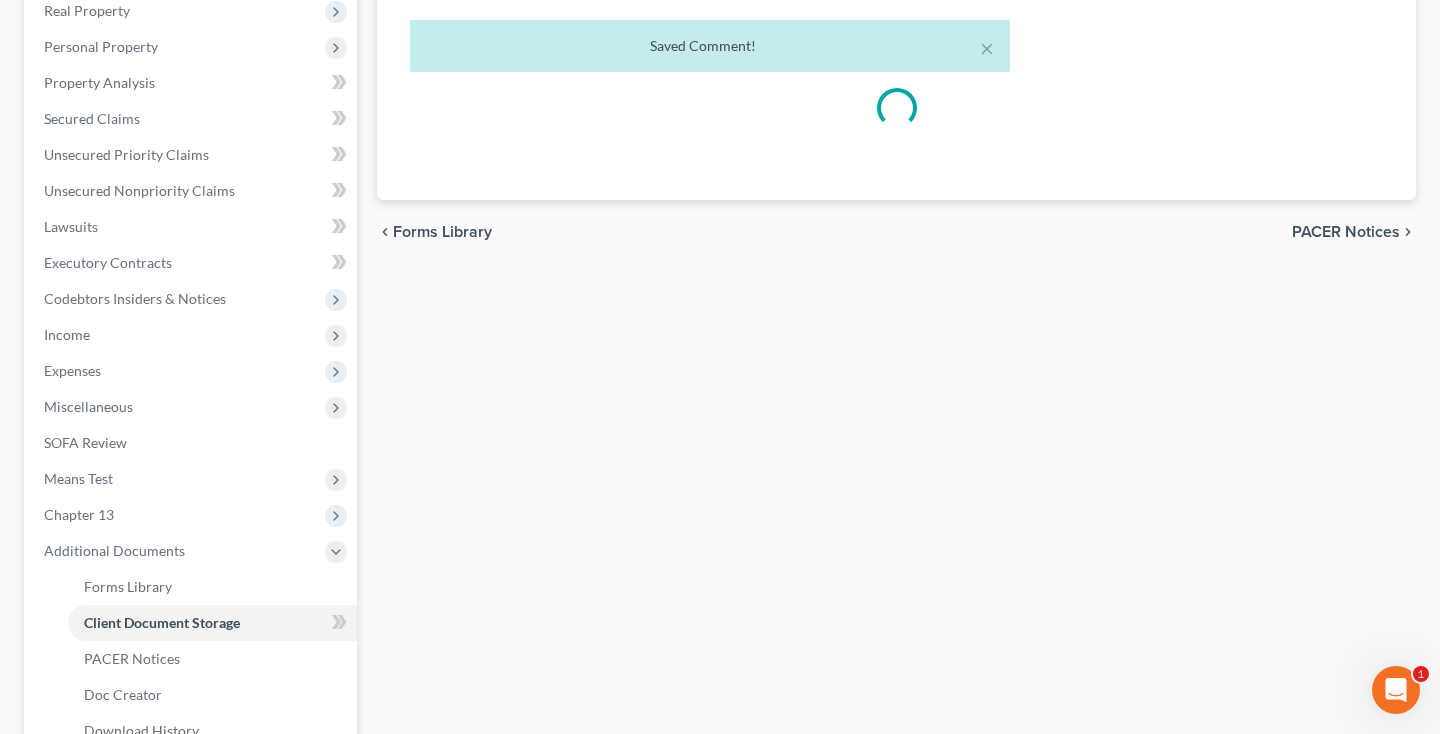 select on "9" 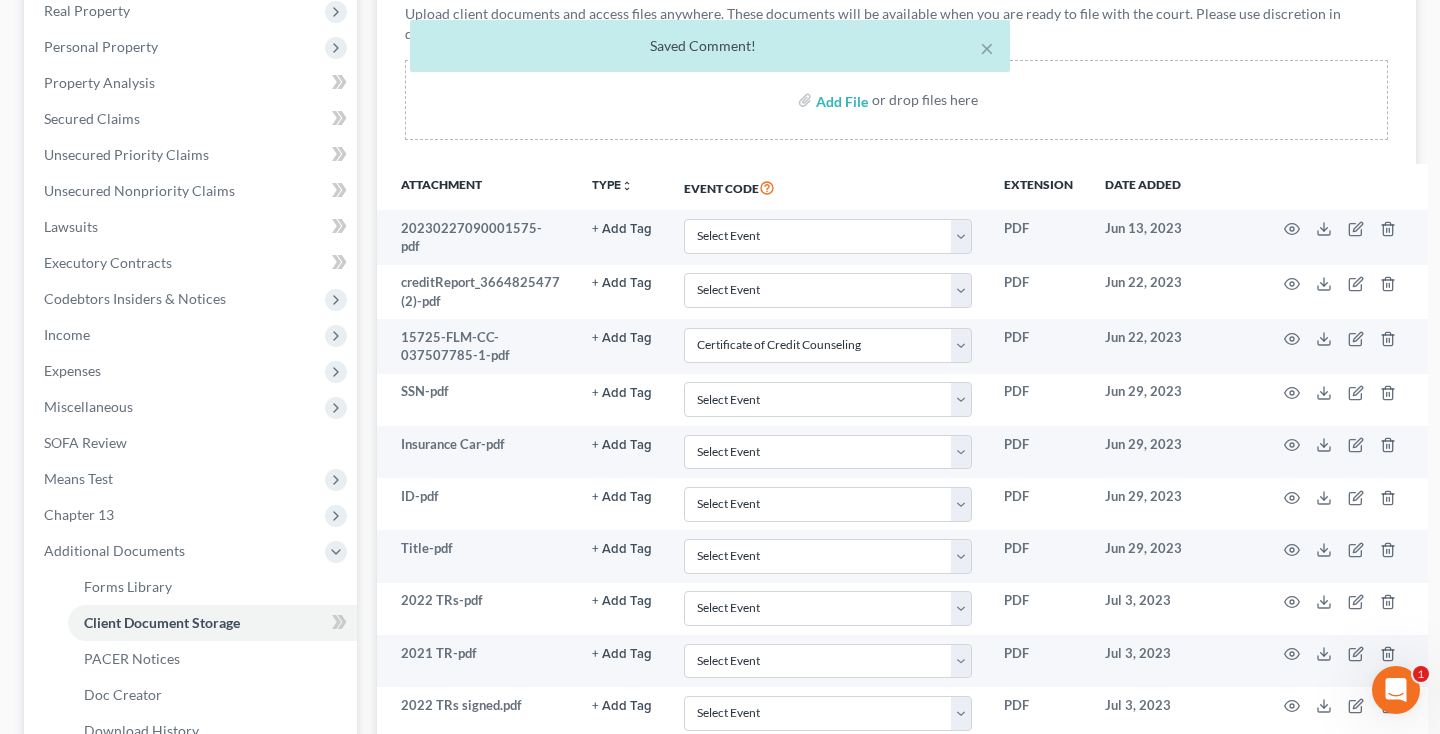 scroll, scrollTop: 0, scrollLeft: 0, axis: both 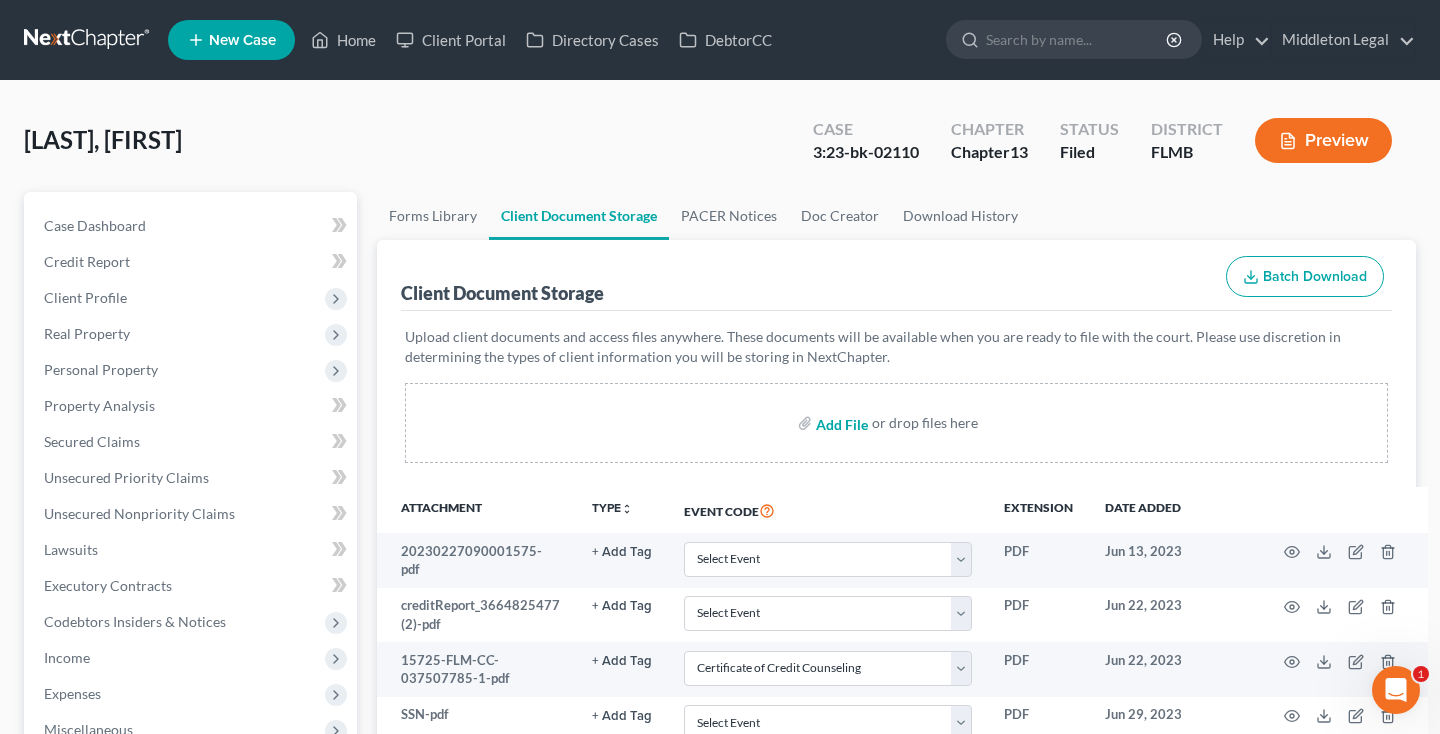 click at bounding box center [840, 423] 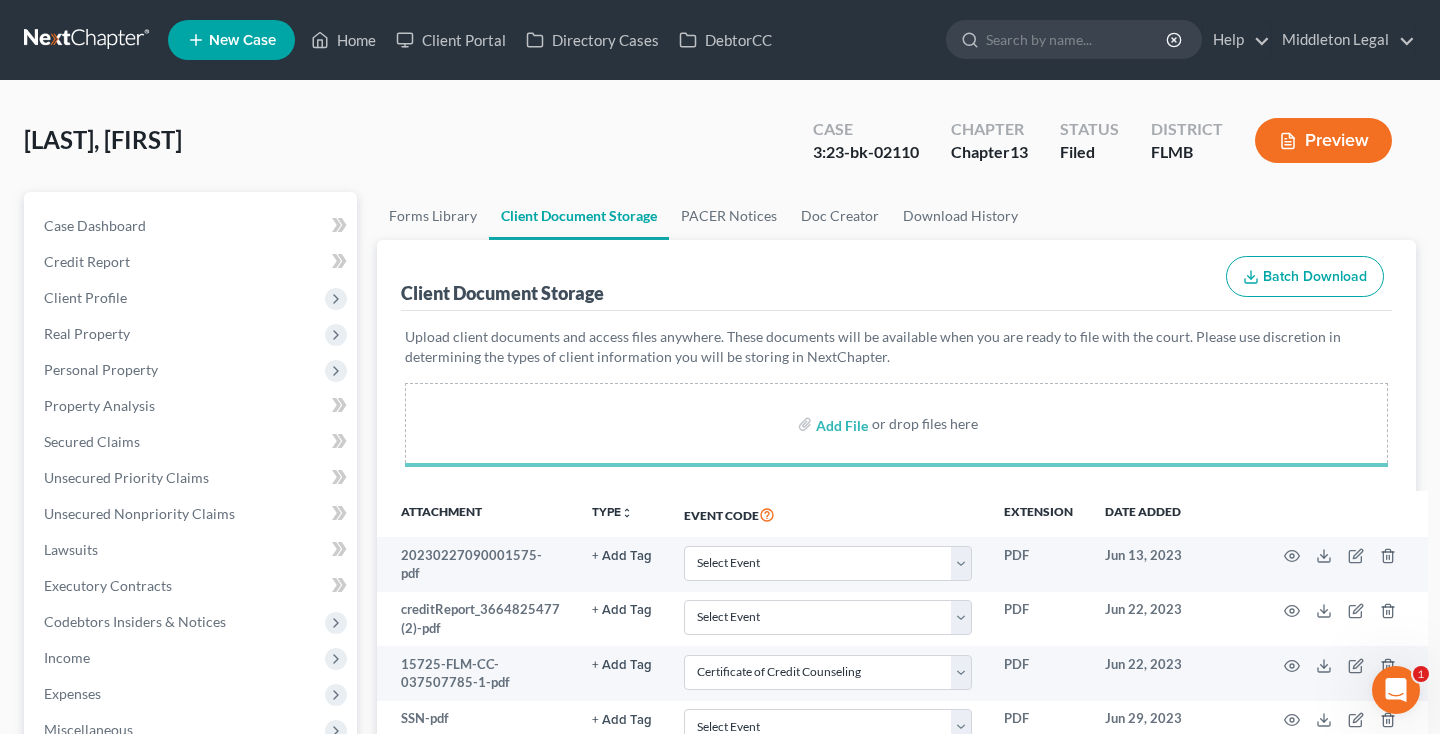select on "9" 